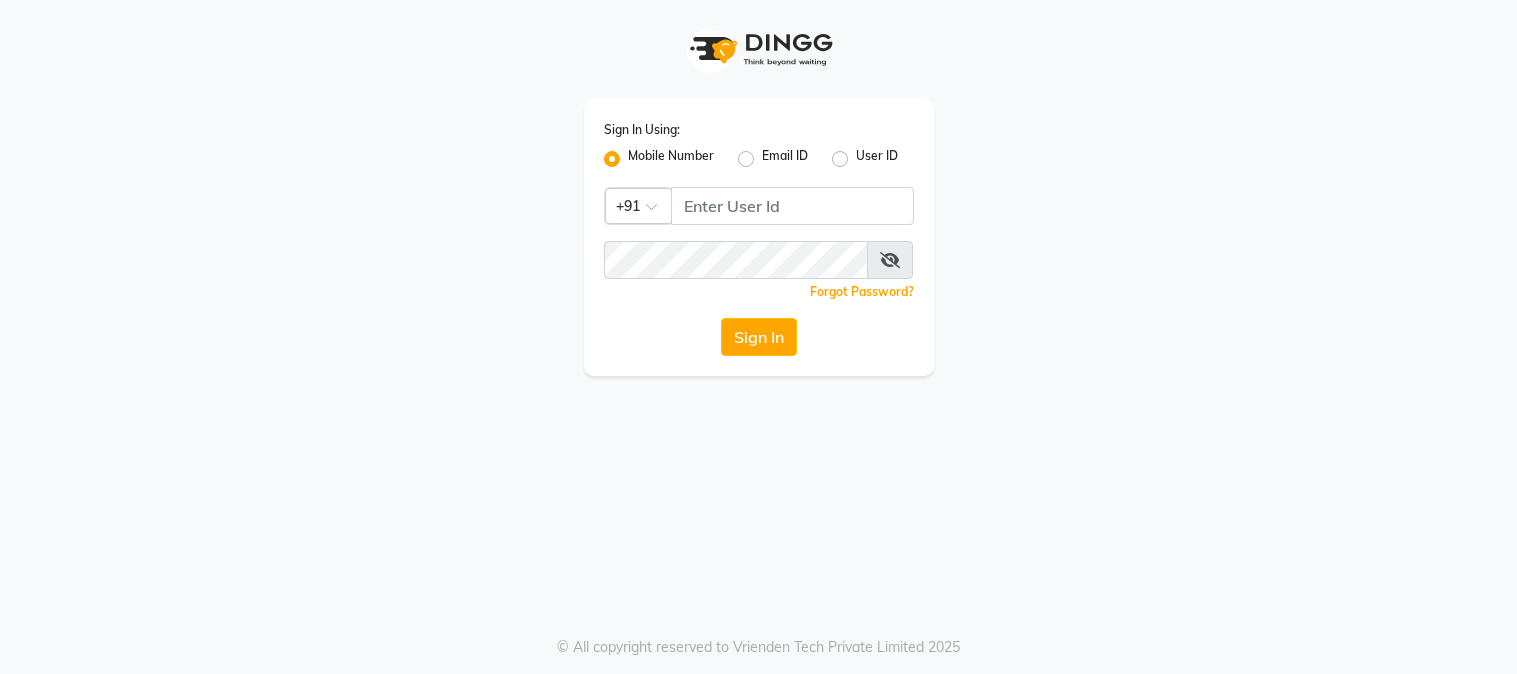 scroll, scrollTop: 0, scrollLeft: 0, axis: both 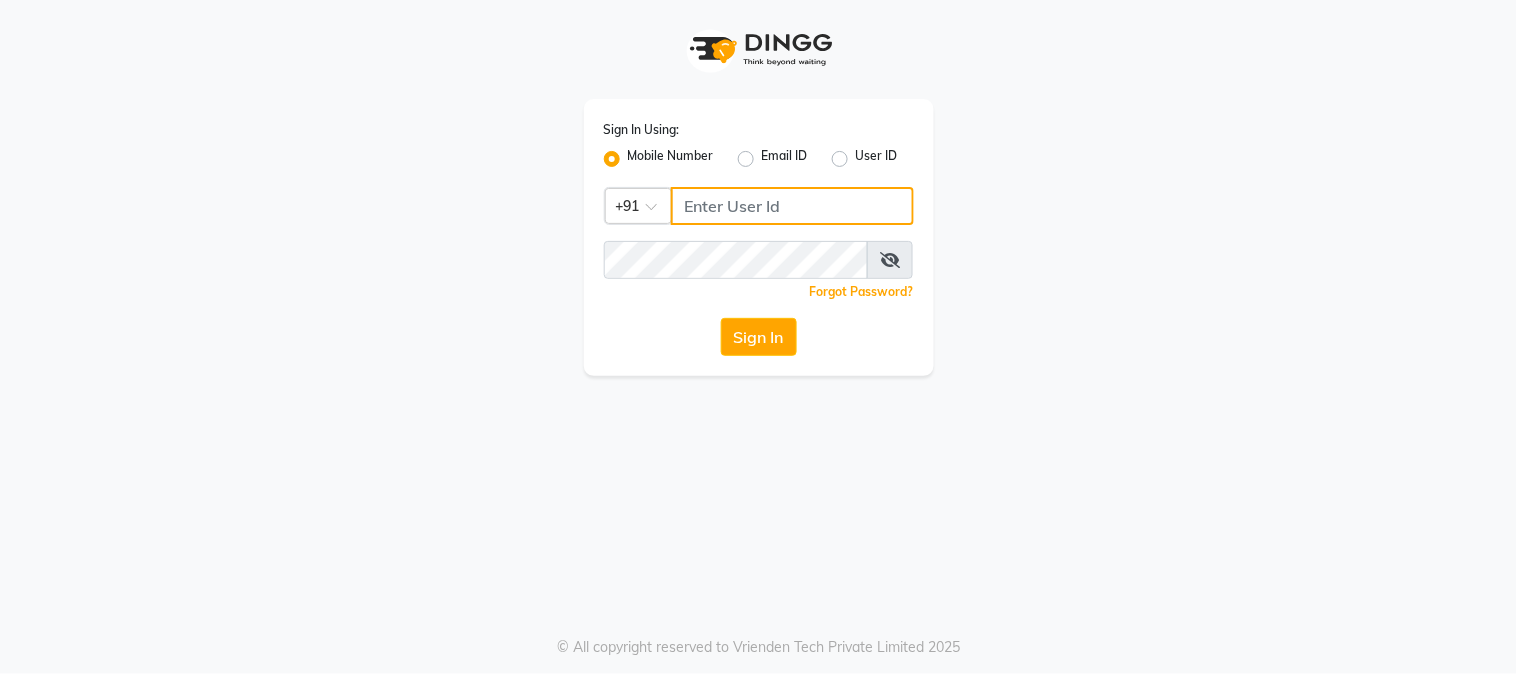 click 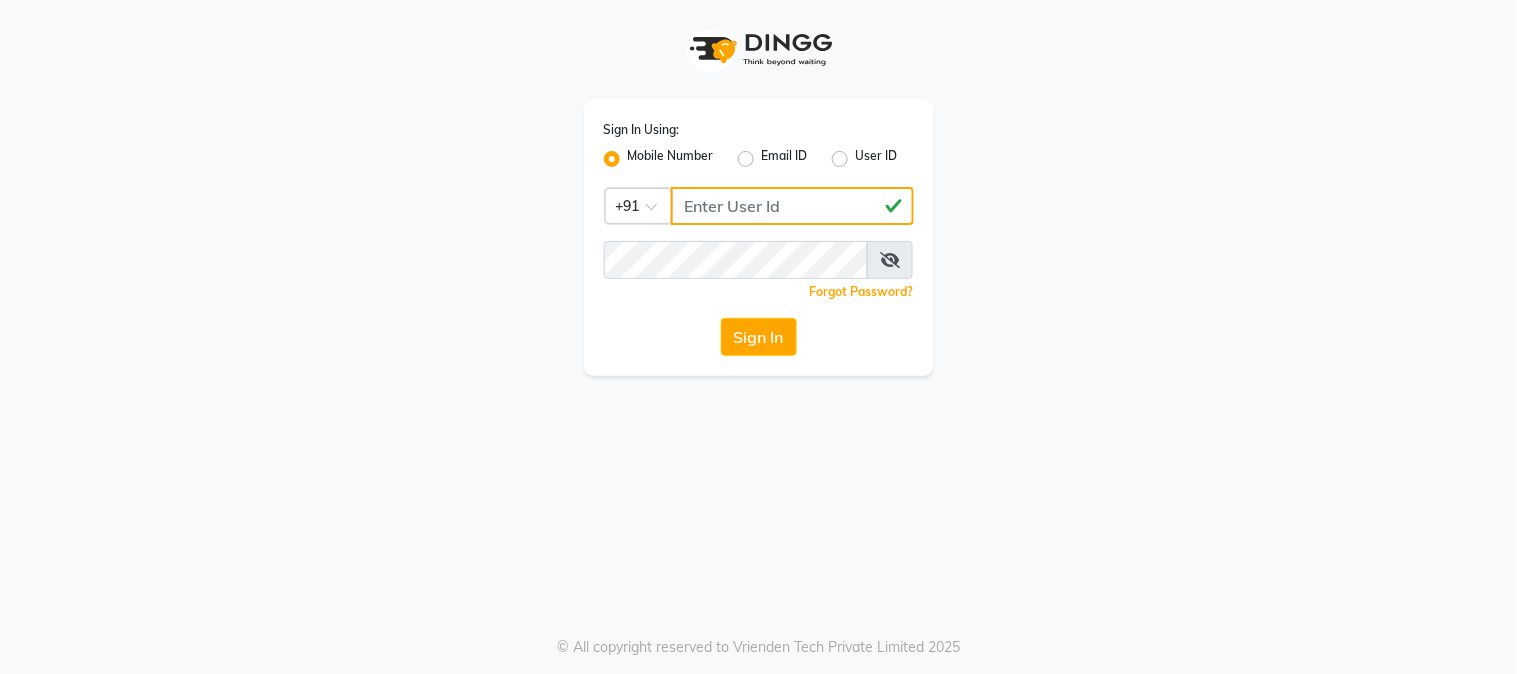 type on "[PHONE]" 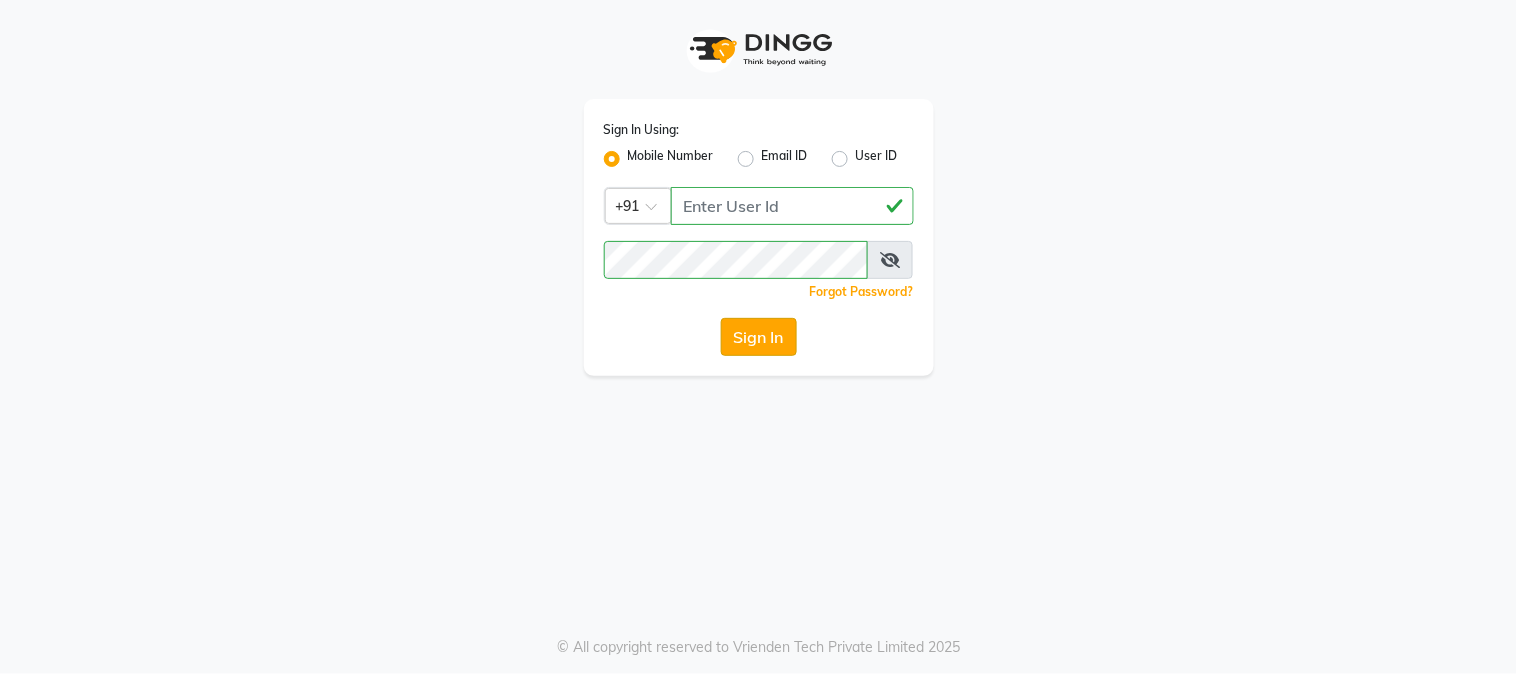 click on "Sign In" 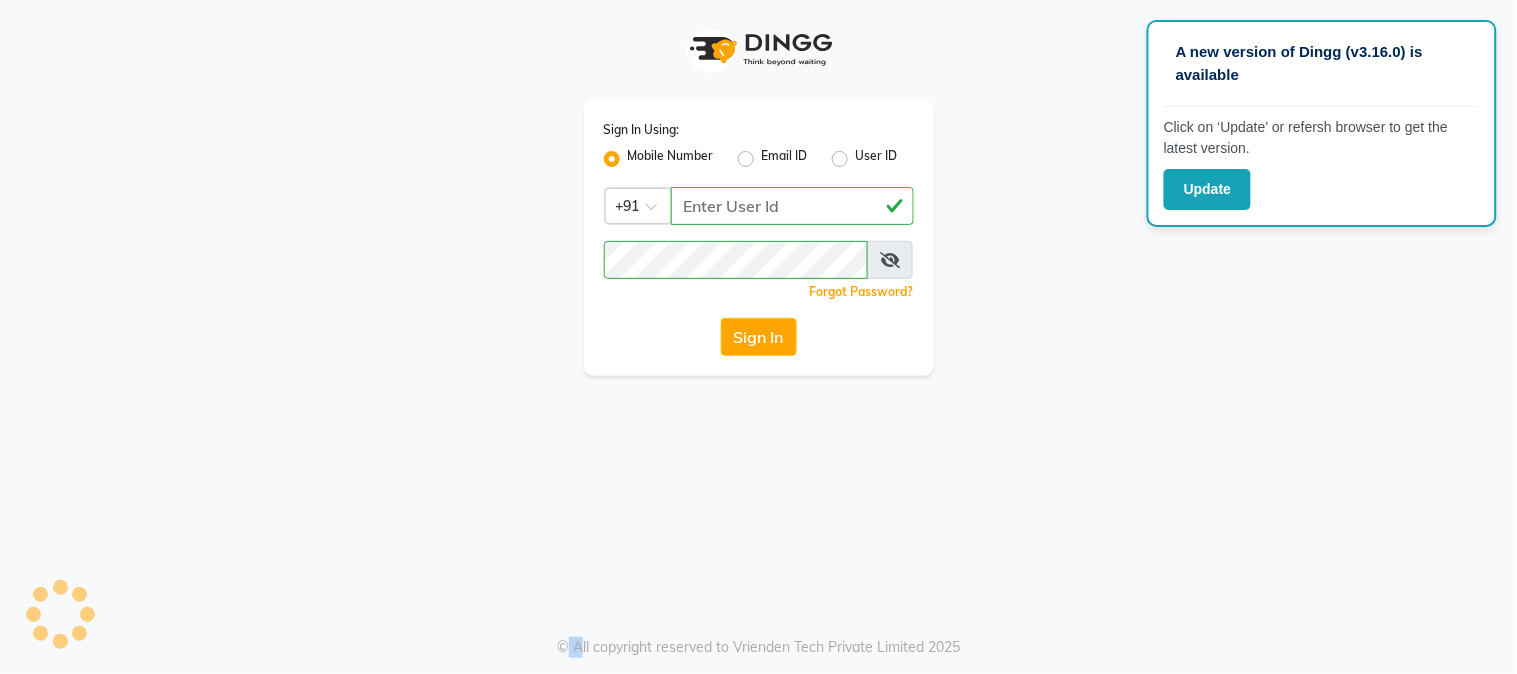 select on "service" 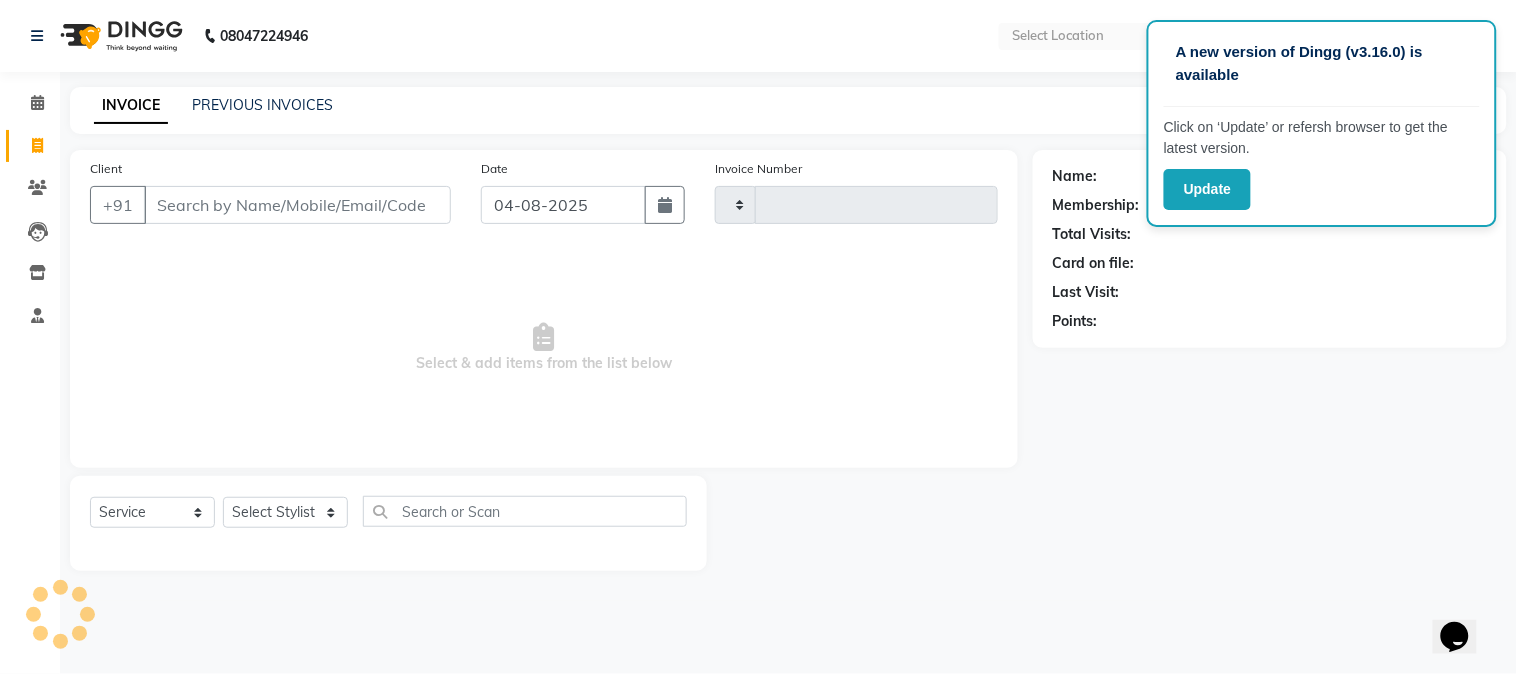 scroll, scrollTop: 0, scrollLeft: 0, axis: both 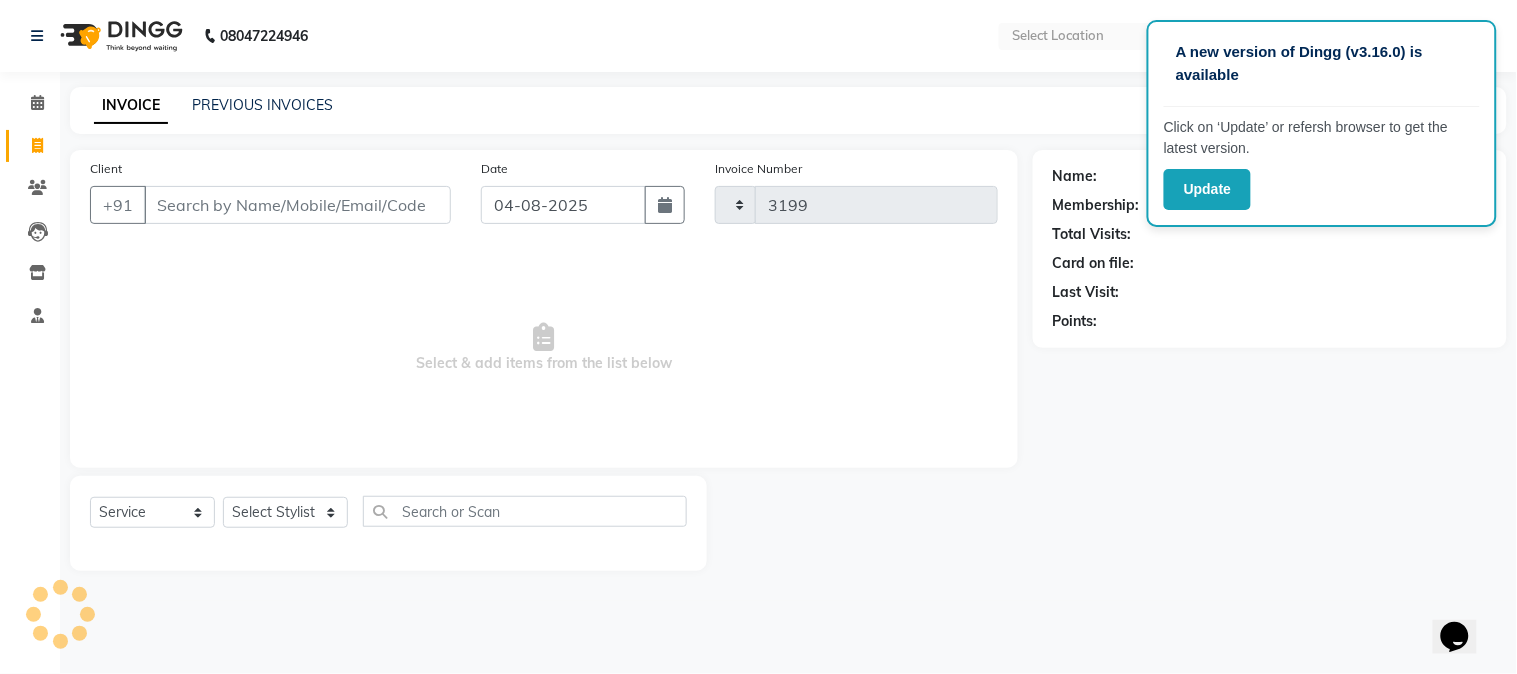 select on "en" 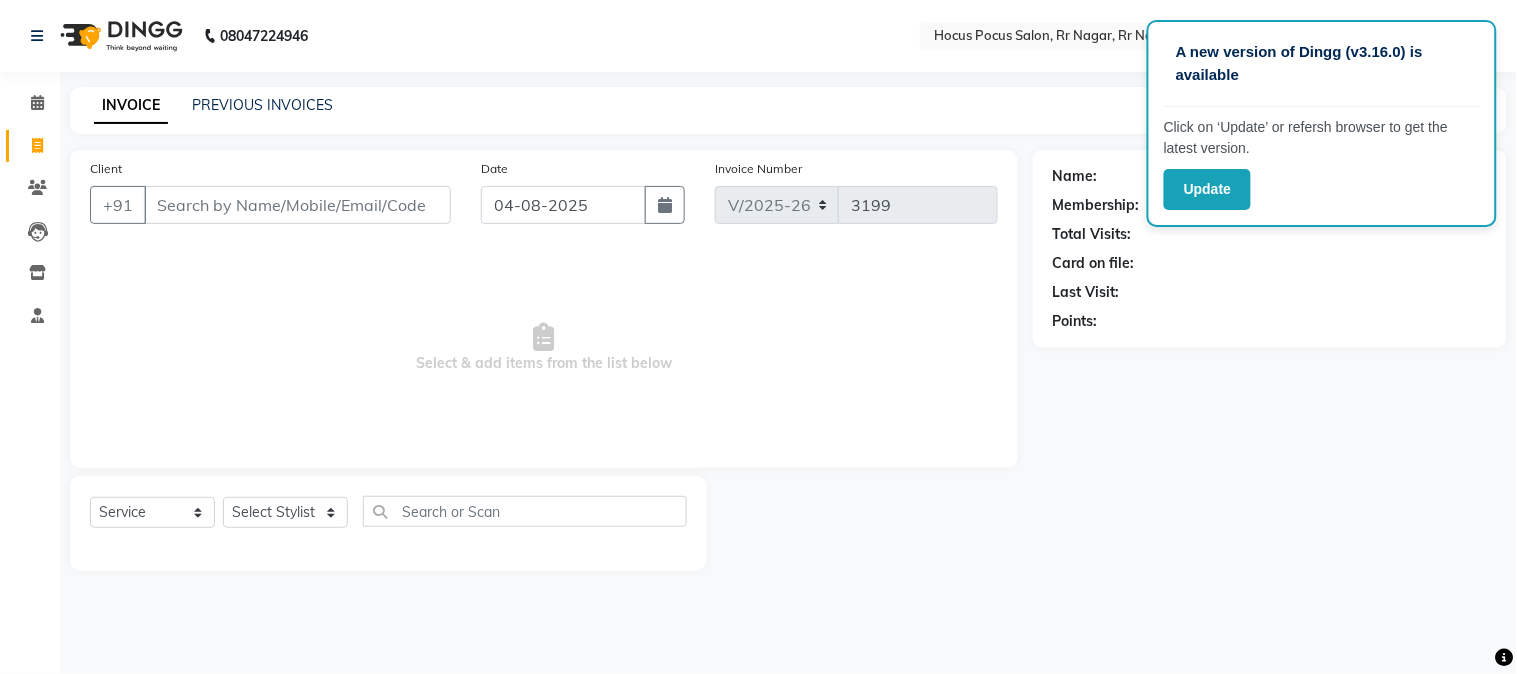 click on "Update" 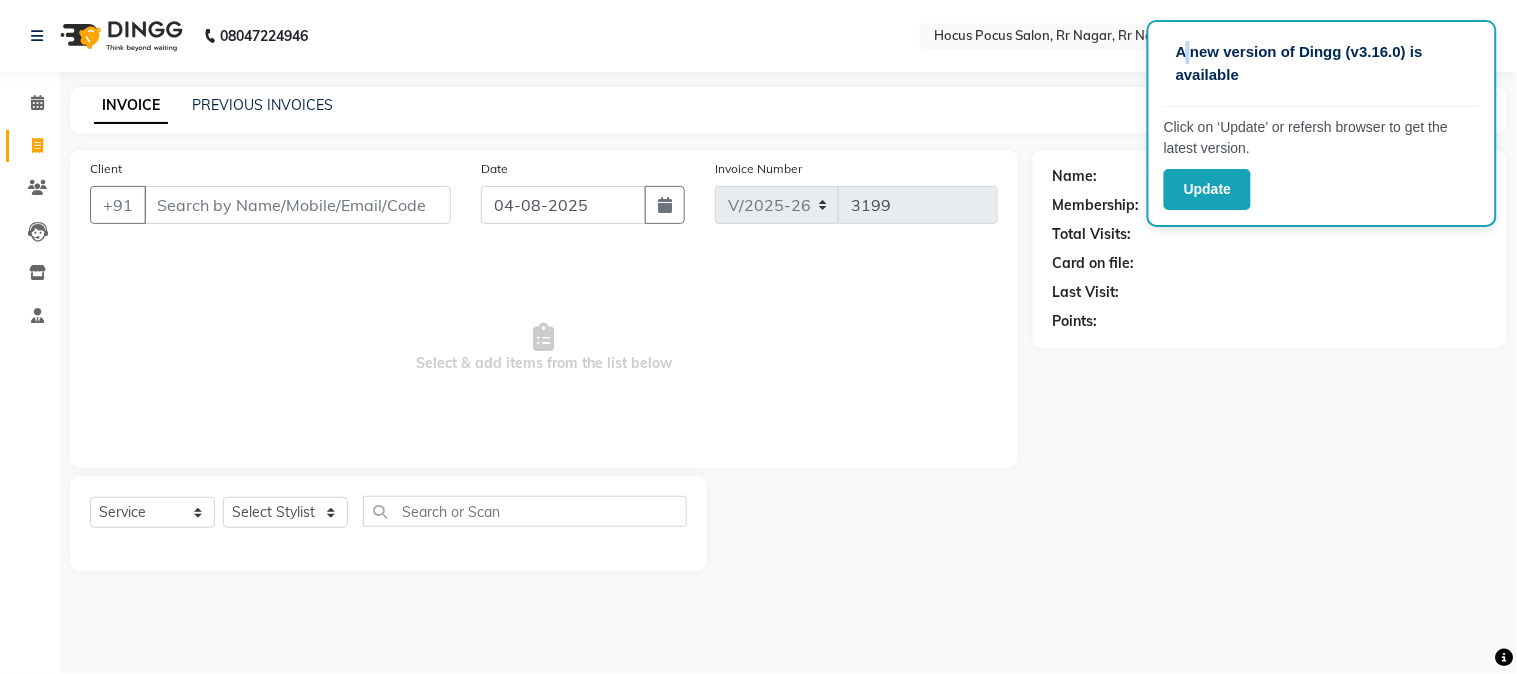click on "A new version of Dingg (v3.16.0) is available" 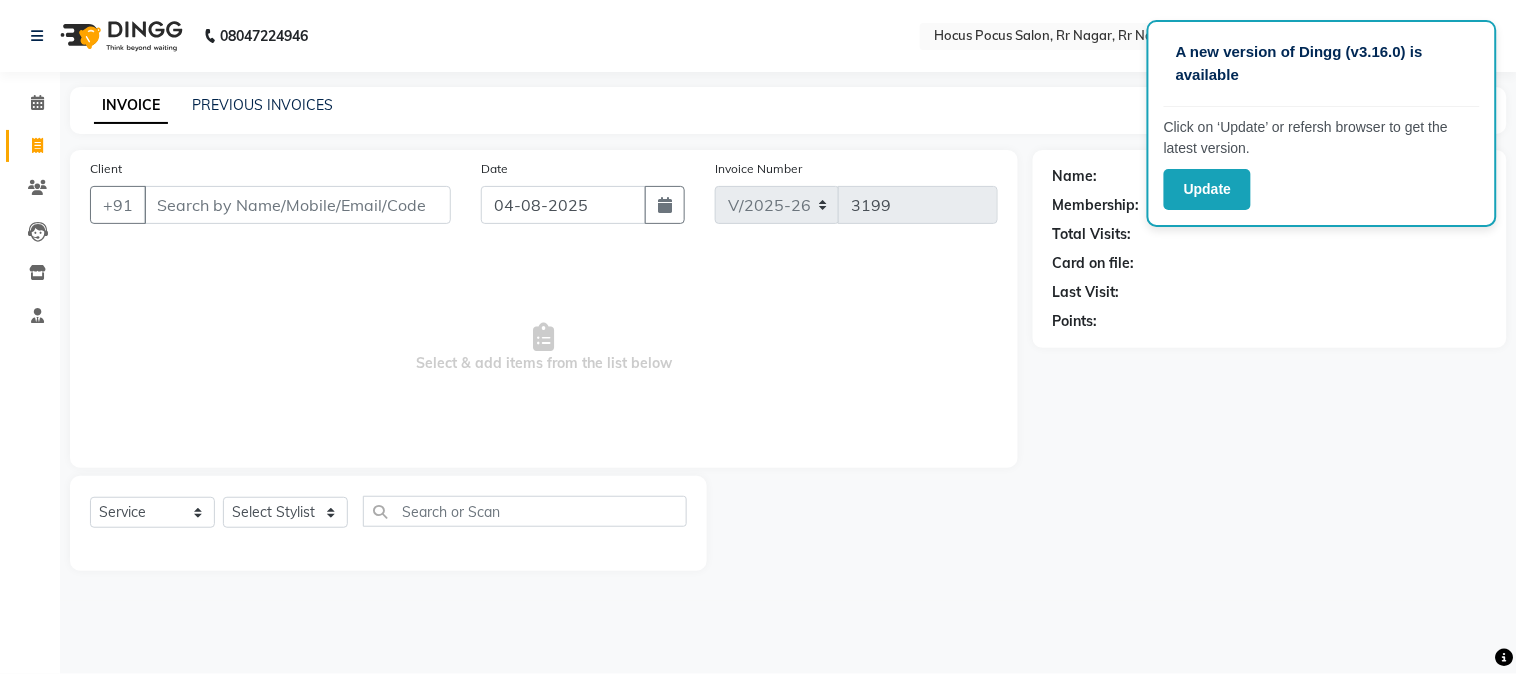 click on "Select & add items from the list below" at bounding box center [544, 348] 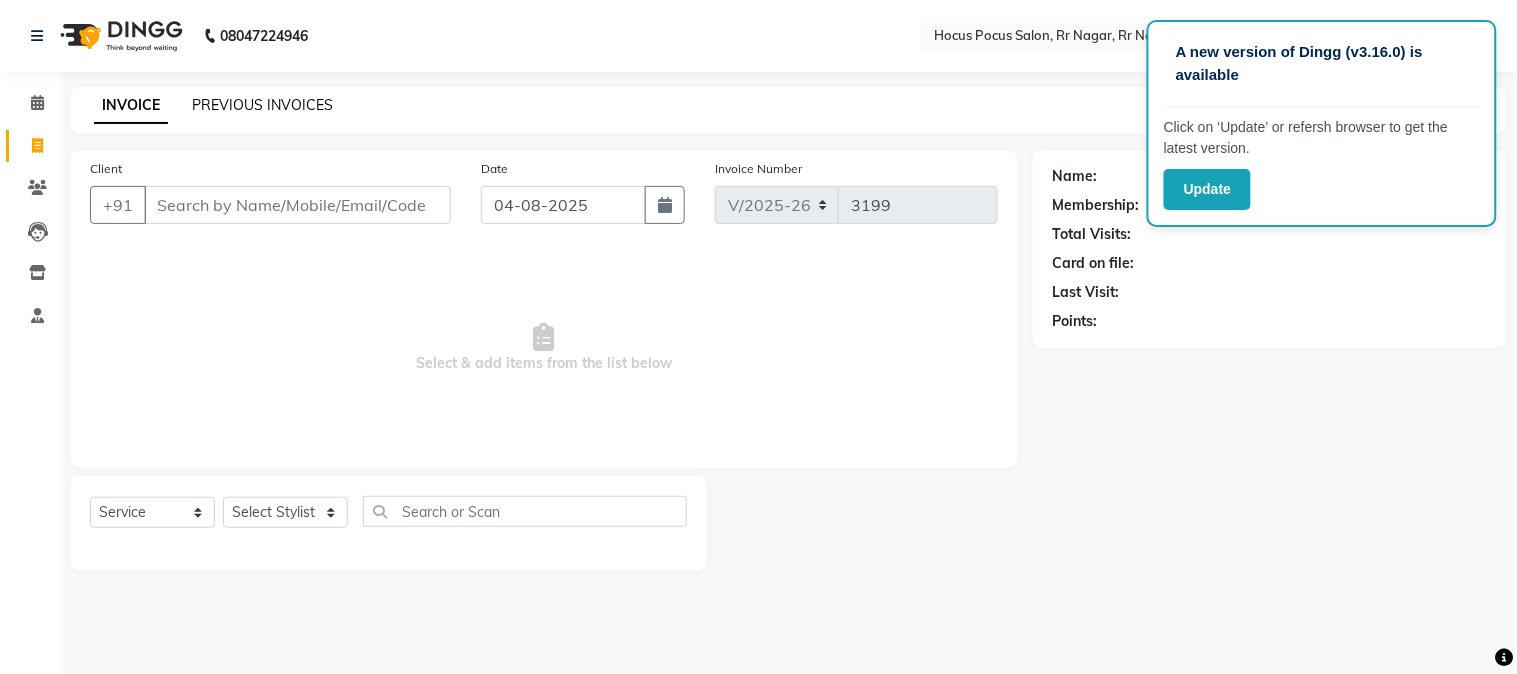 click on "PREVIOUS INVOICES" 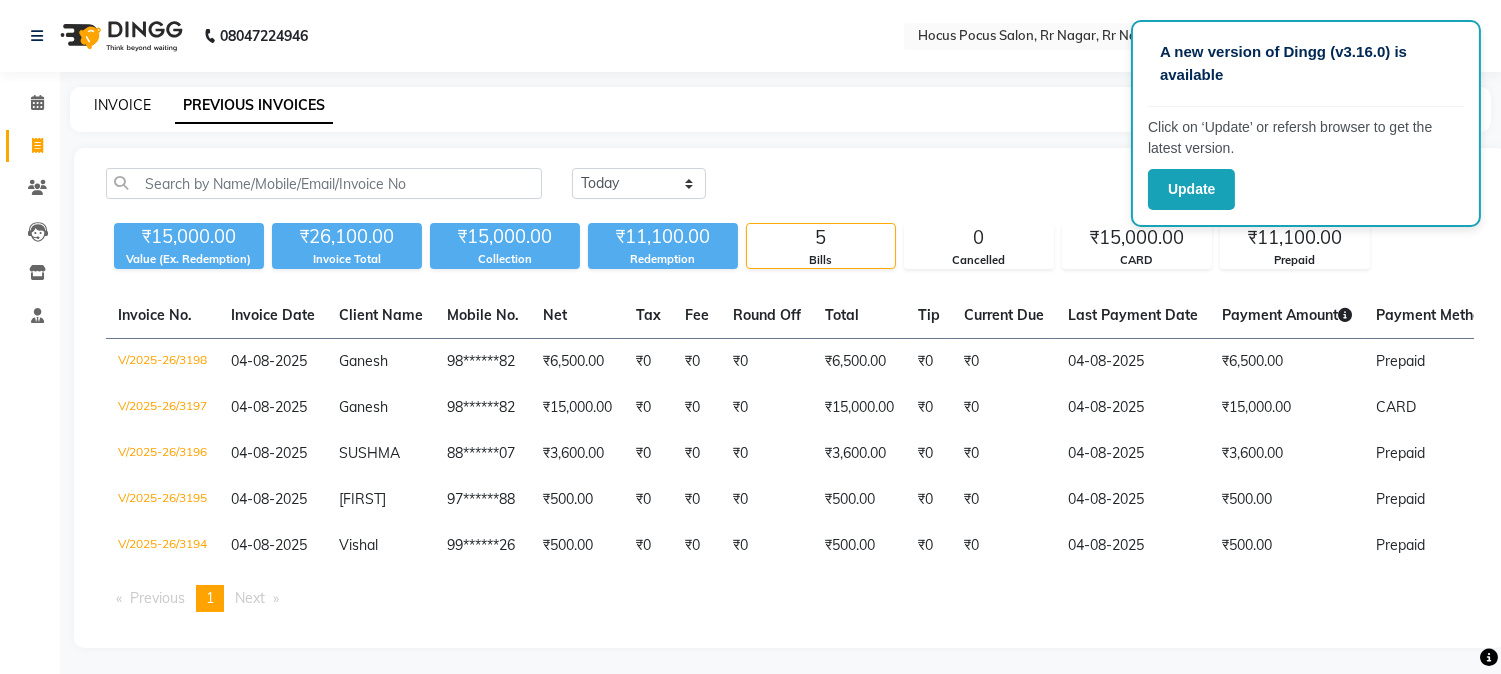 click on "INVOICE" 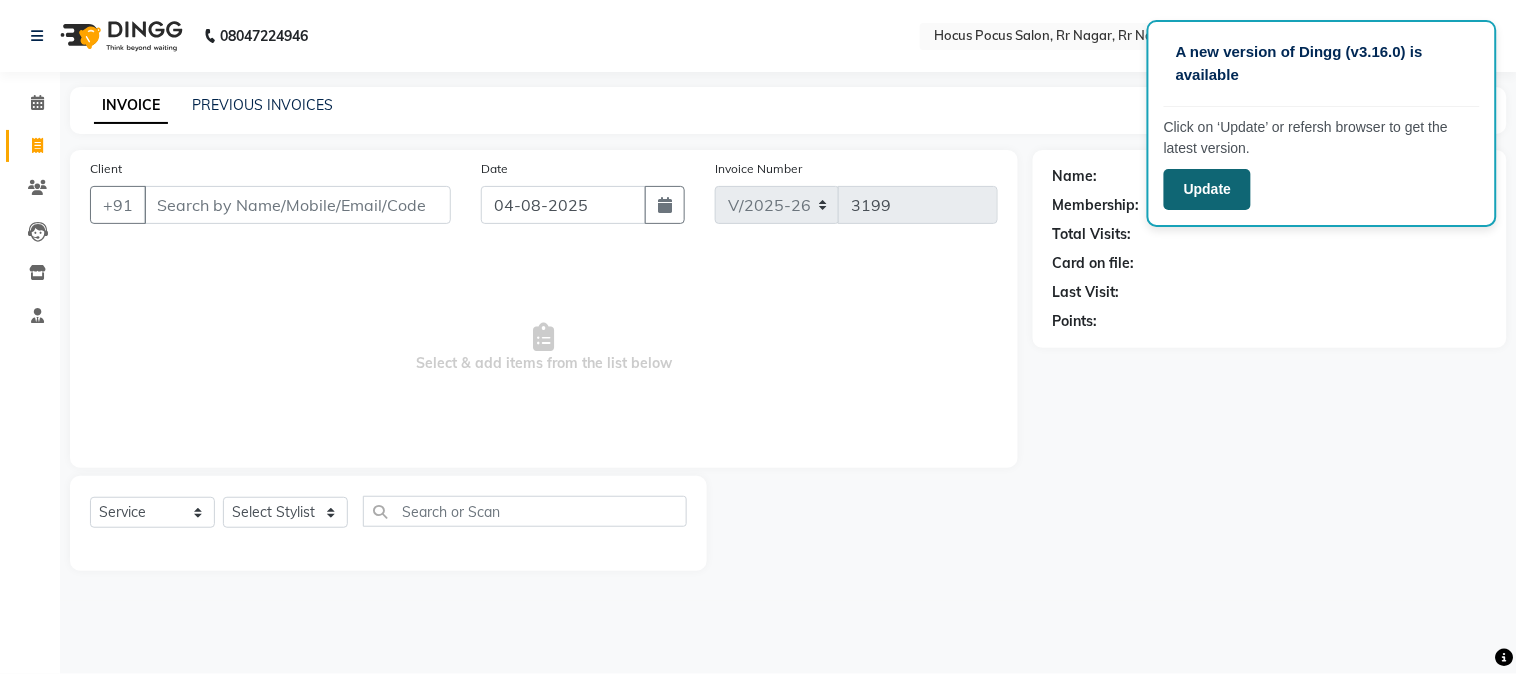 click on "Update" 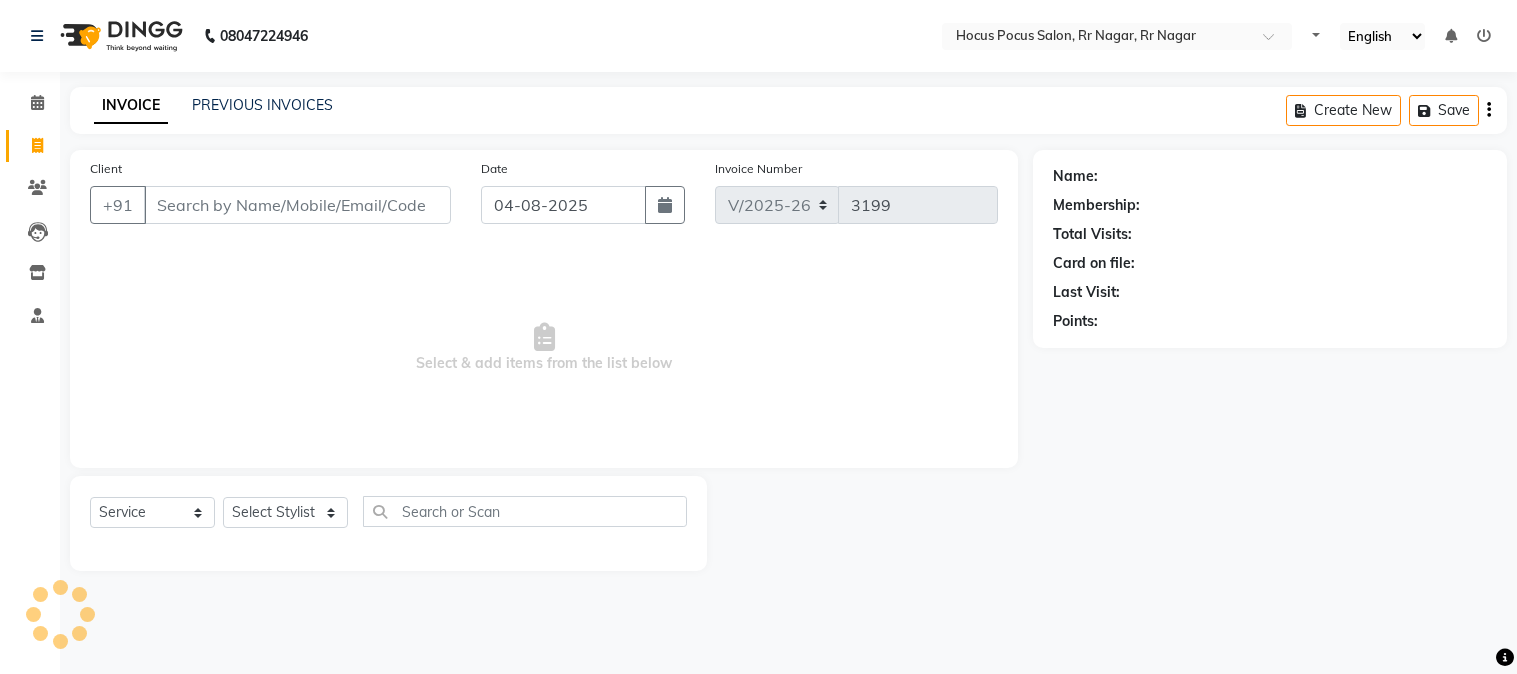 select on "5019" 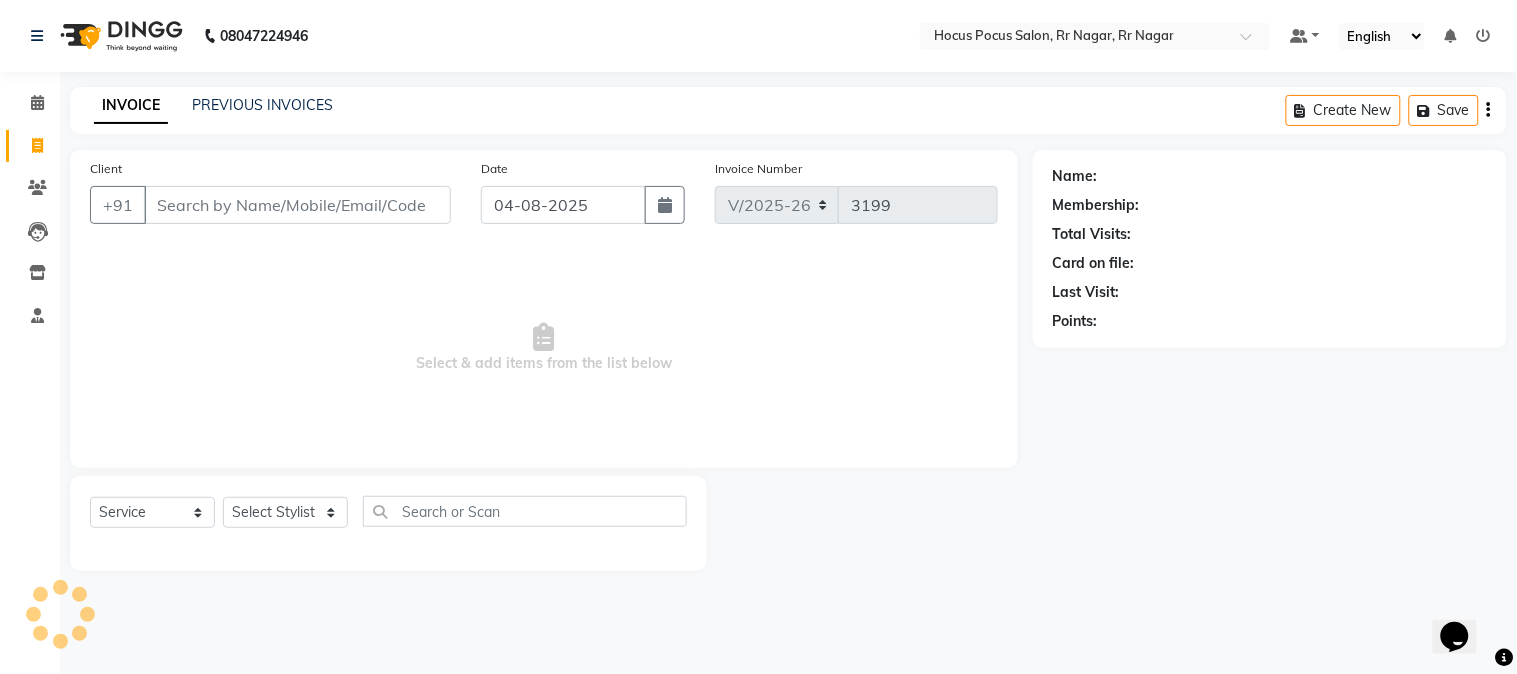 scroll, scrollTop: 0, scrollLeft: 0, axis: both 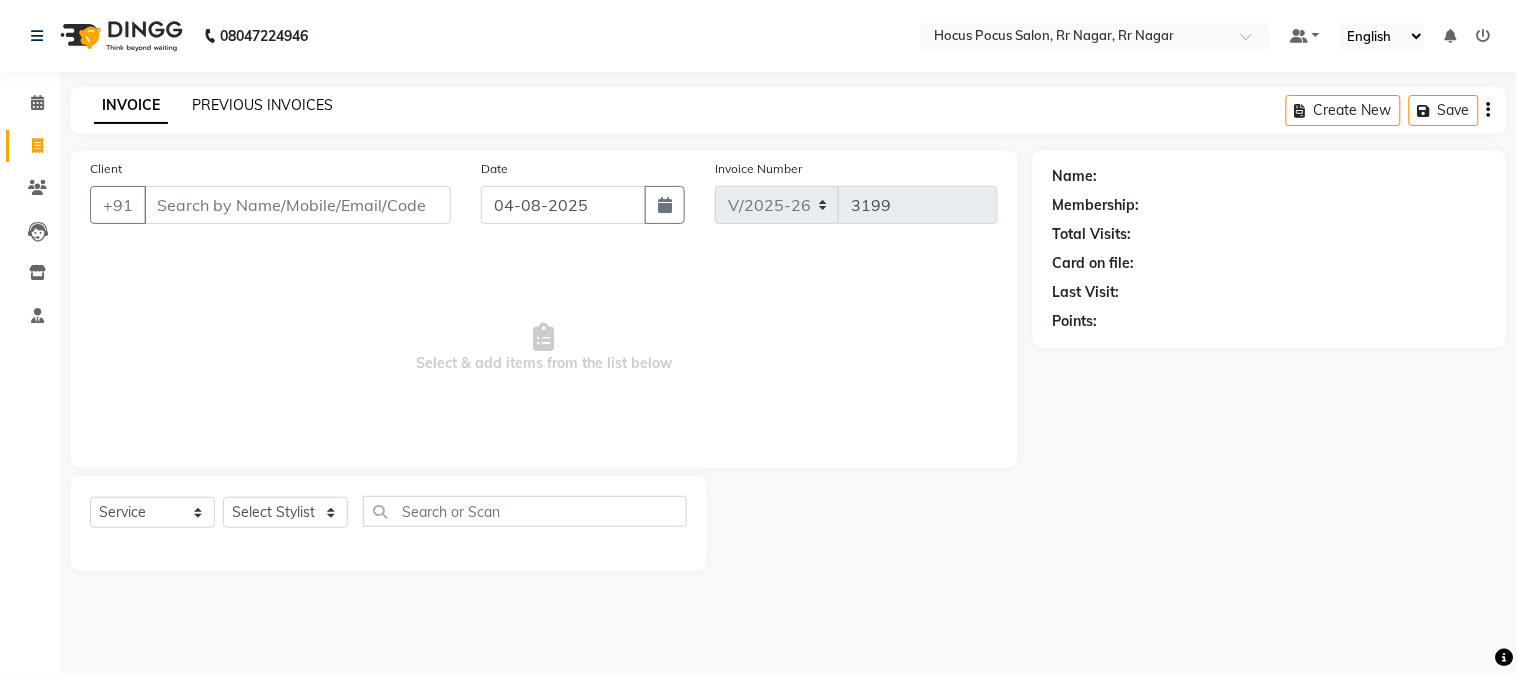 click on "PREVIOUS INVOICES" 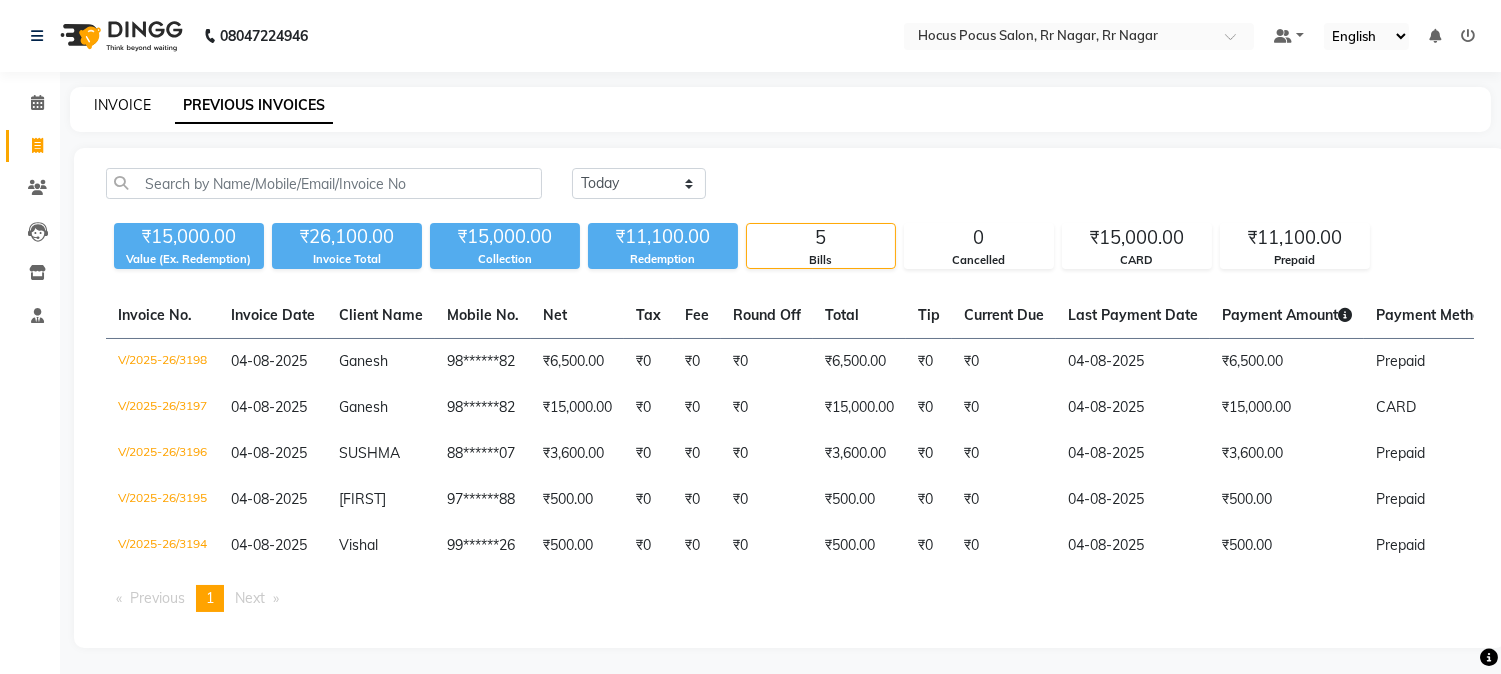 click on "INVOICE" 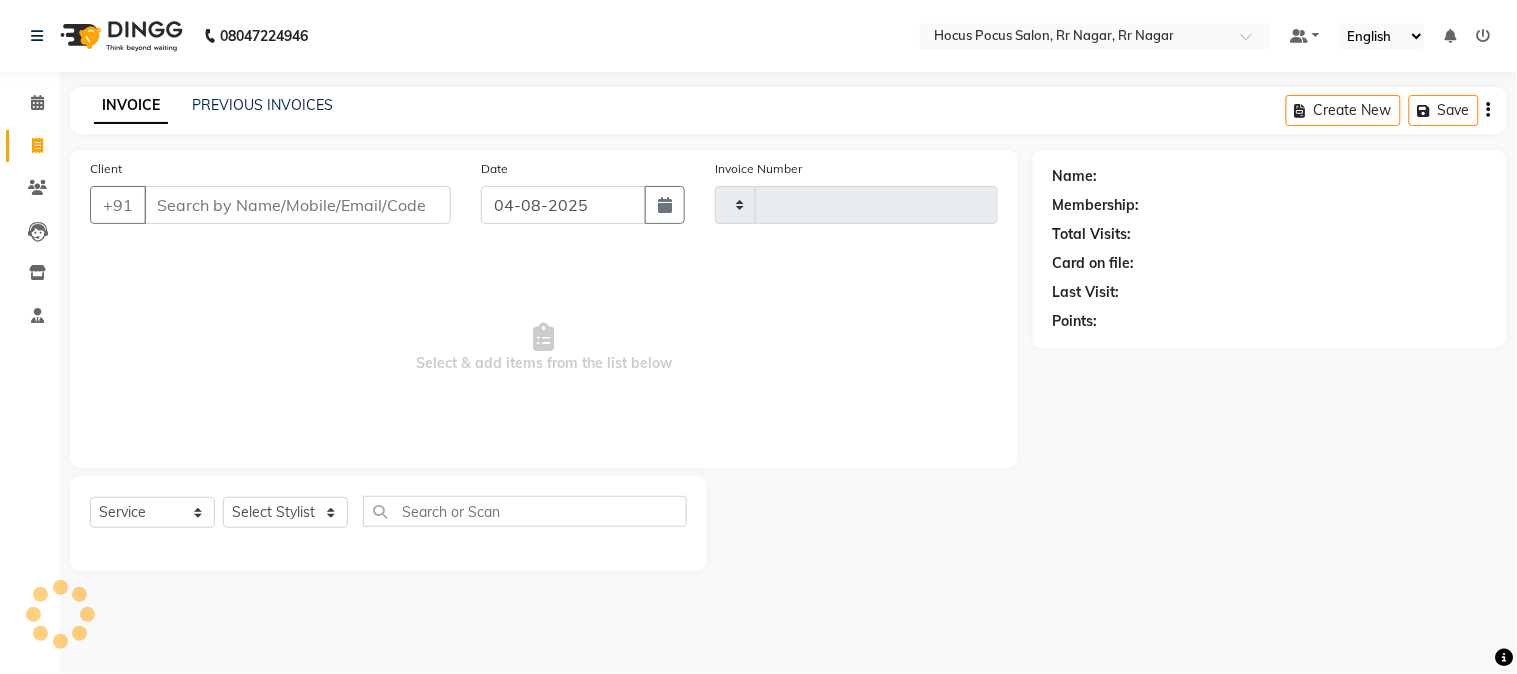 type on "3199" 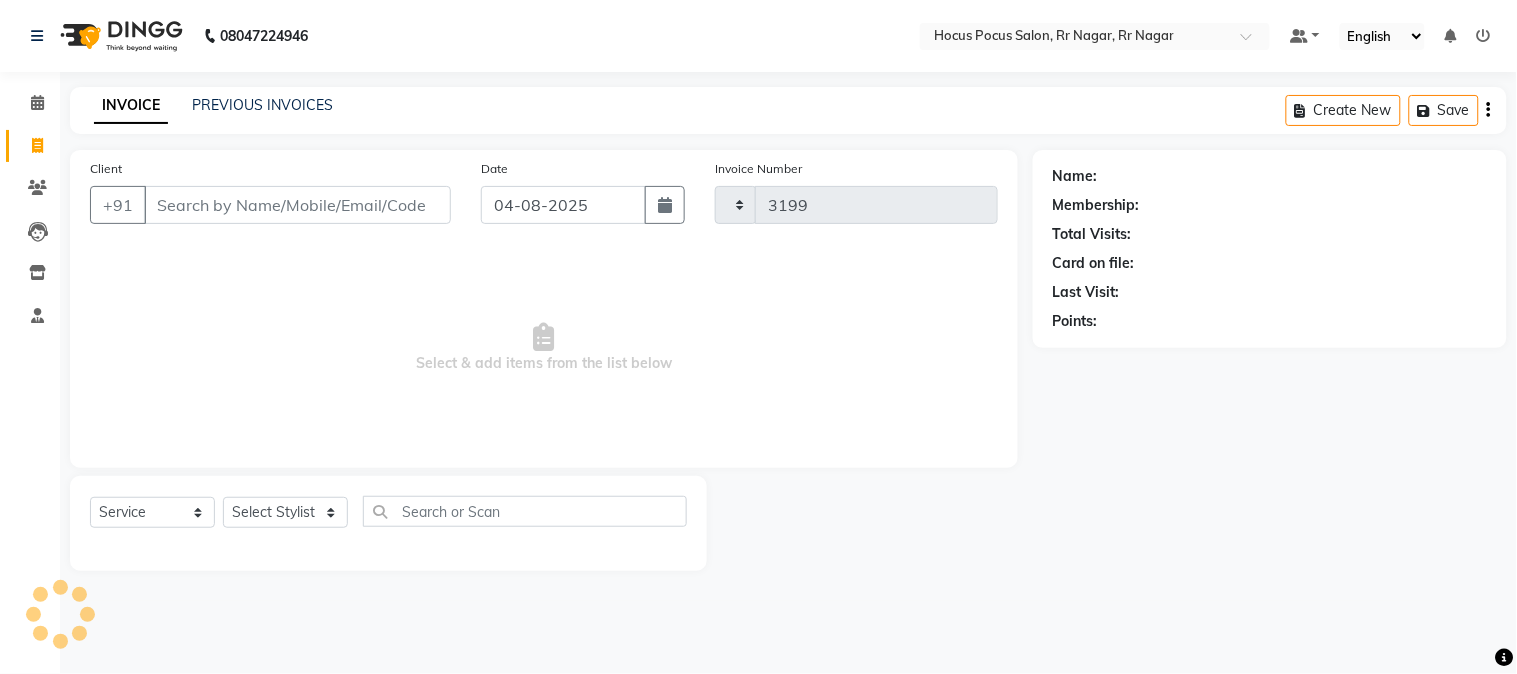 select on "5019" 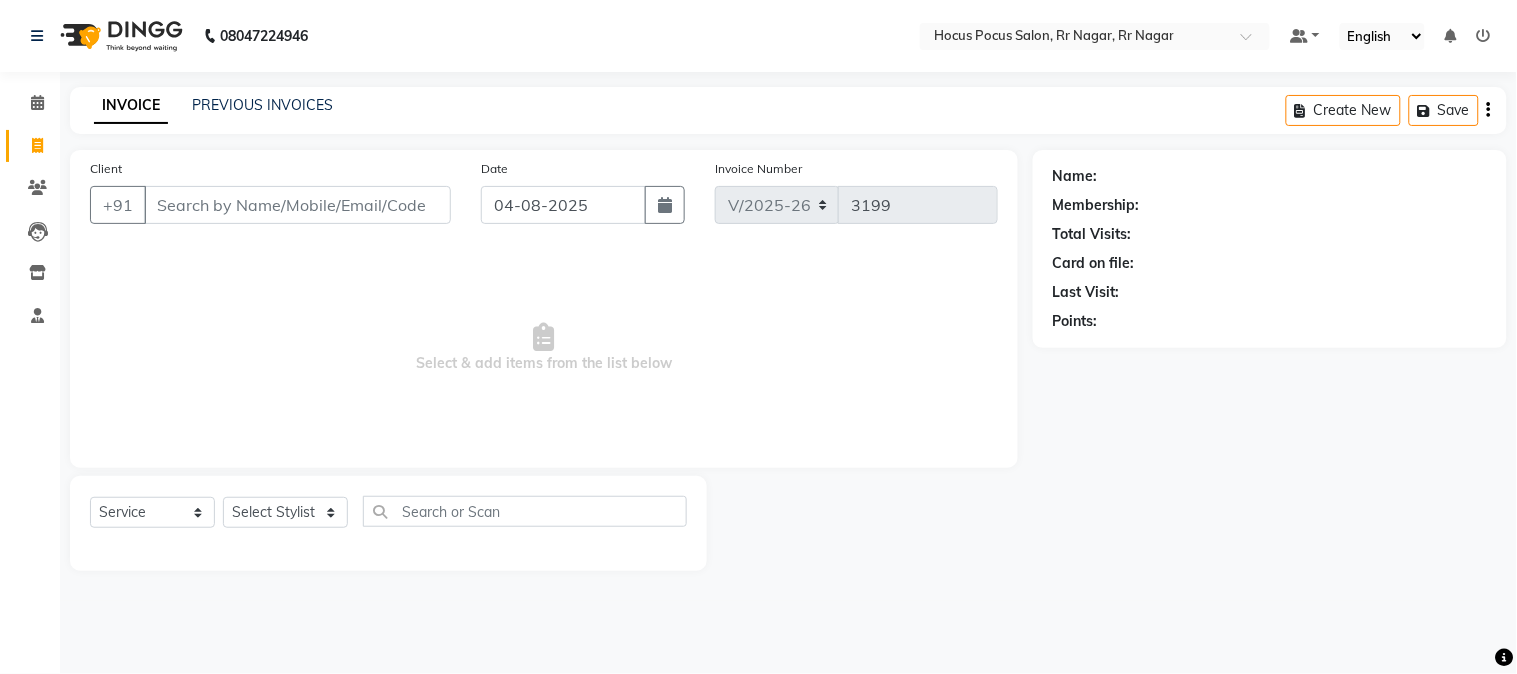 click on "Client" at bounding box center (297, 205) 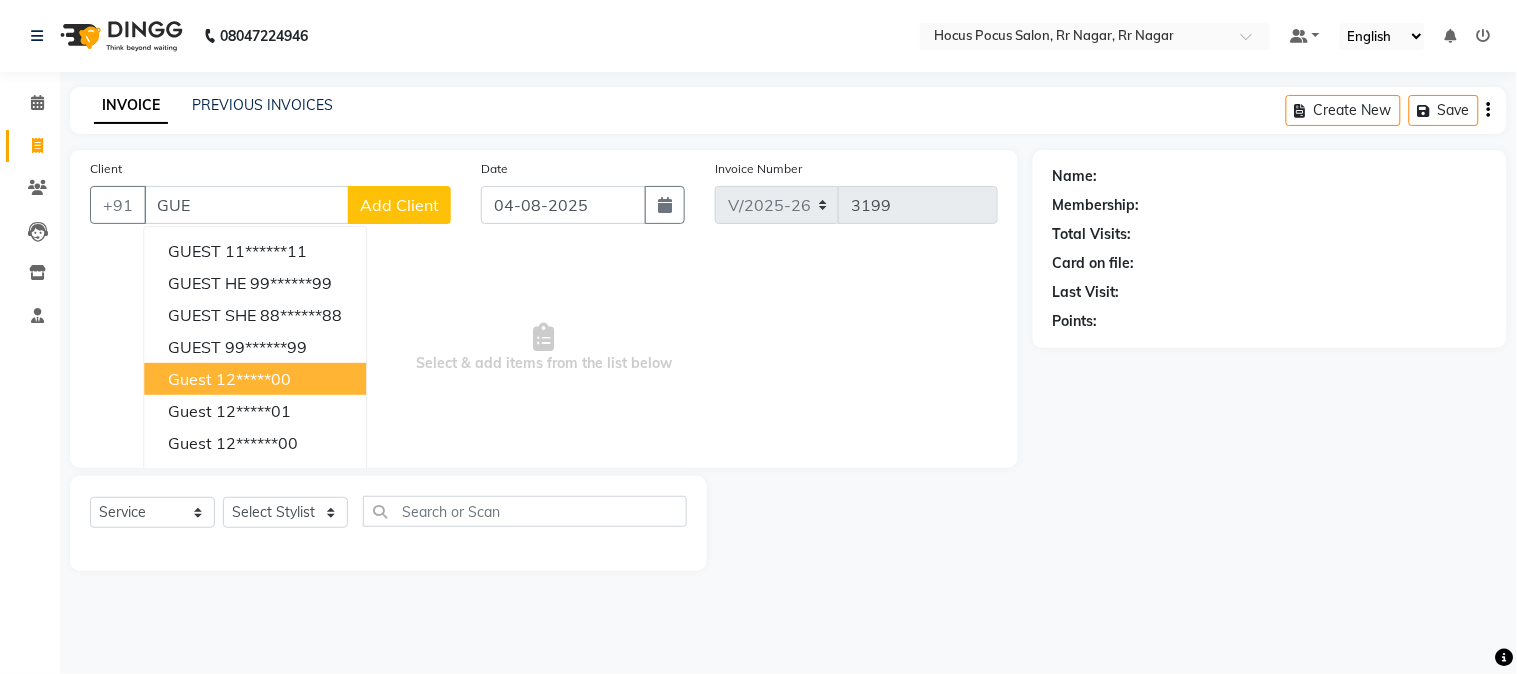 click on "12*****00" at bounding box center (253, 379) 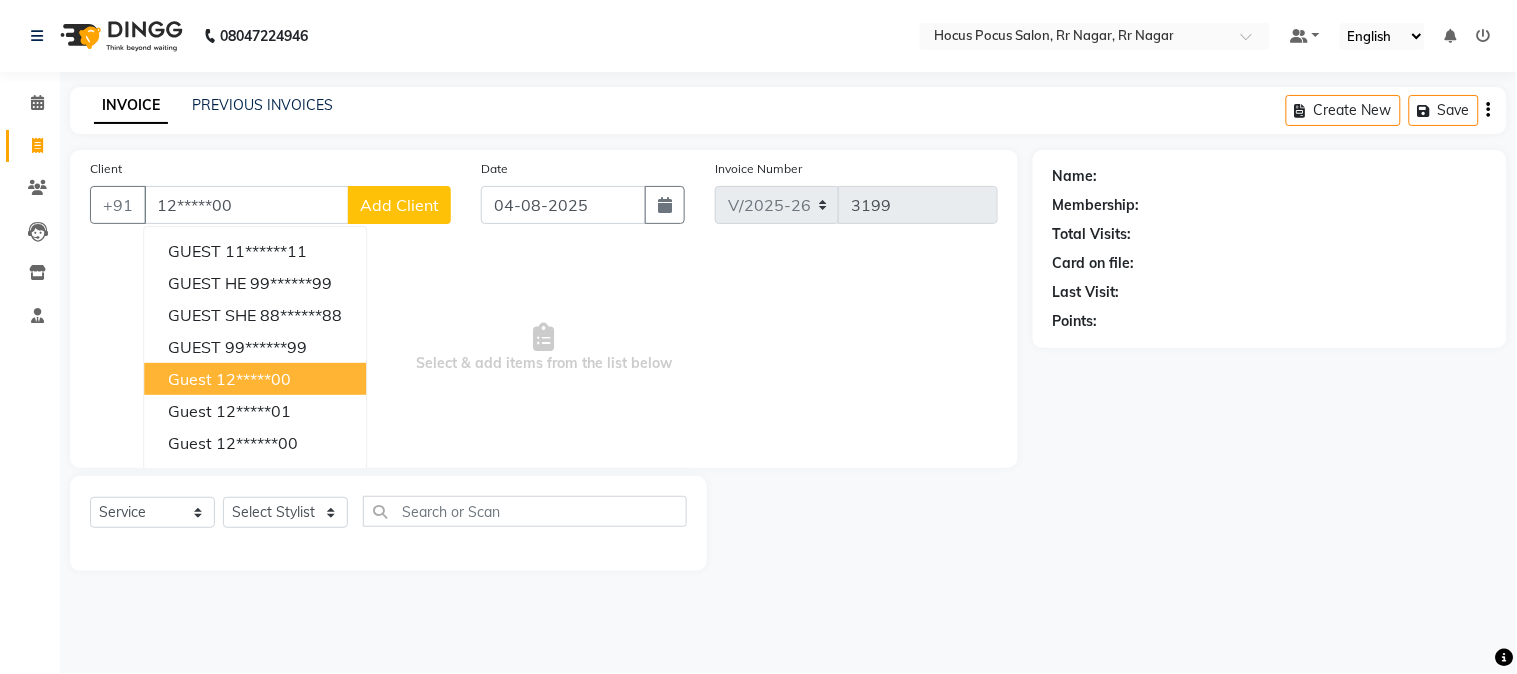 click on "Select & add items from the list below" at bounding box center (544, 348) 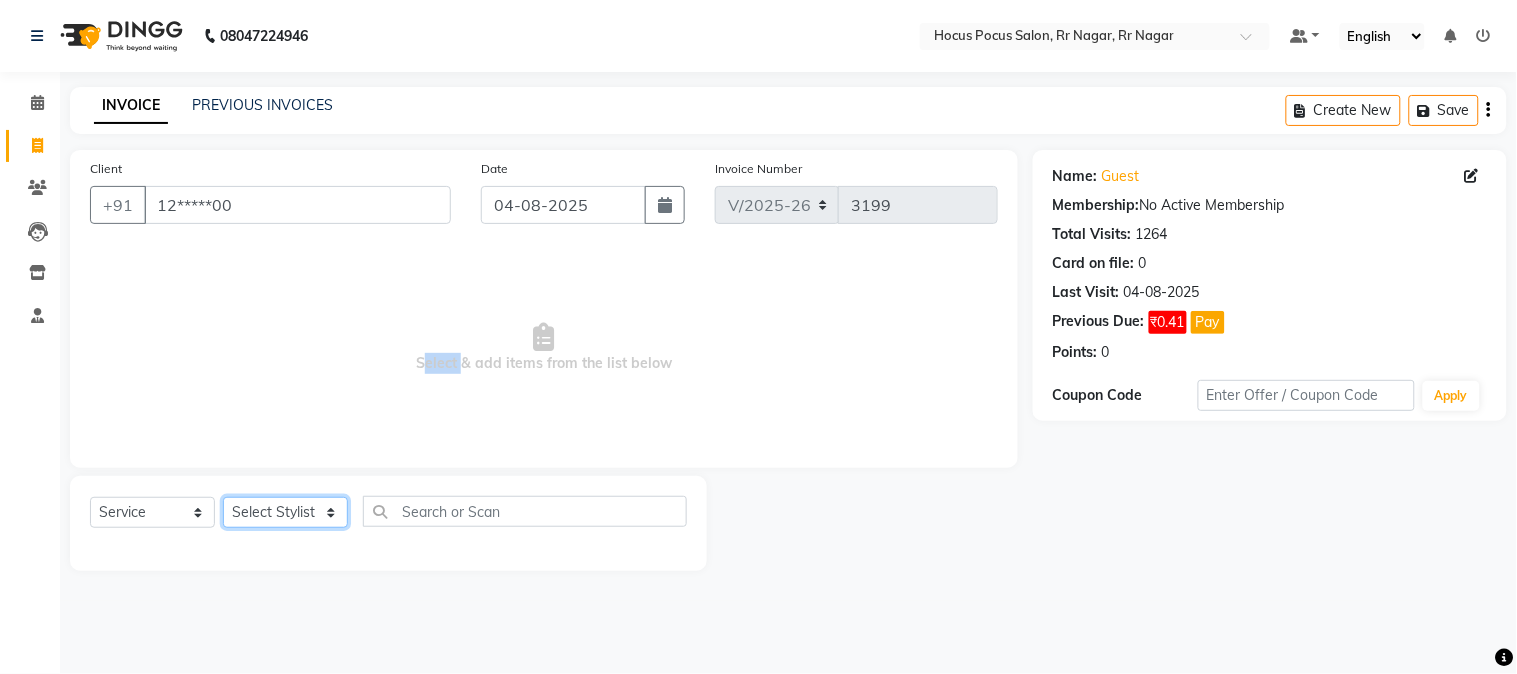 click on "Select Stylist Amar  Arjun Eliza hocus pocus Jonathan Maya Mona Neha Ravi Salima Sonam" 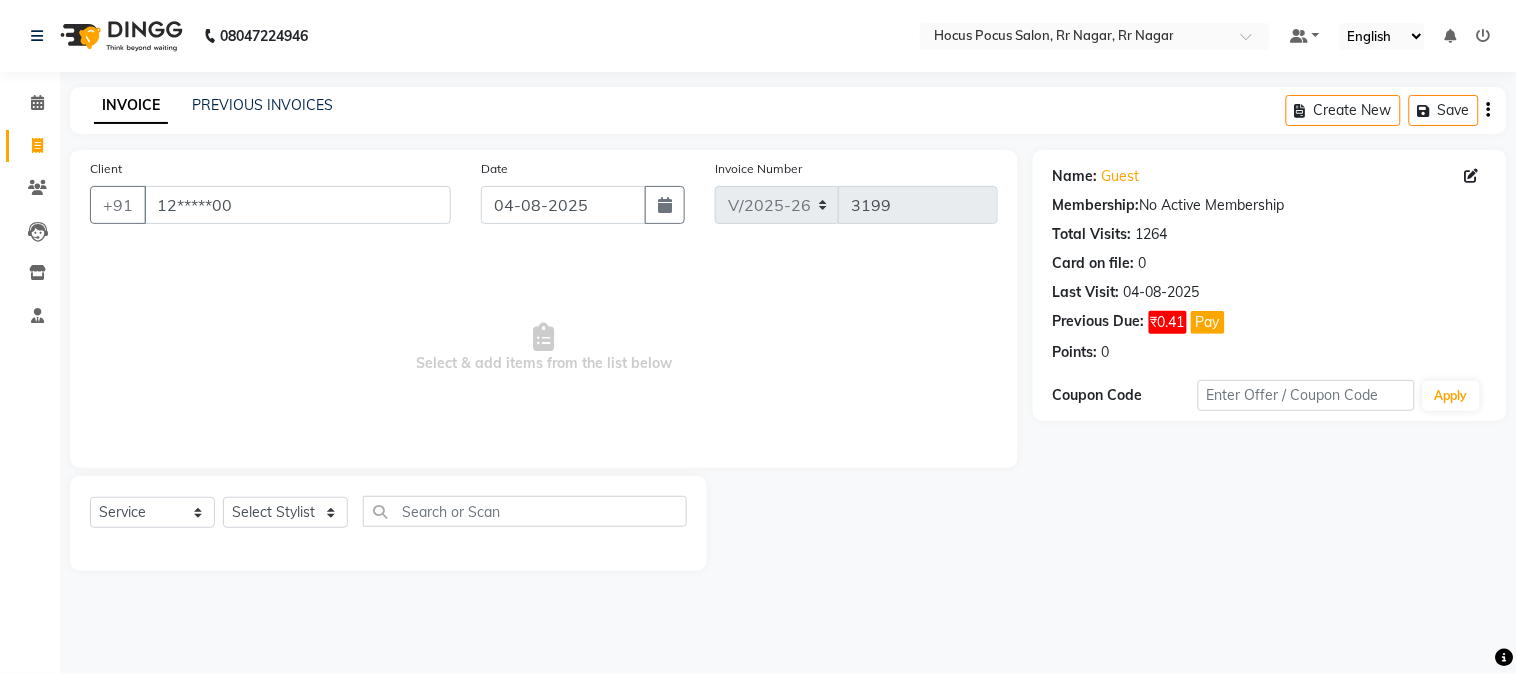 click on "Select & add items from the list below" at bounding box center [544, 348] 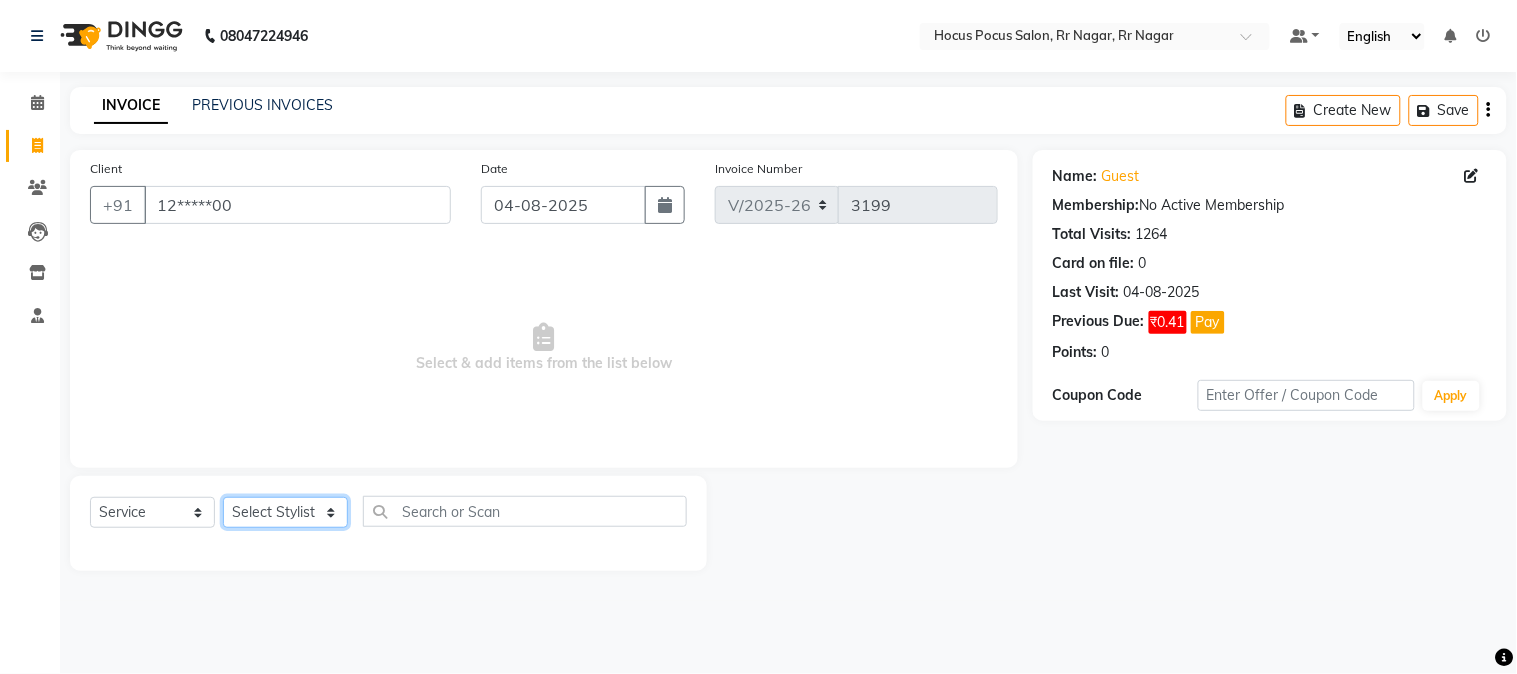click on "Select Stylist Amar  Arjun Eliza hocus pocus Jonathan Maya Mona Neha Ravi Salima Sonam" 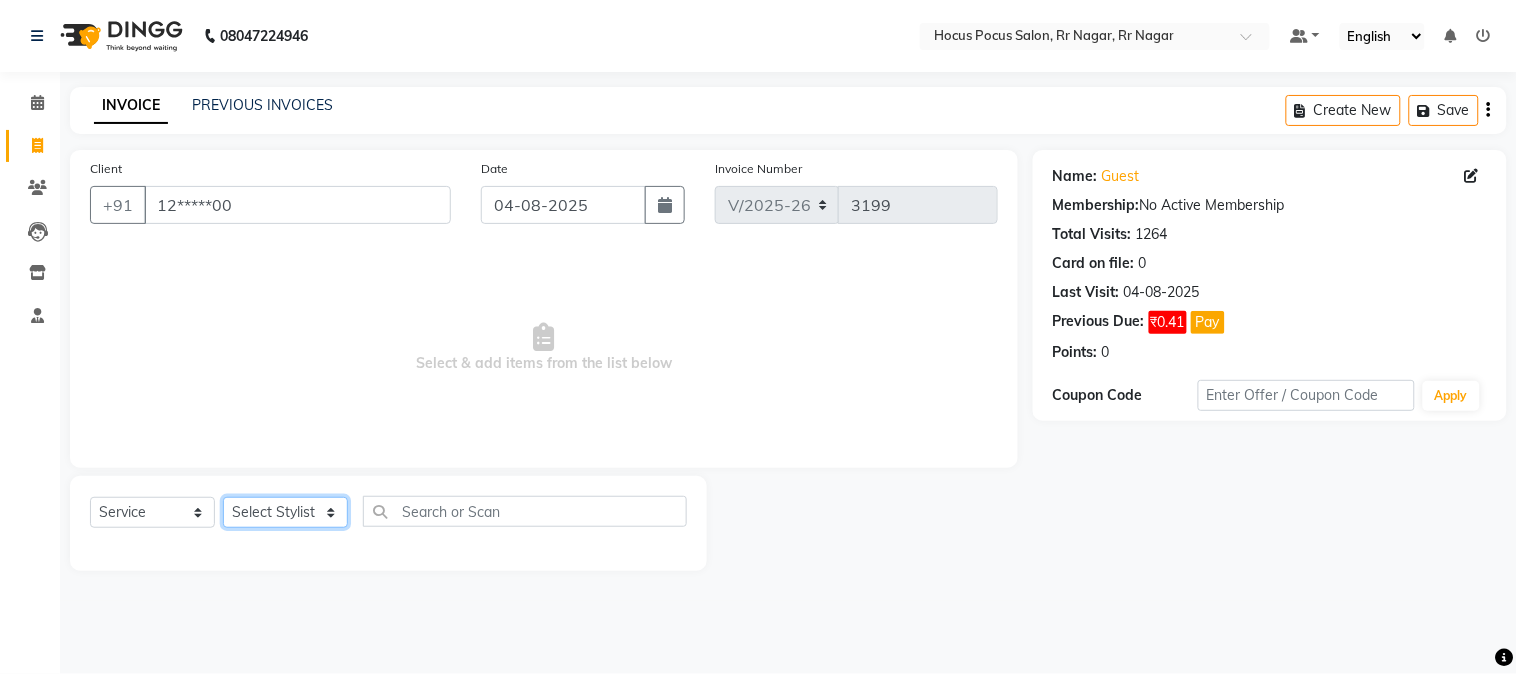 click on "Select Stylist Amar  Arjun Eliza hocus pocus Jonathan Maya Mona Neha Ravi Salima Sonam" 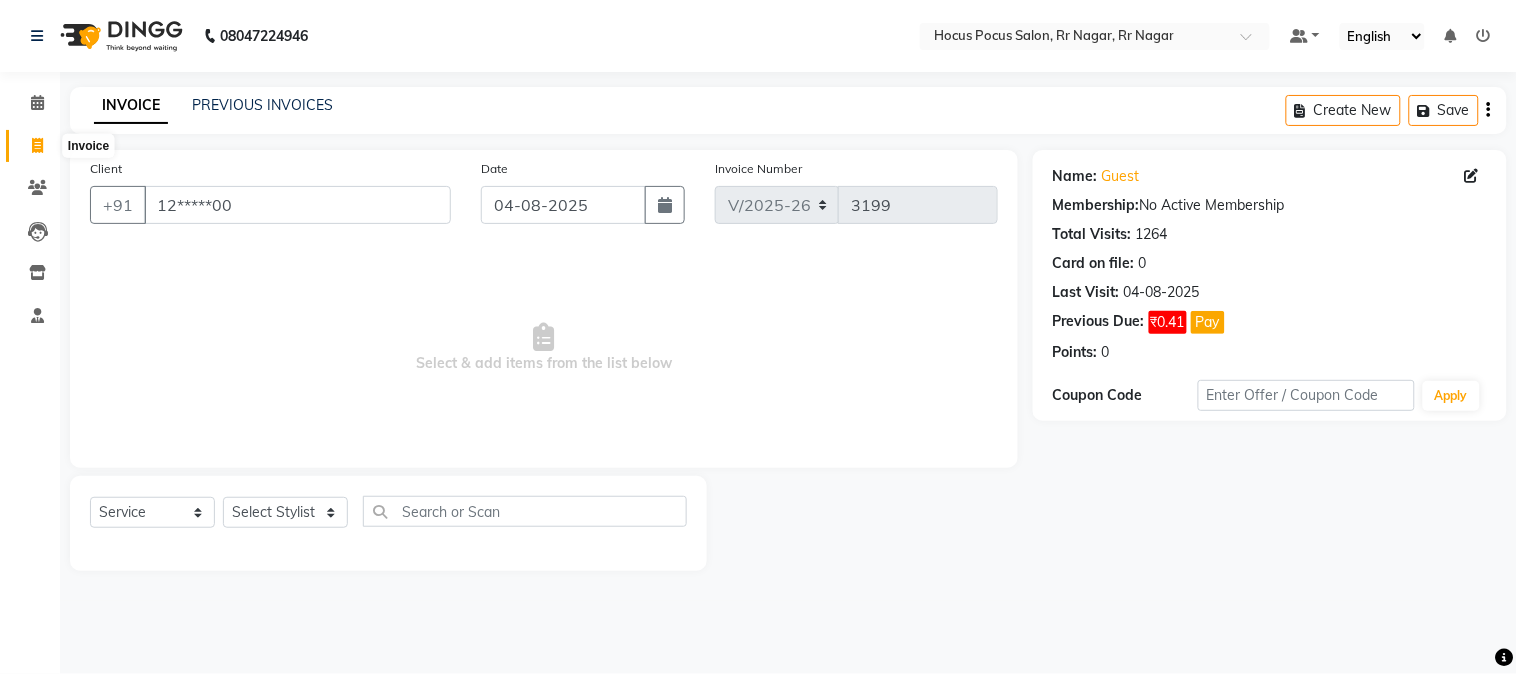 click 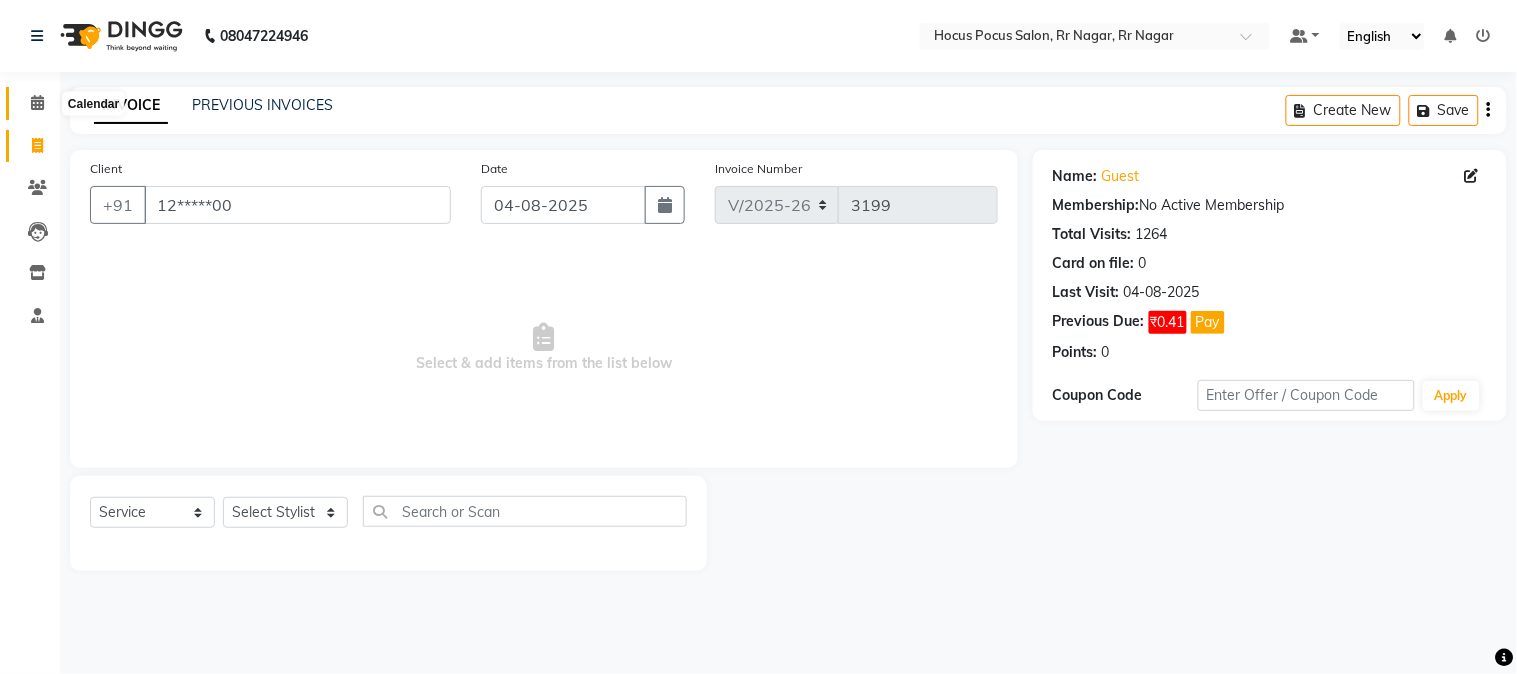 click 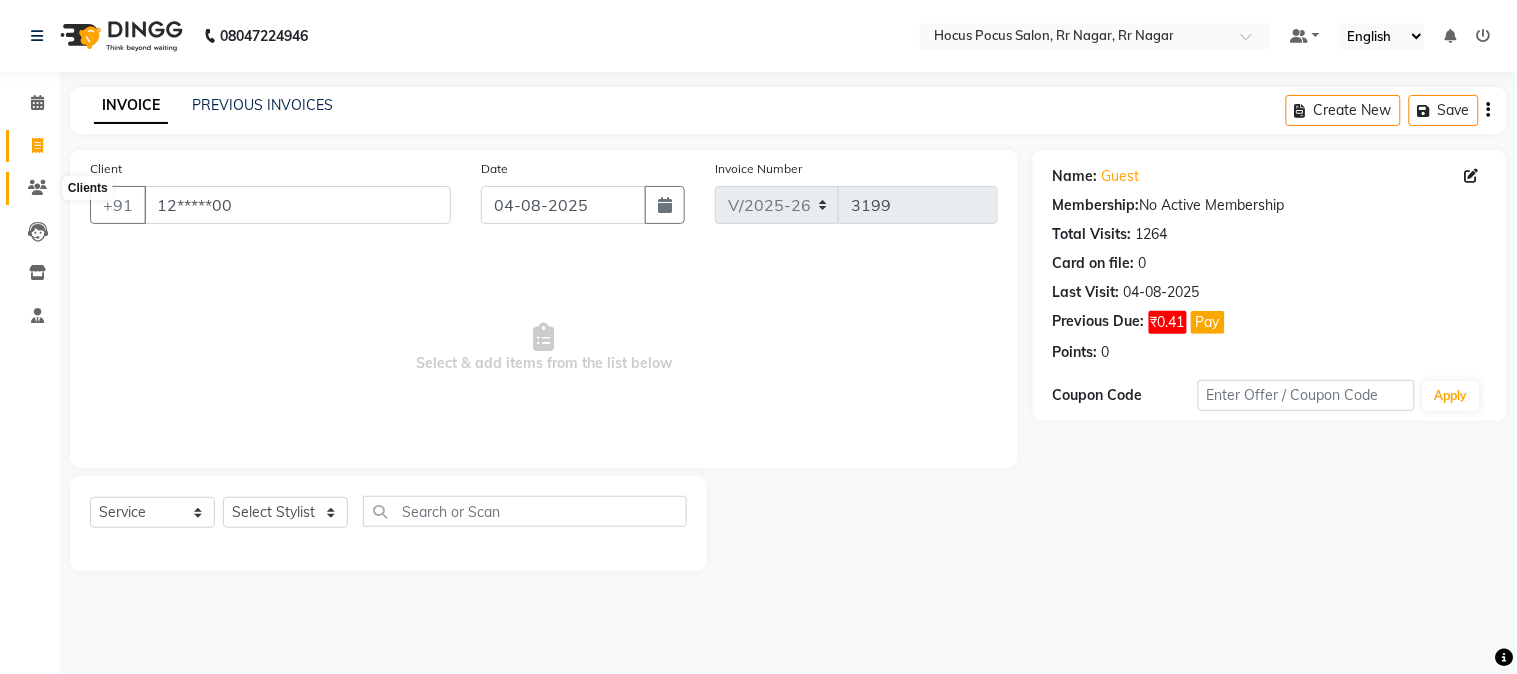 click 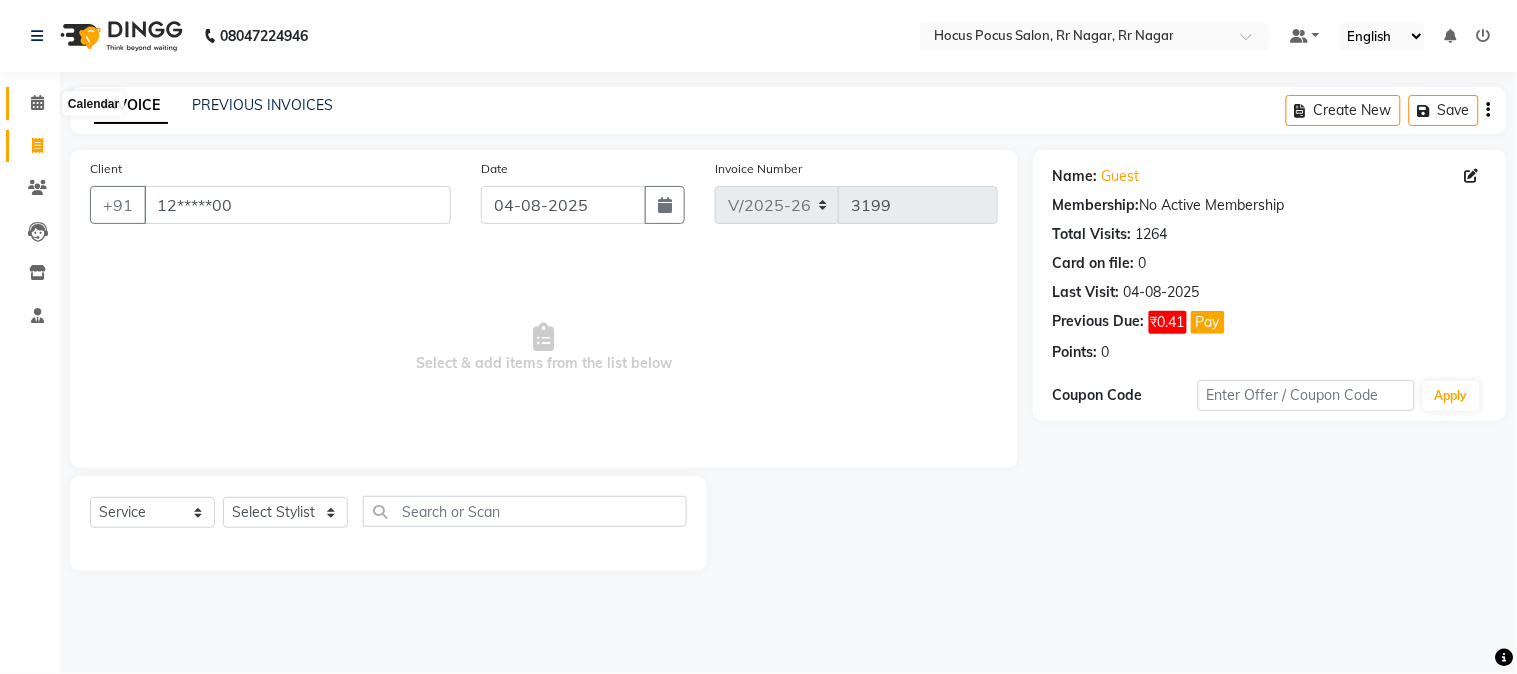 click 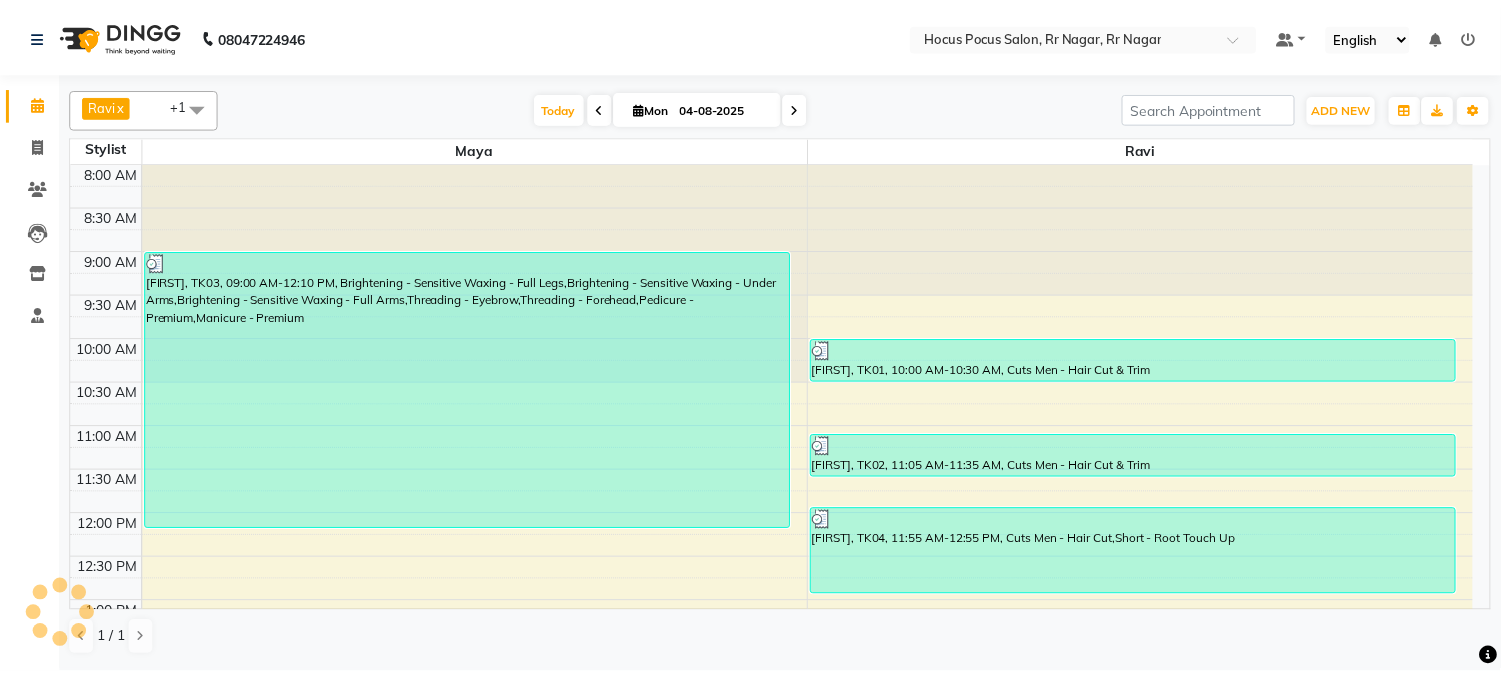 scroll, scrollTop: 0, scrollLeft: 0, axis: both 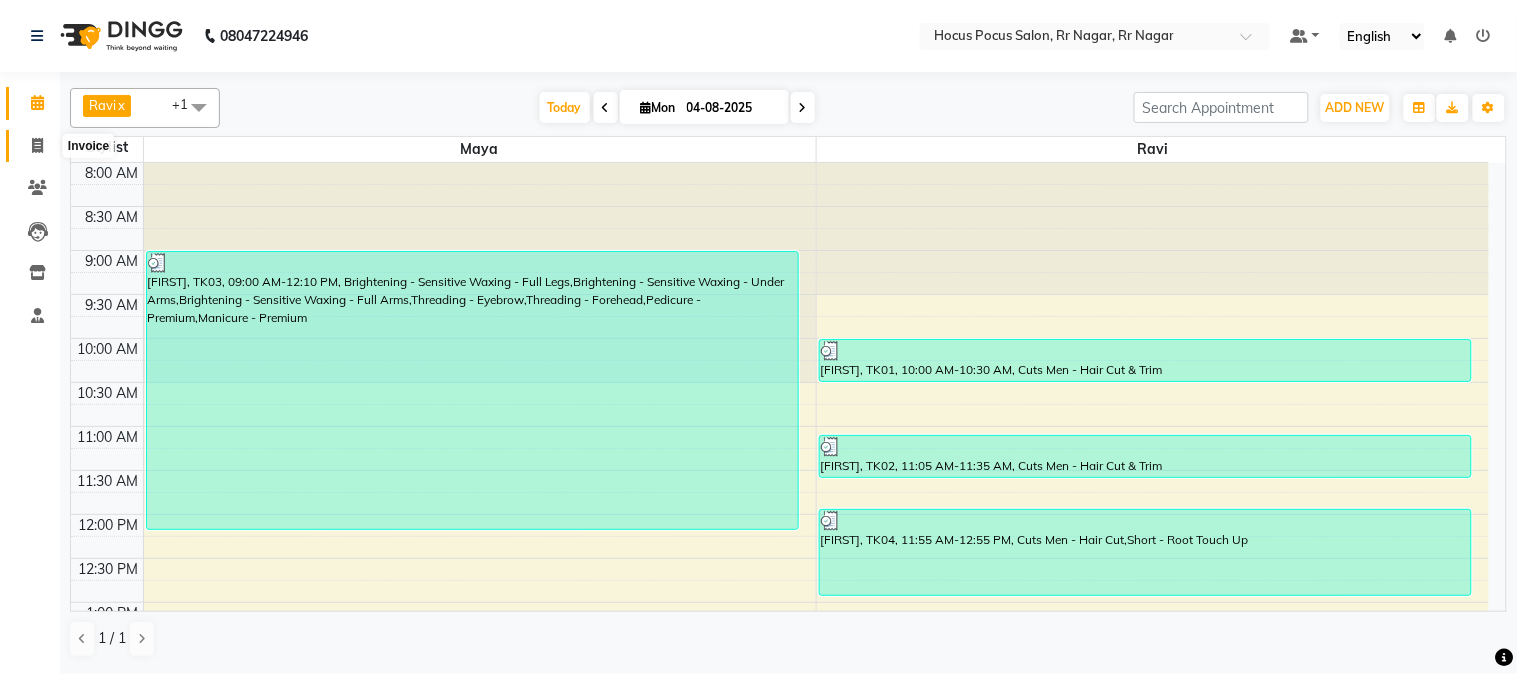 click 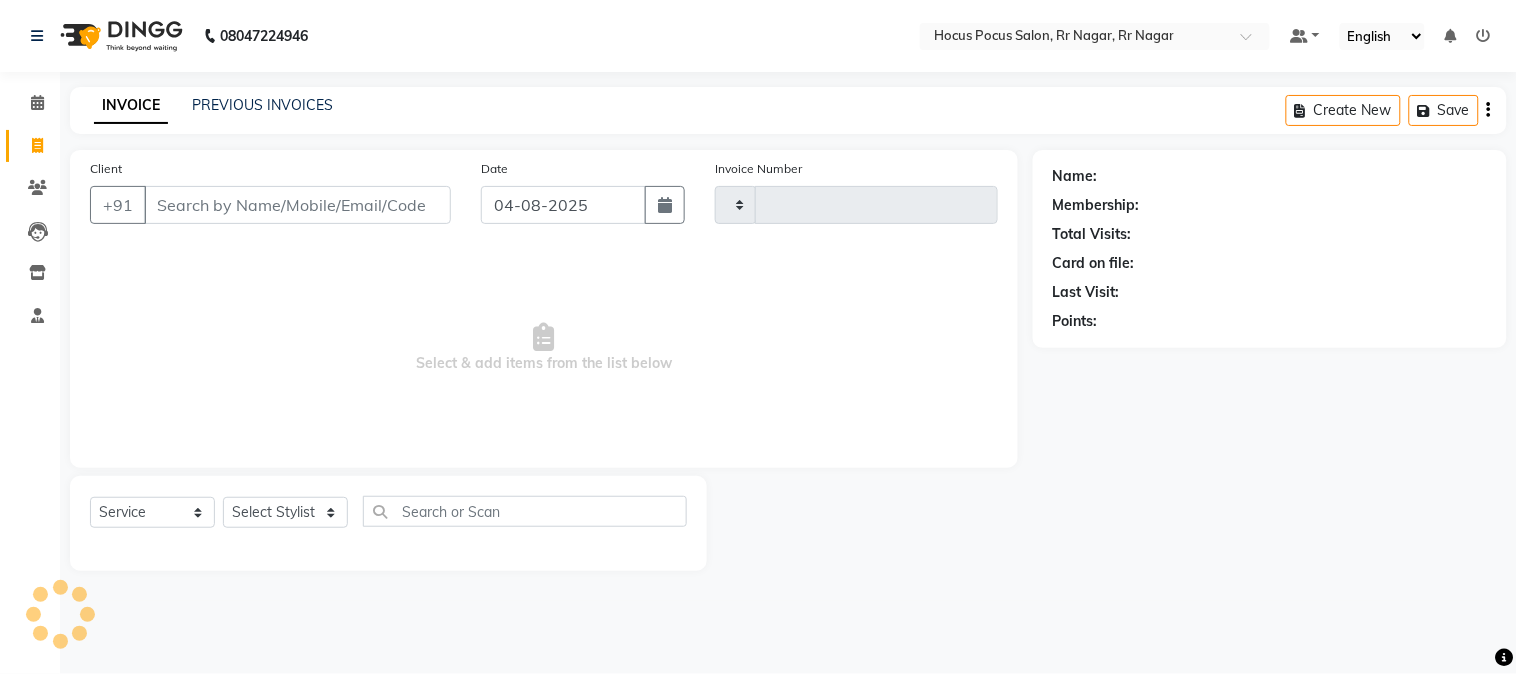 type on "3199" 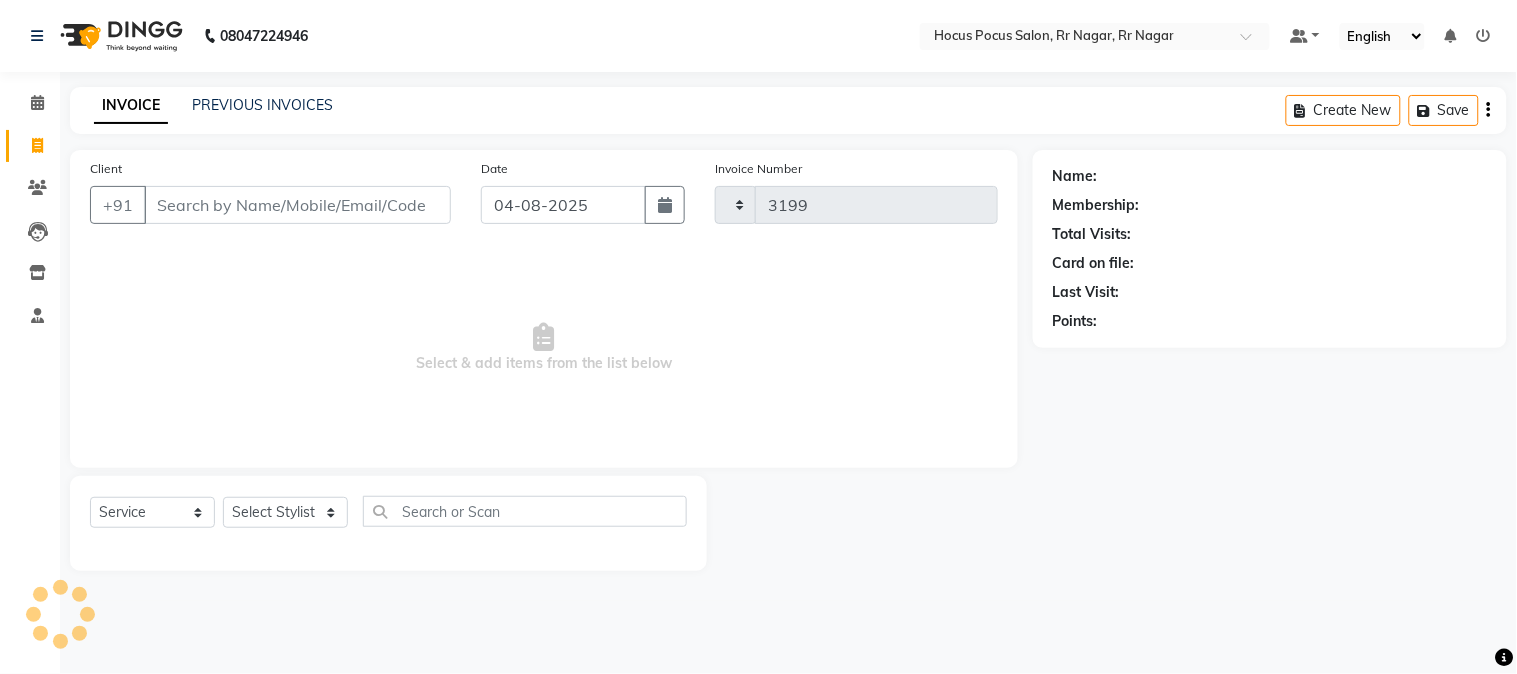 select on "5019" 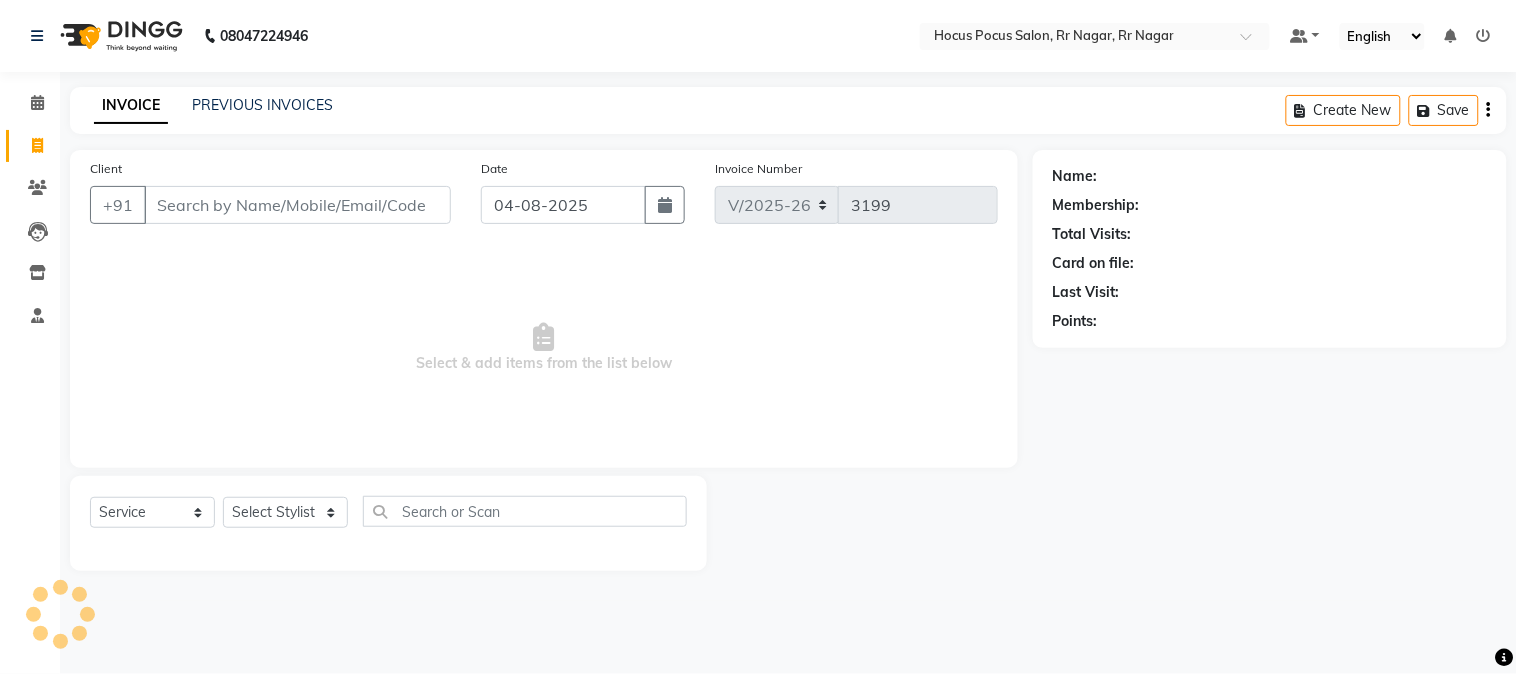 click 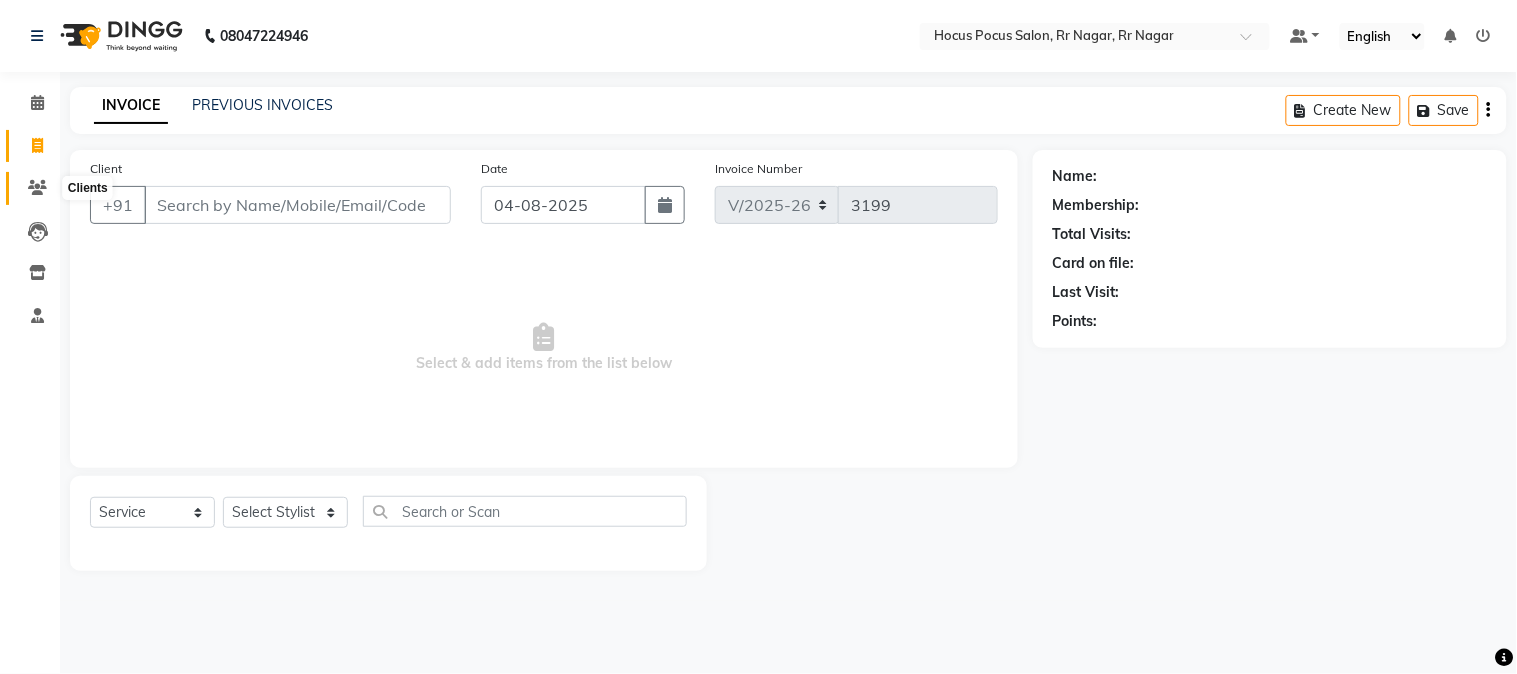click 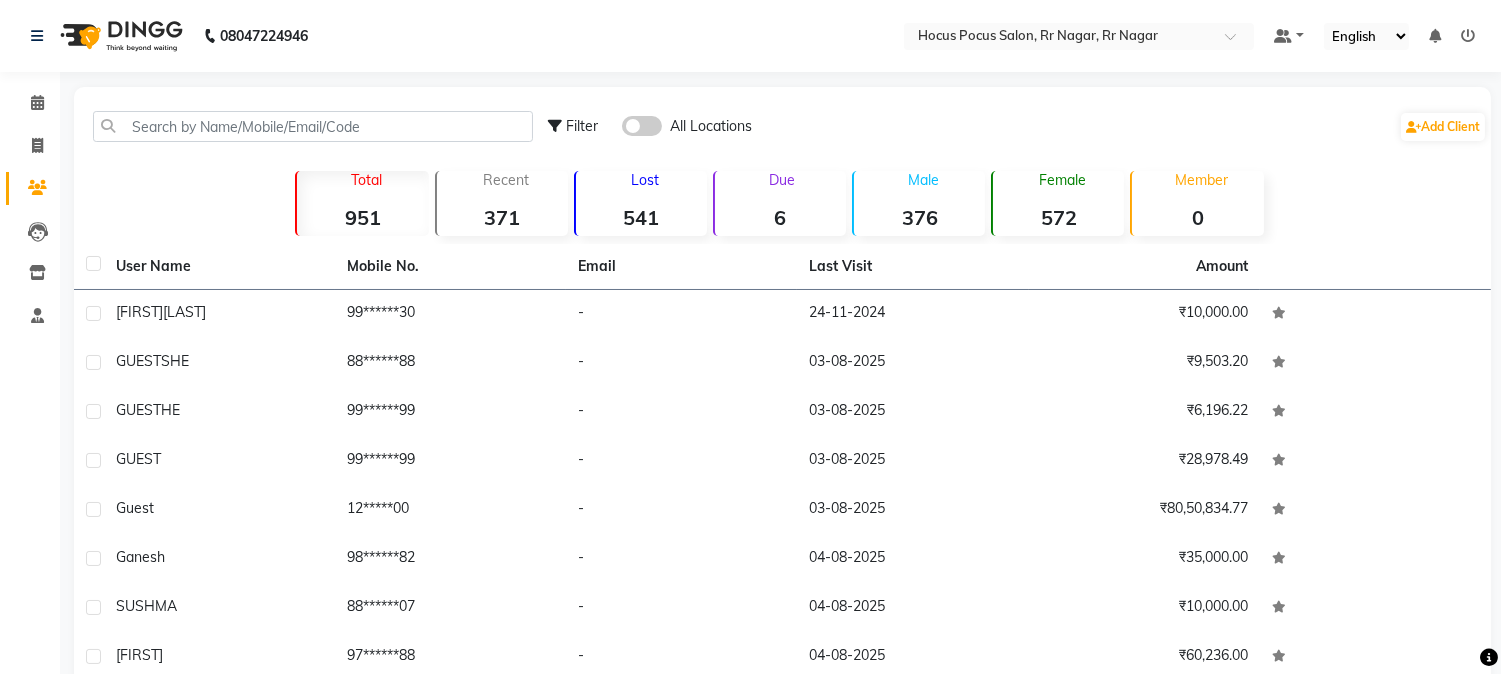 click on "All Locations" 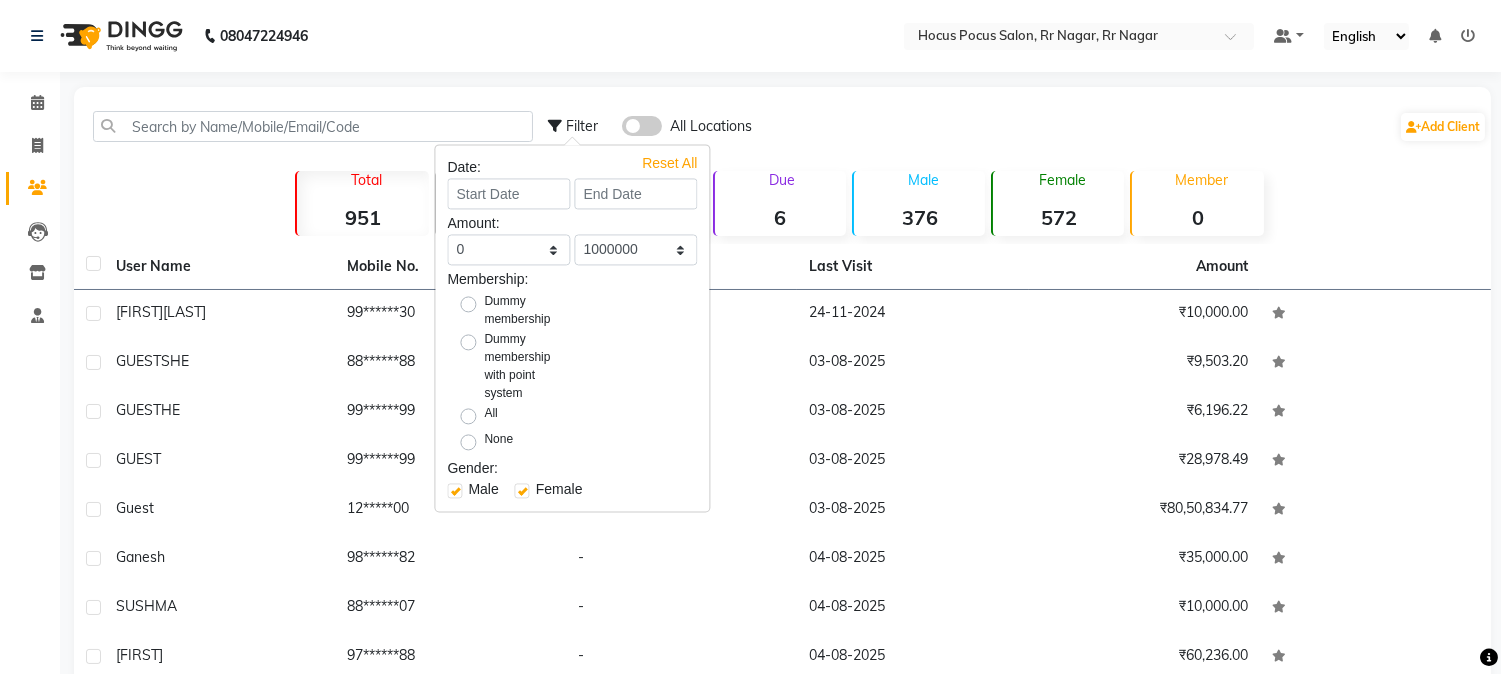 click on "Filter" 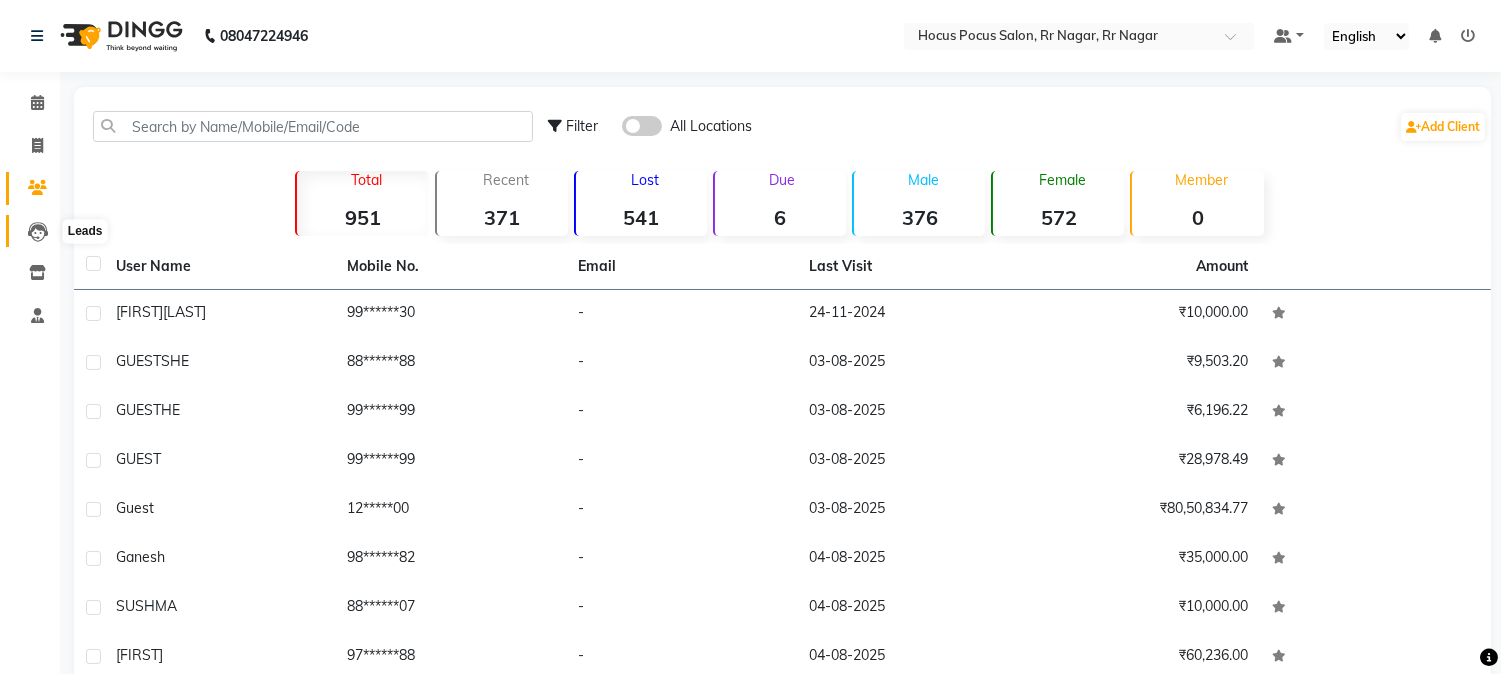click 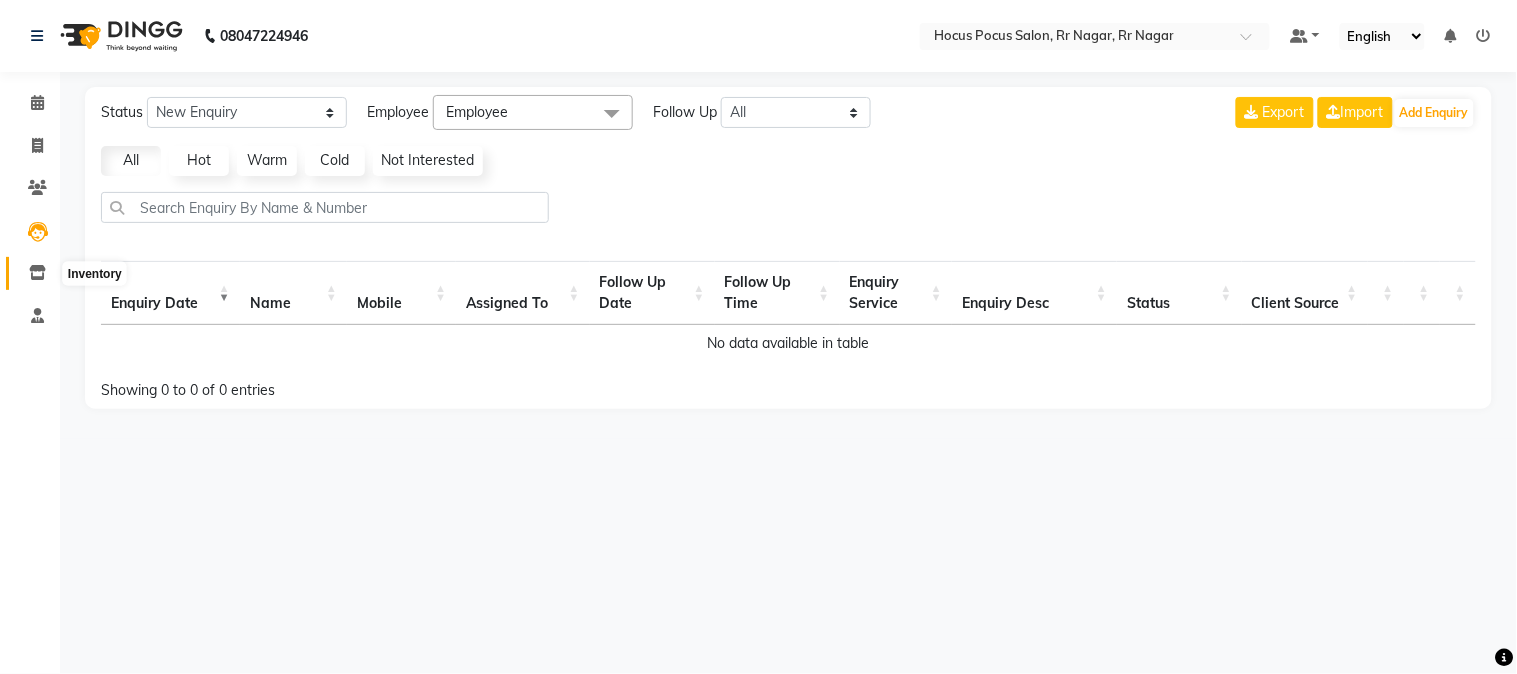 click 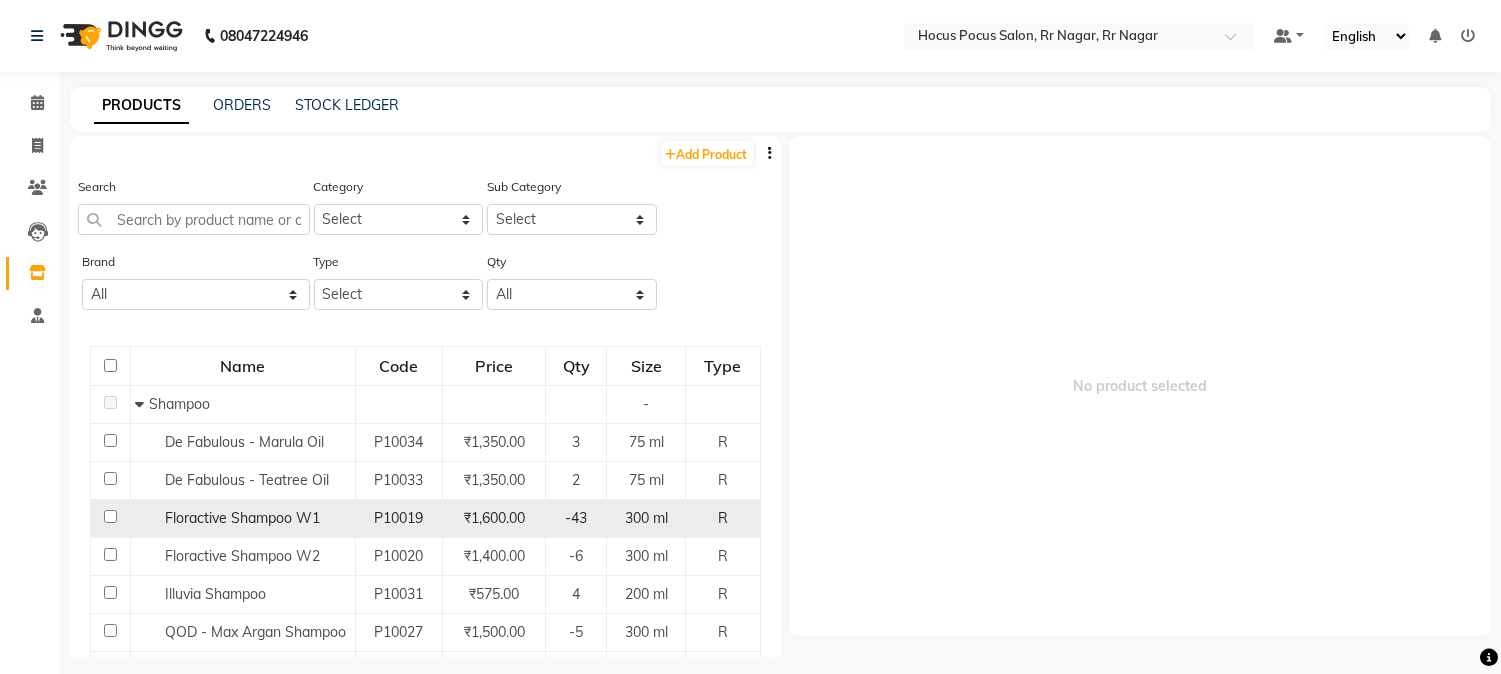 scroll, scrollTop: 0, scrollLeft: 0, axis: both 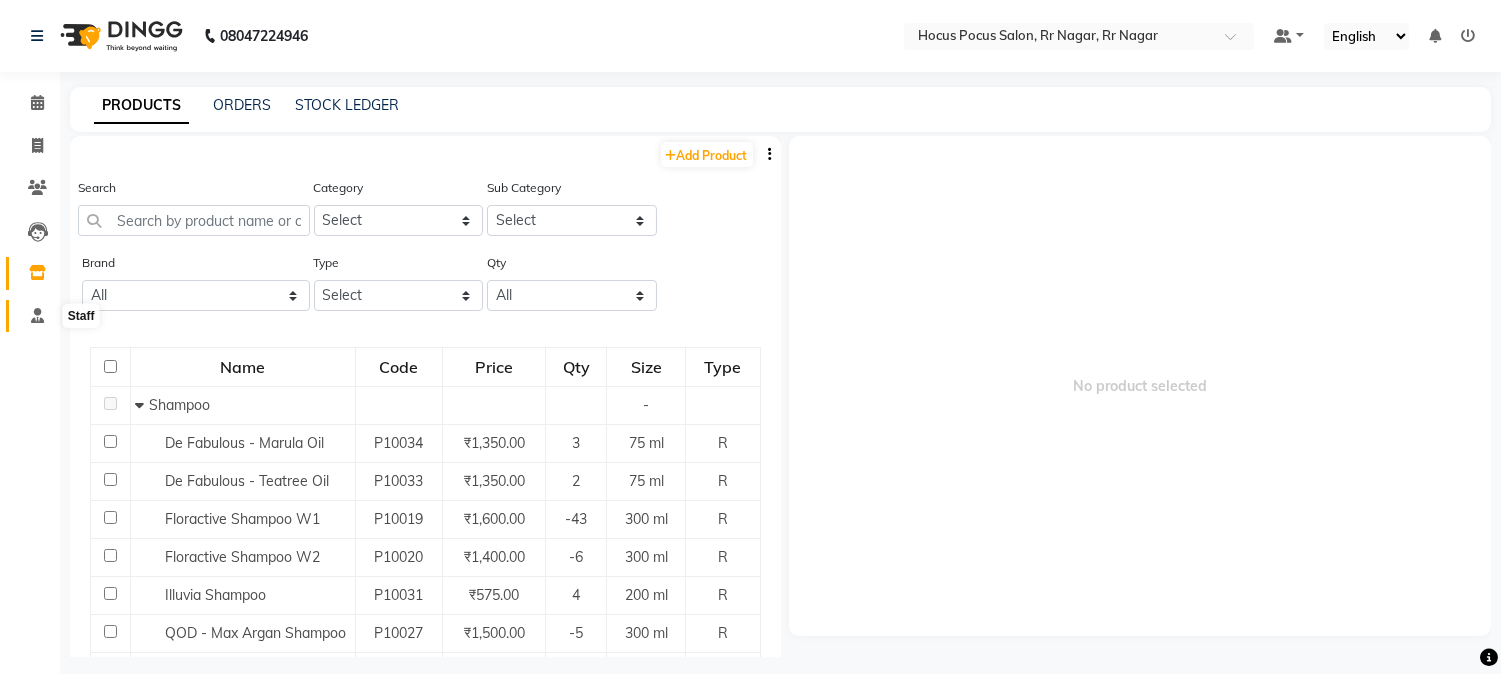 click 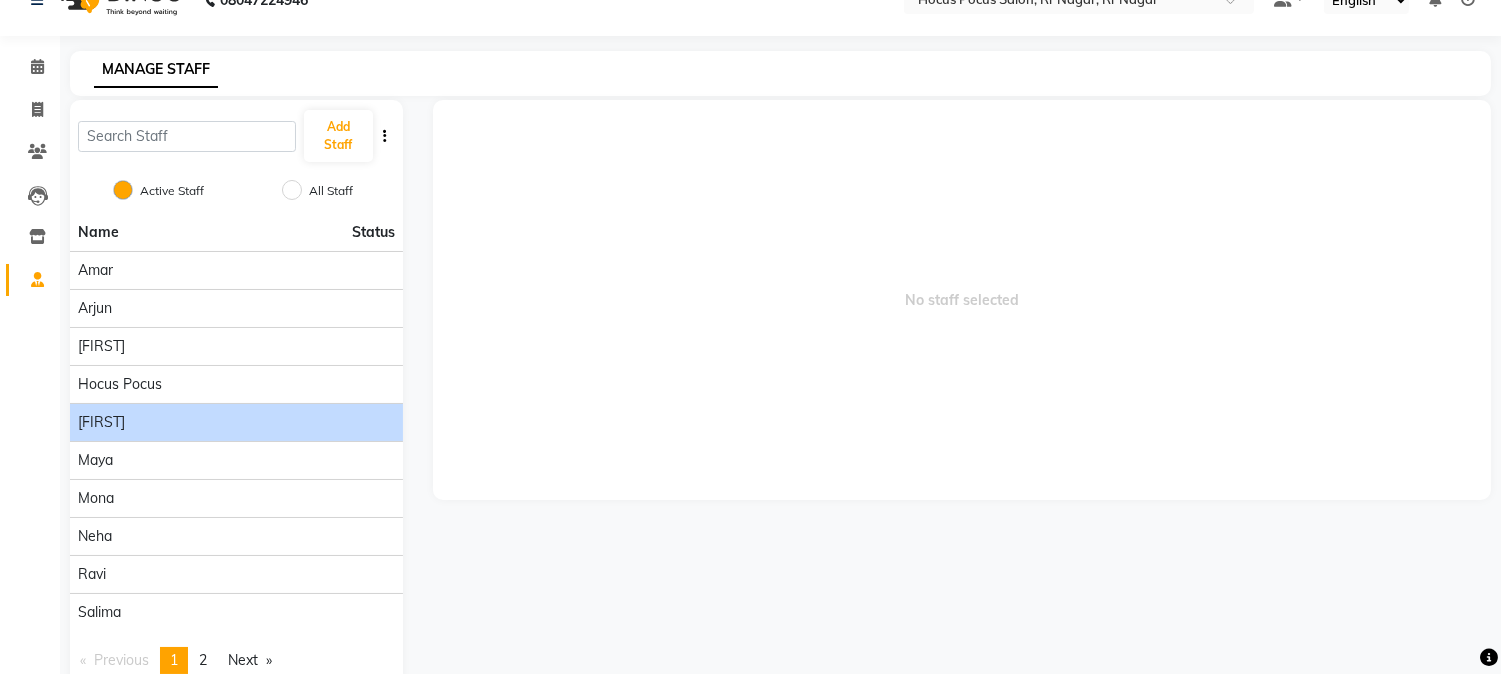 scroll, scrollTop: 0, scrollLeft: 0, axis: both 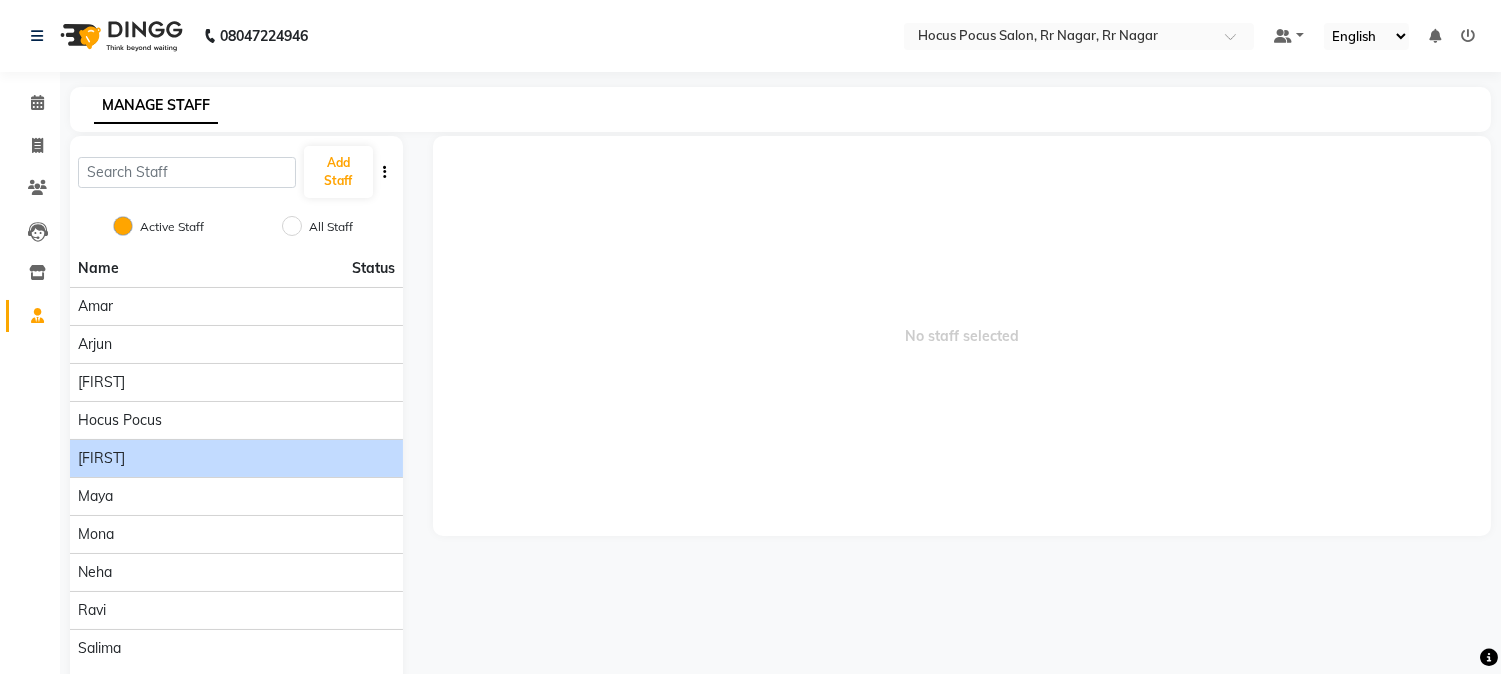 click on "[FIRST]" 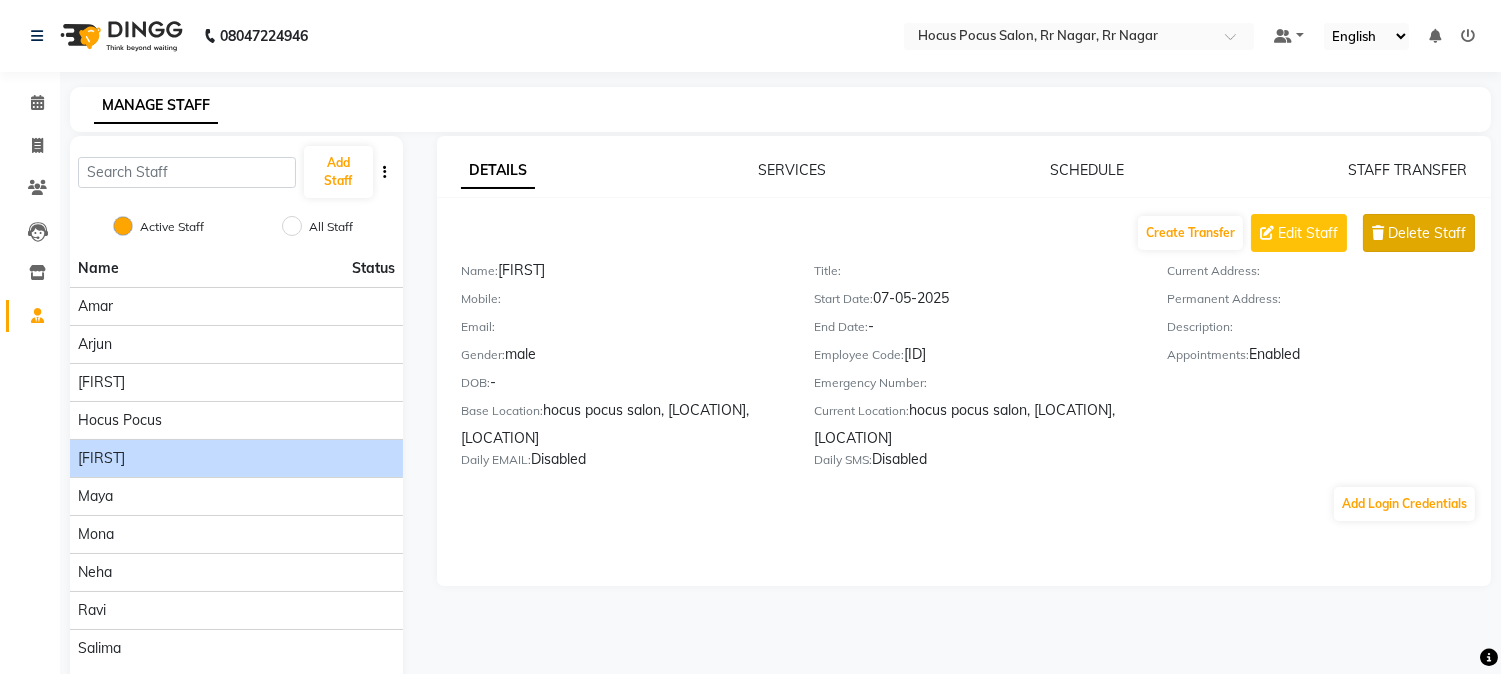 click on "Delete Staff" 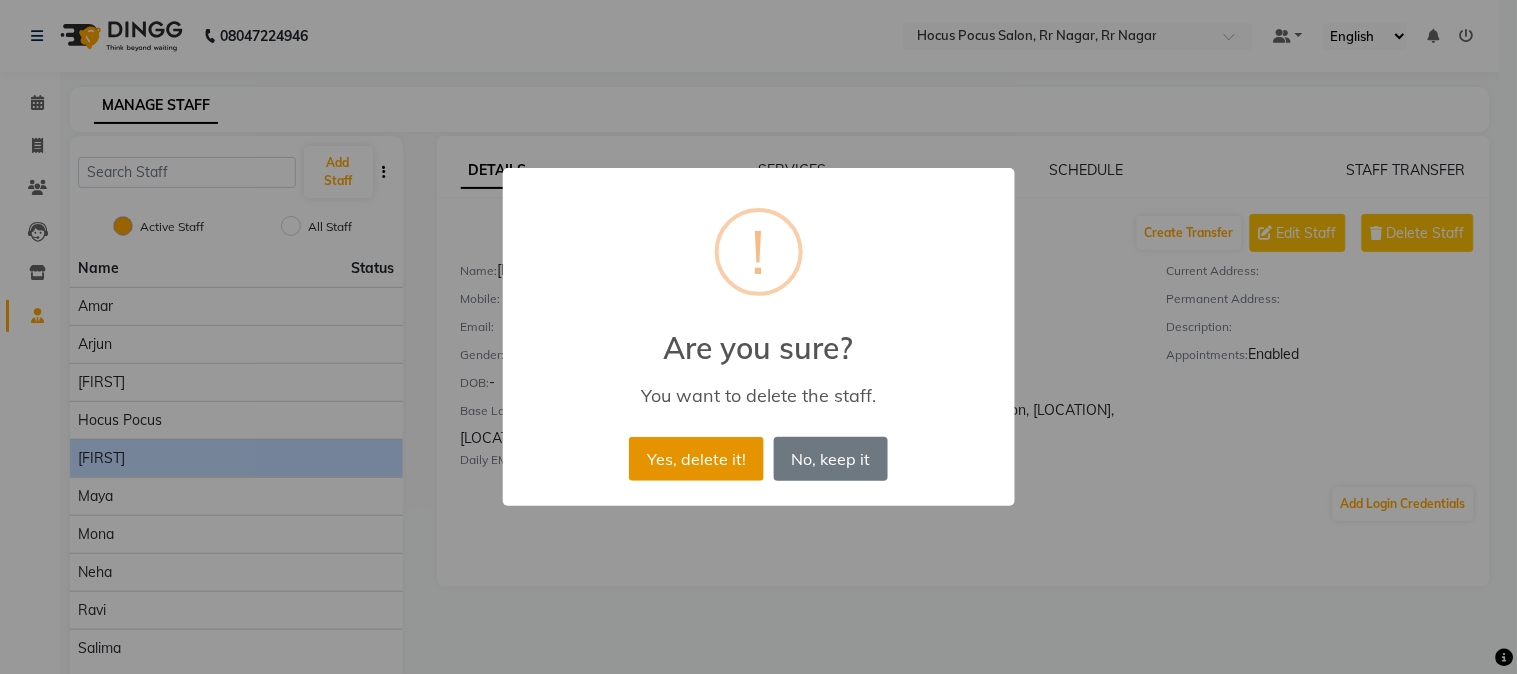 click on "Yes, delete it!" at bounding box center [696, 459] 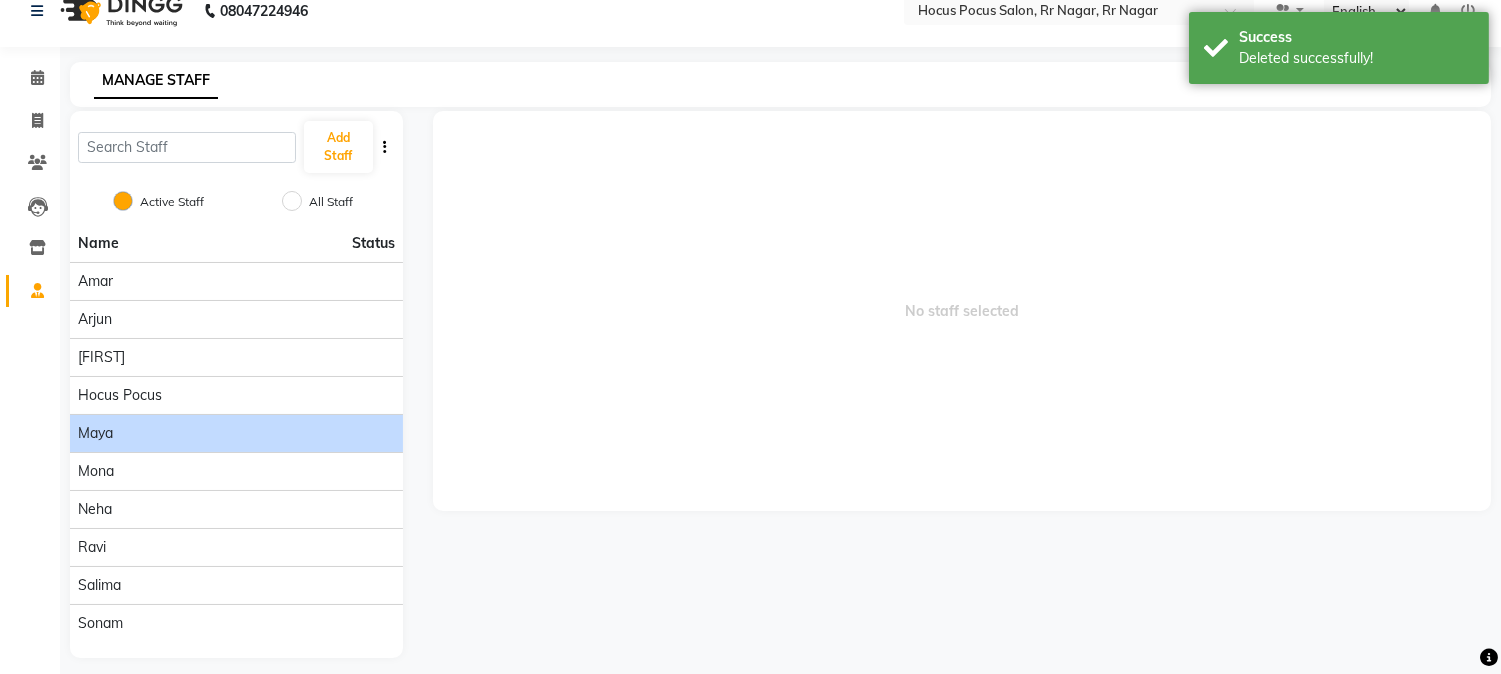 scroll, scrollTop: 38, scrollLeft: 0, axis: vertical 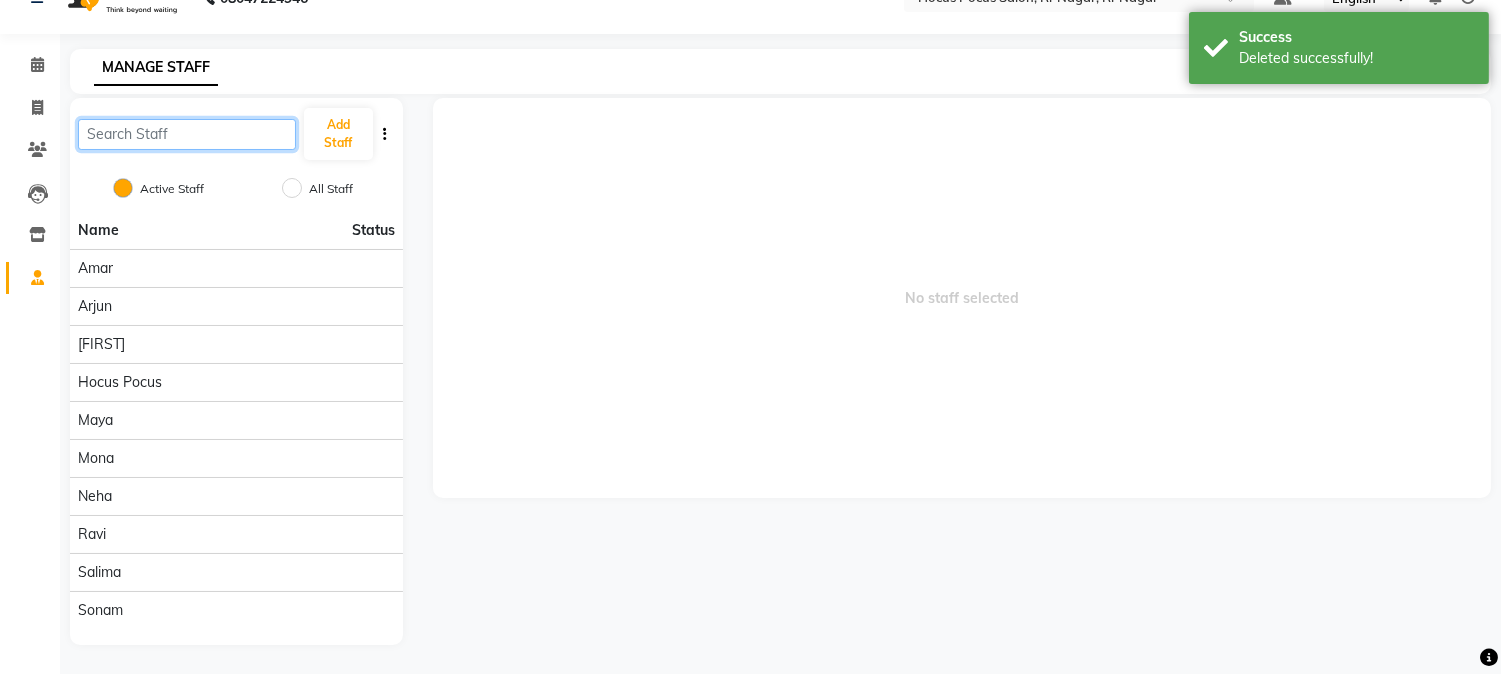click 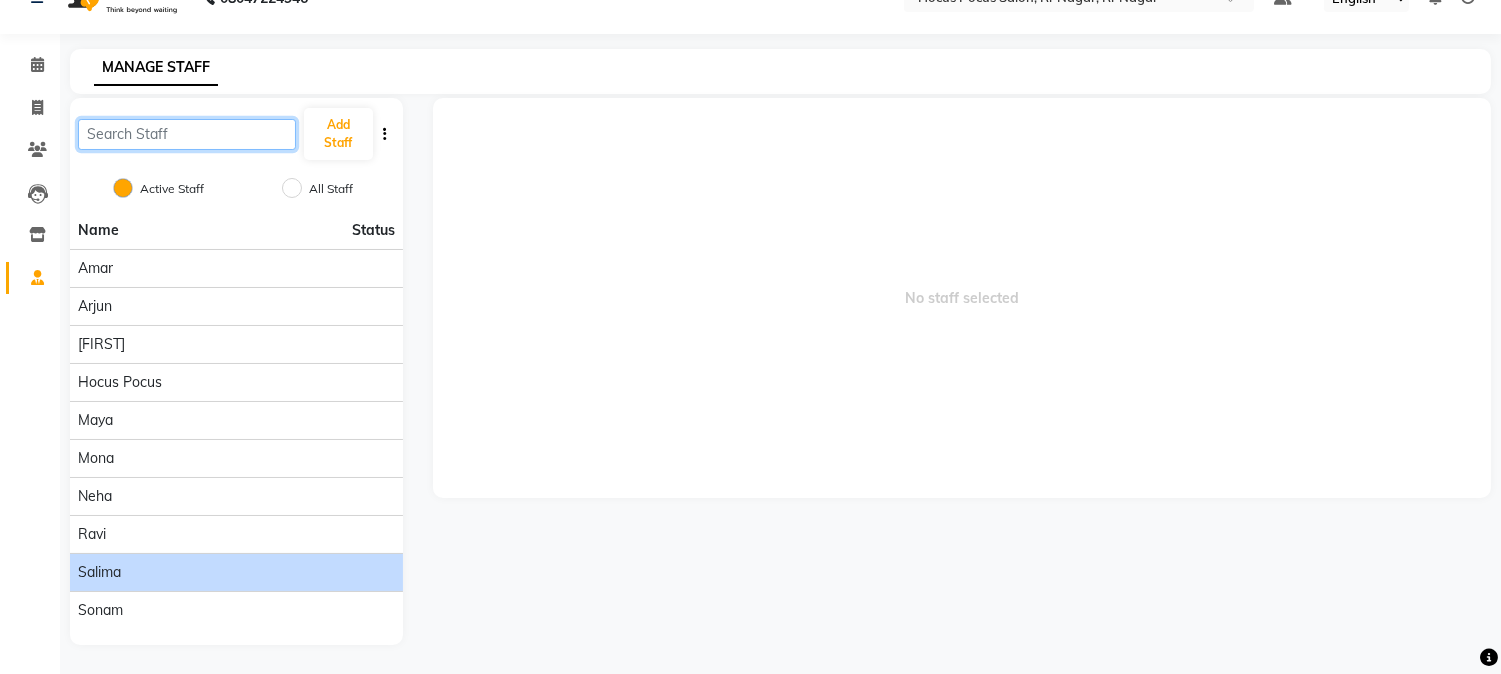 scroll, scrollTop: 0, scrollLeft: 0, axis: both 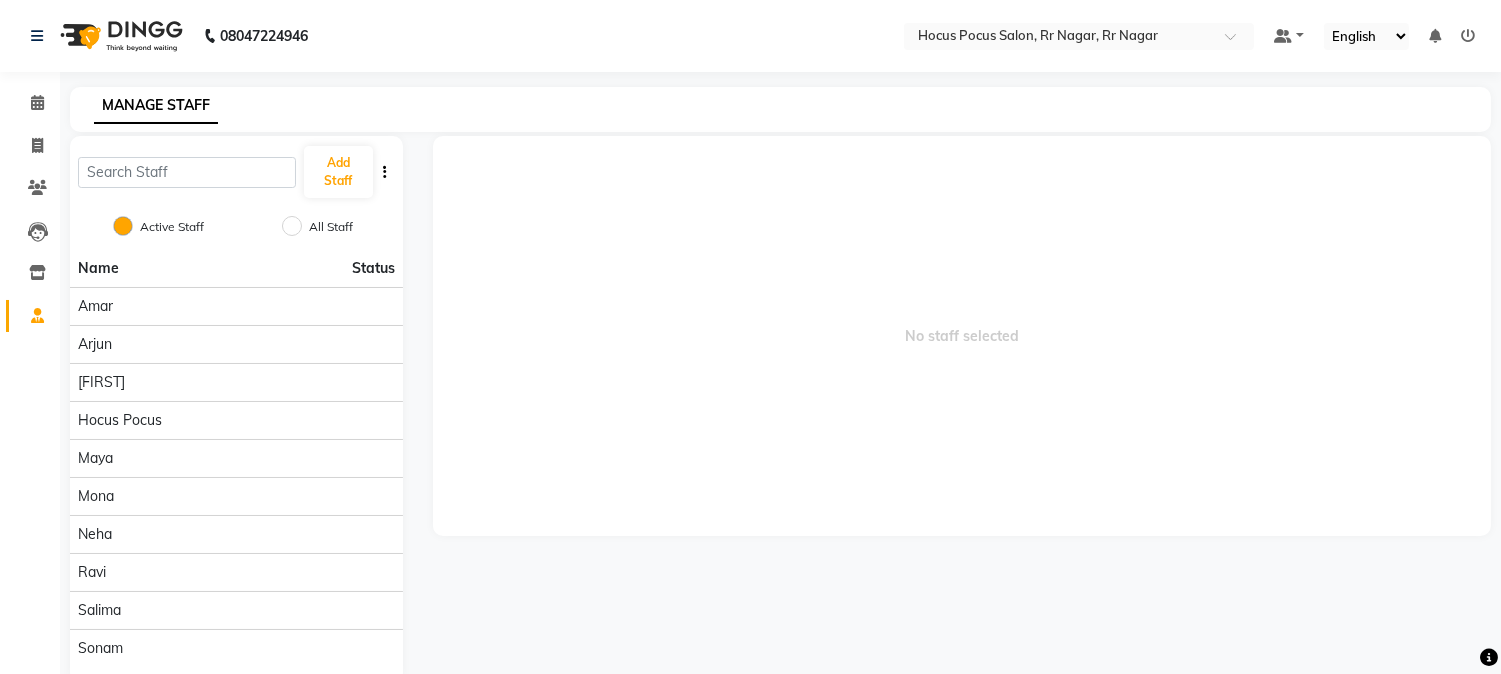click on "No staff selected" 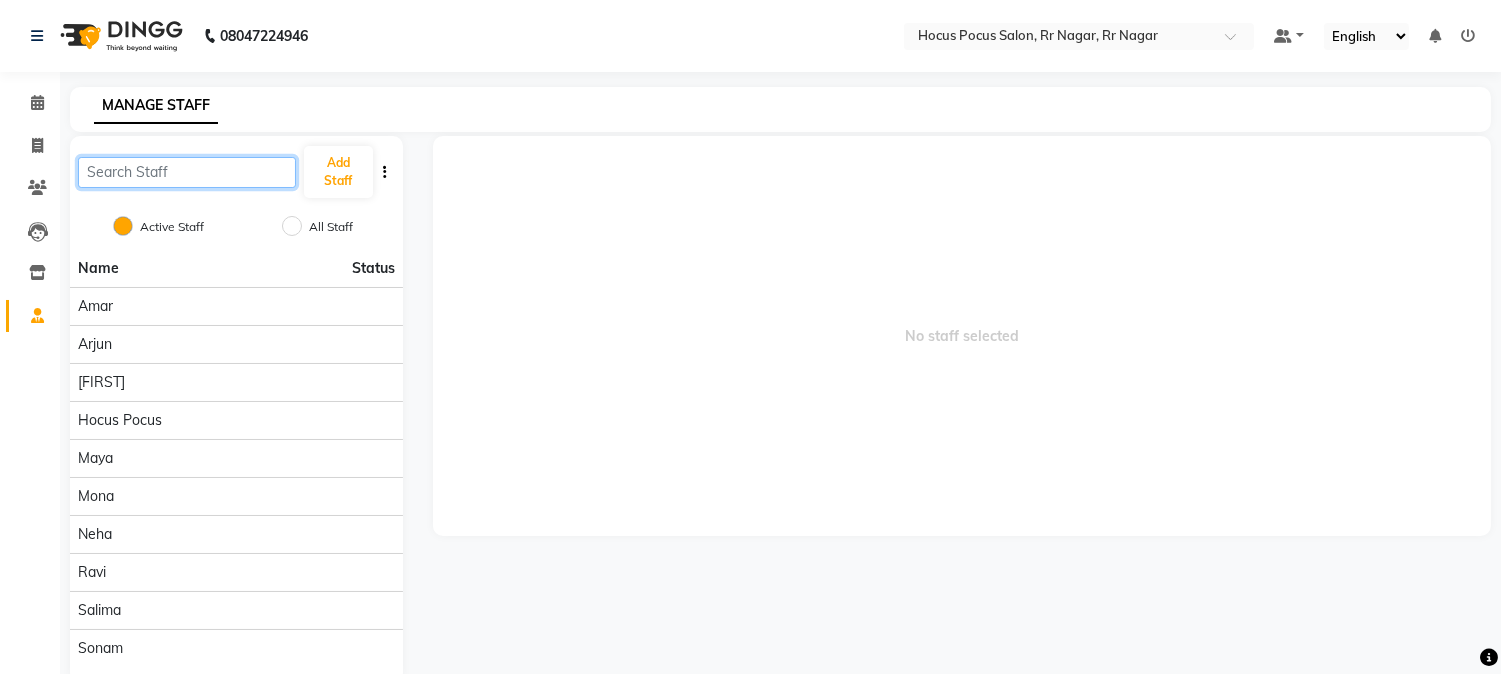 click 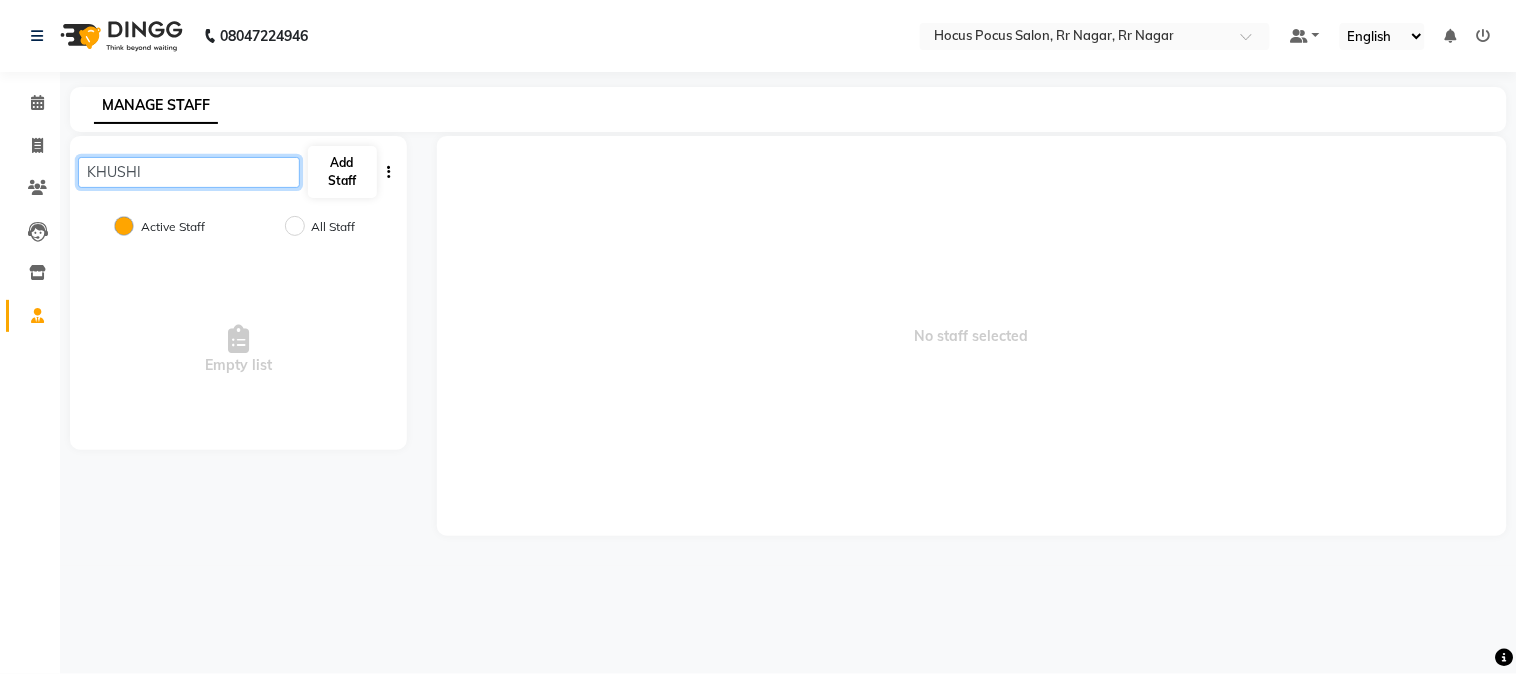 type on "KHUSHI" 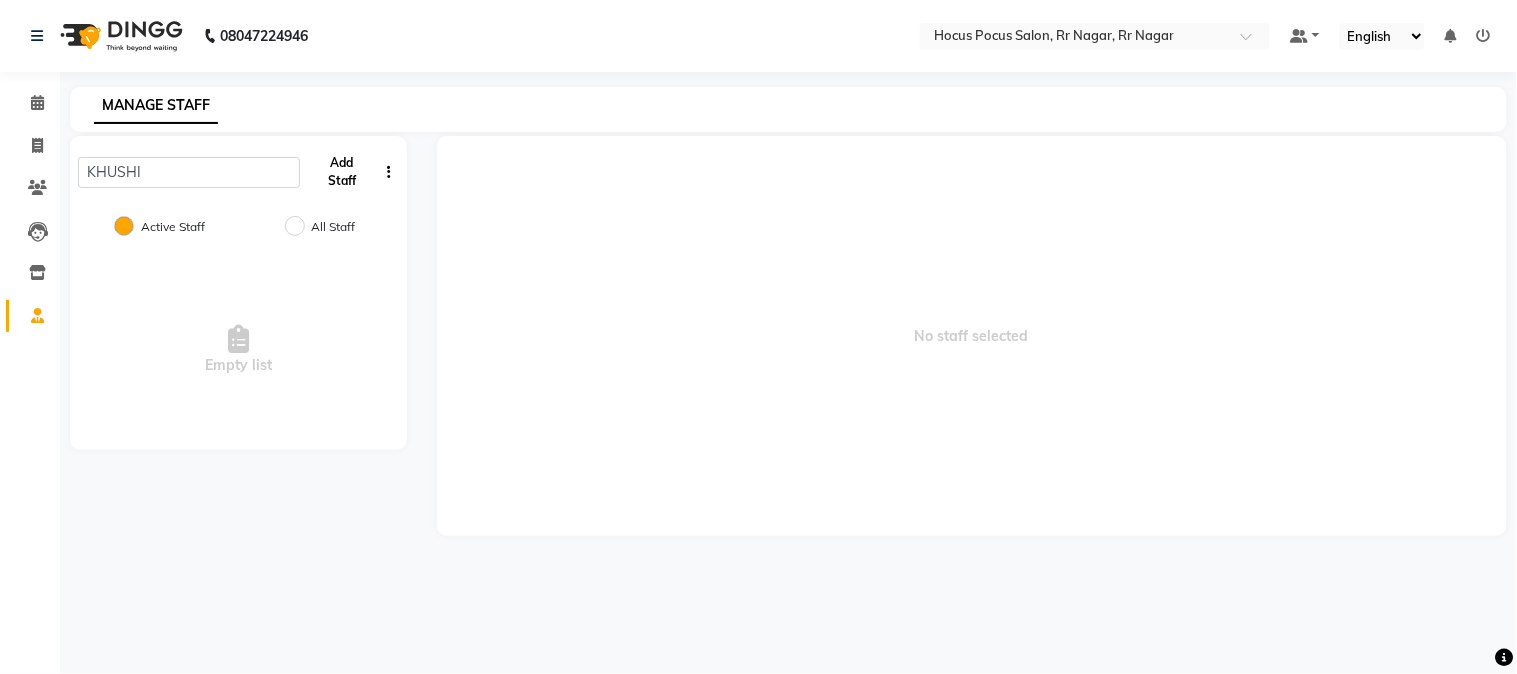 click on "Add Staff" 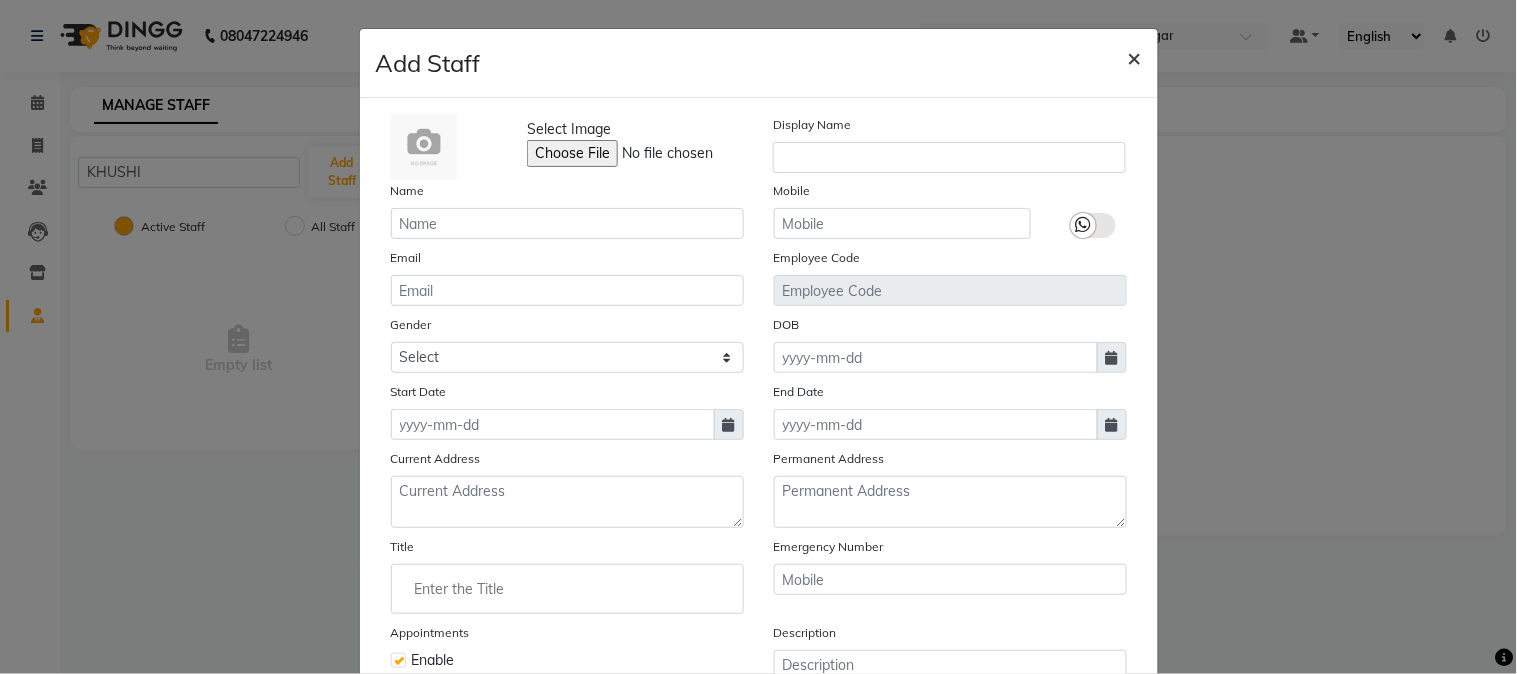drag, startPoint x: 1134, startPoint y: 54, endPoint x: 1113, endPoint y: 58, distance: 21.377558 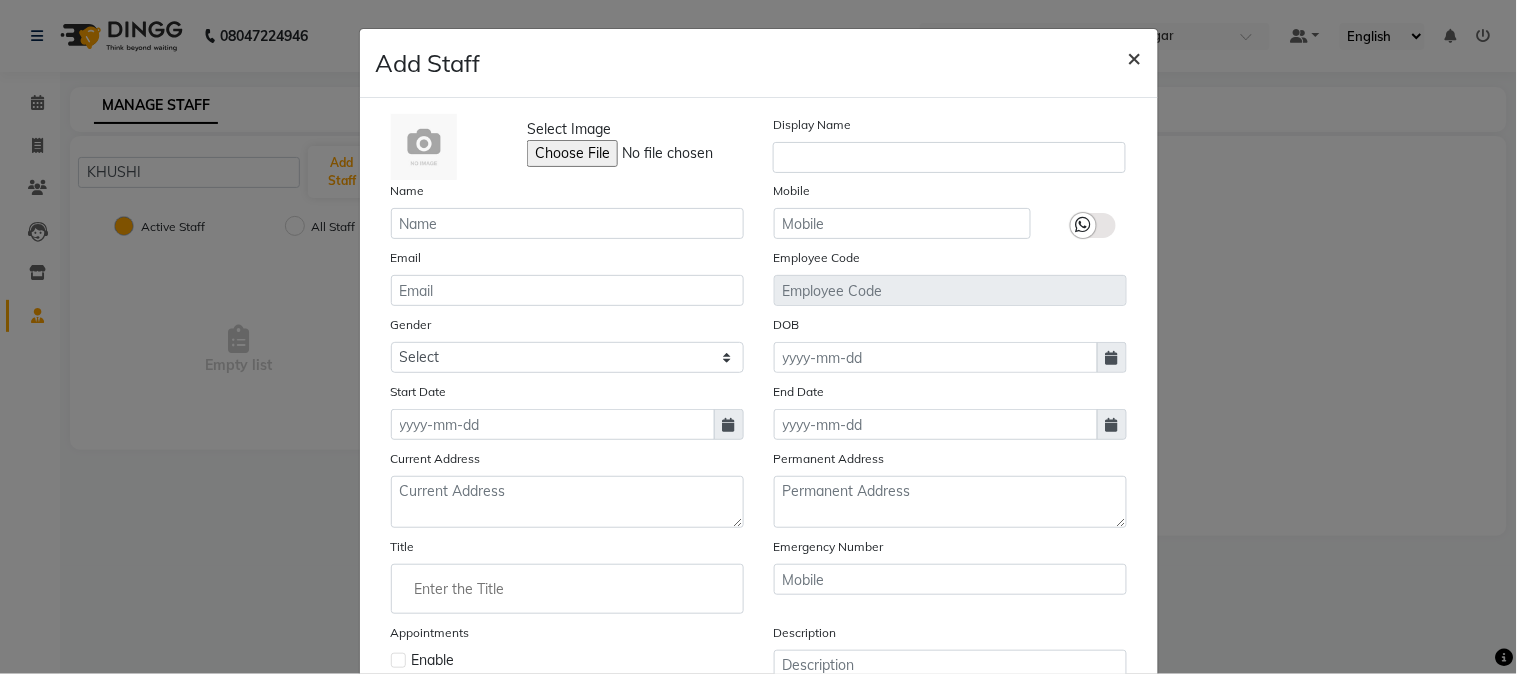 checkbox on "false" 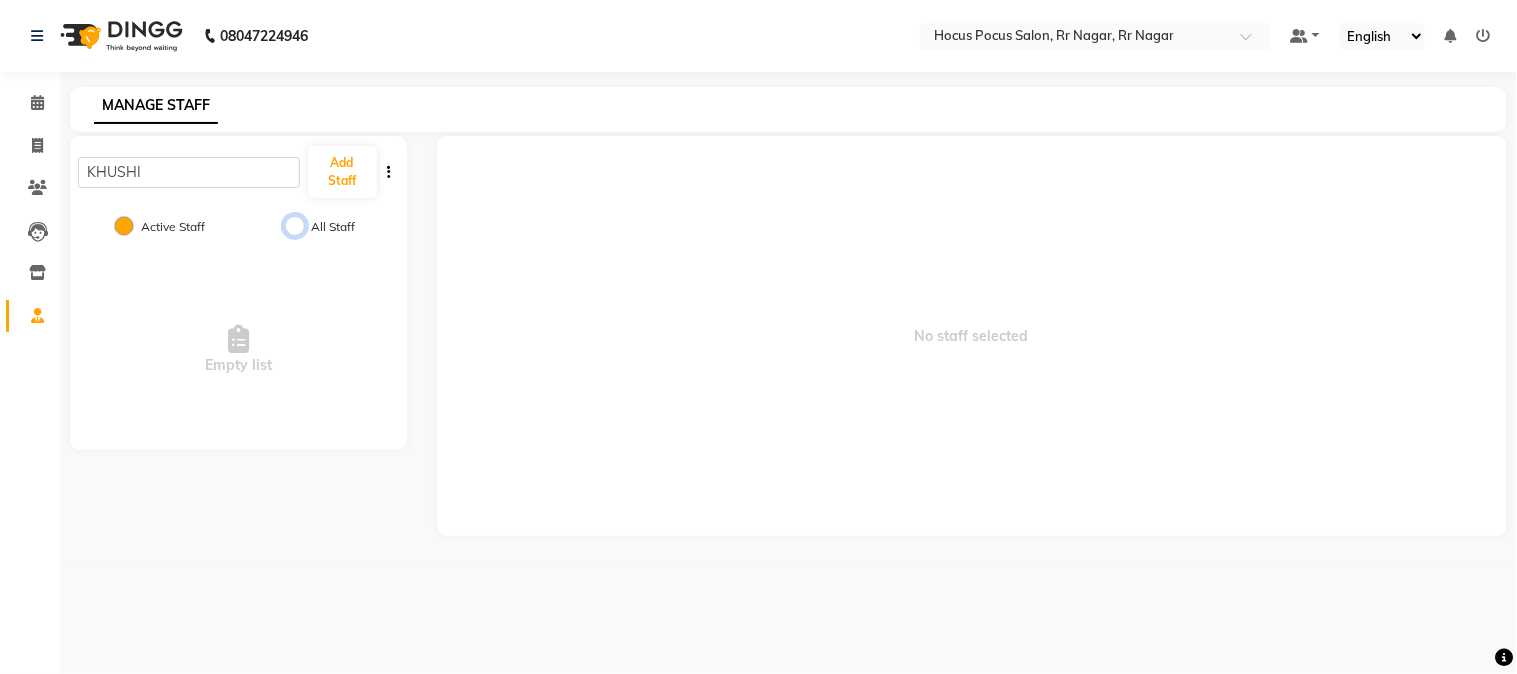 click on "All Staff" at bounding box center (295, 226) 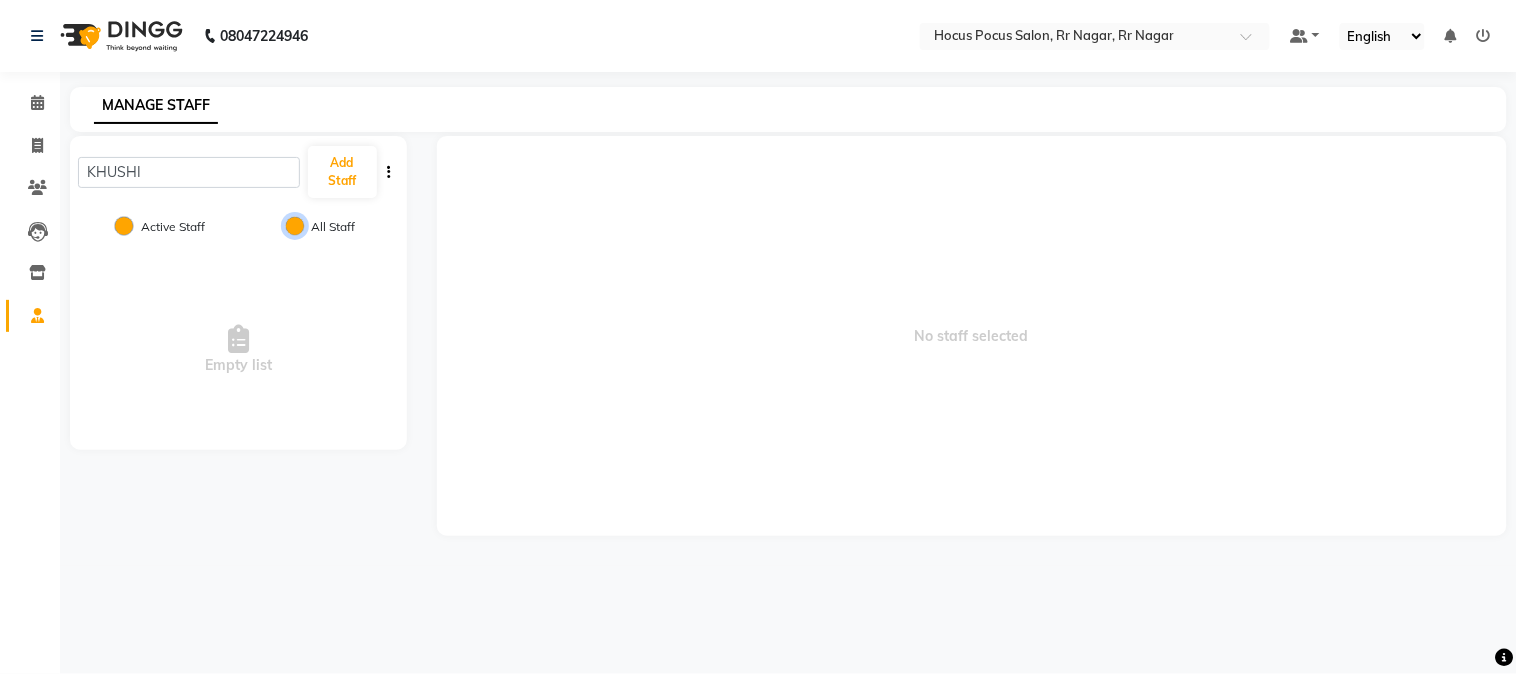 radio on "false" 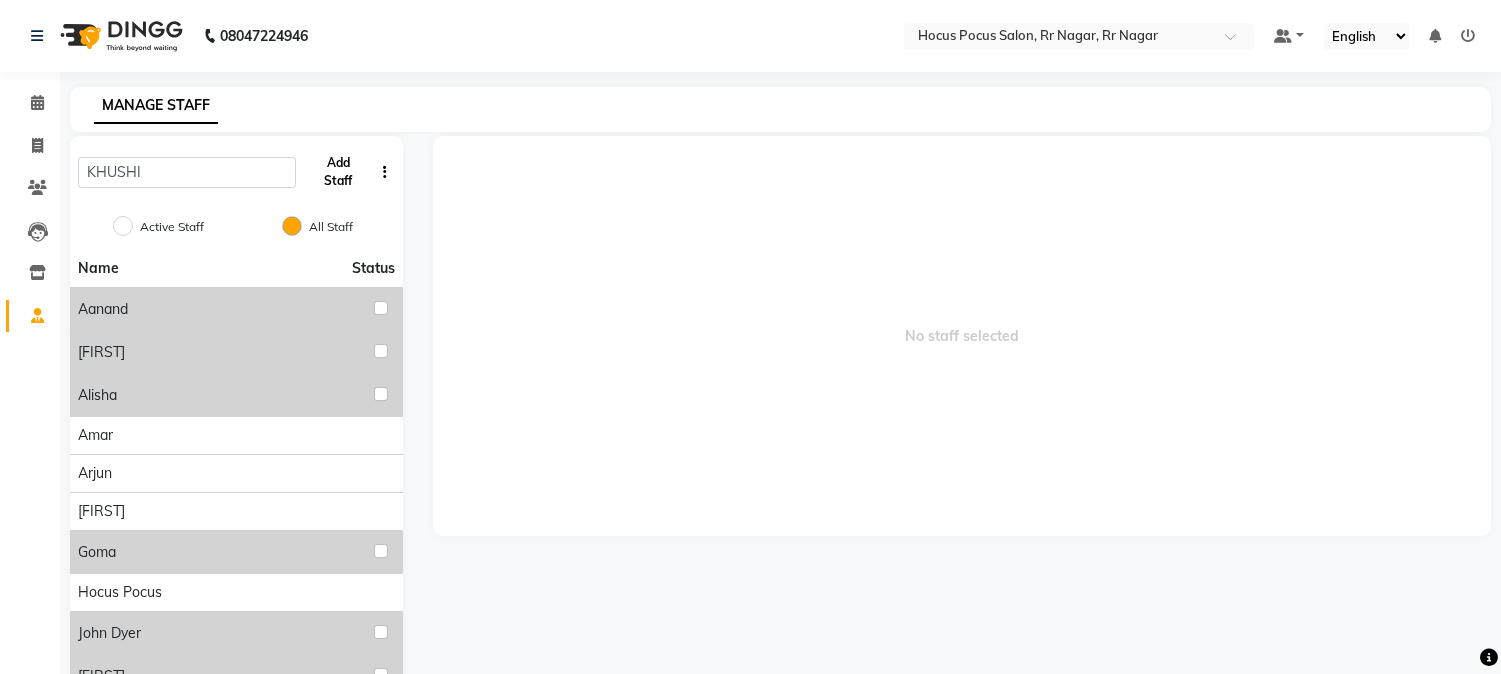 click on "Add Staff" 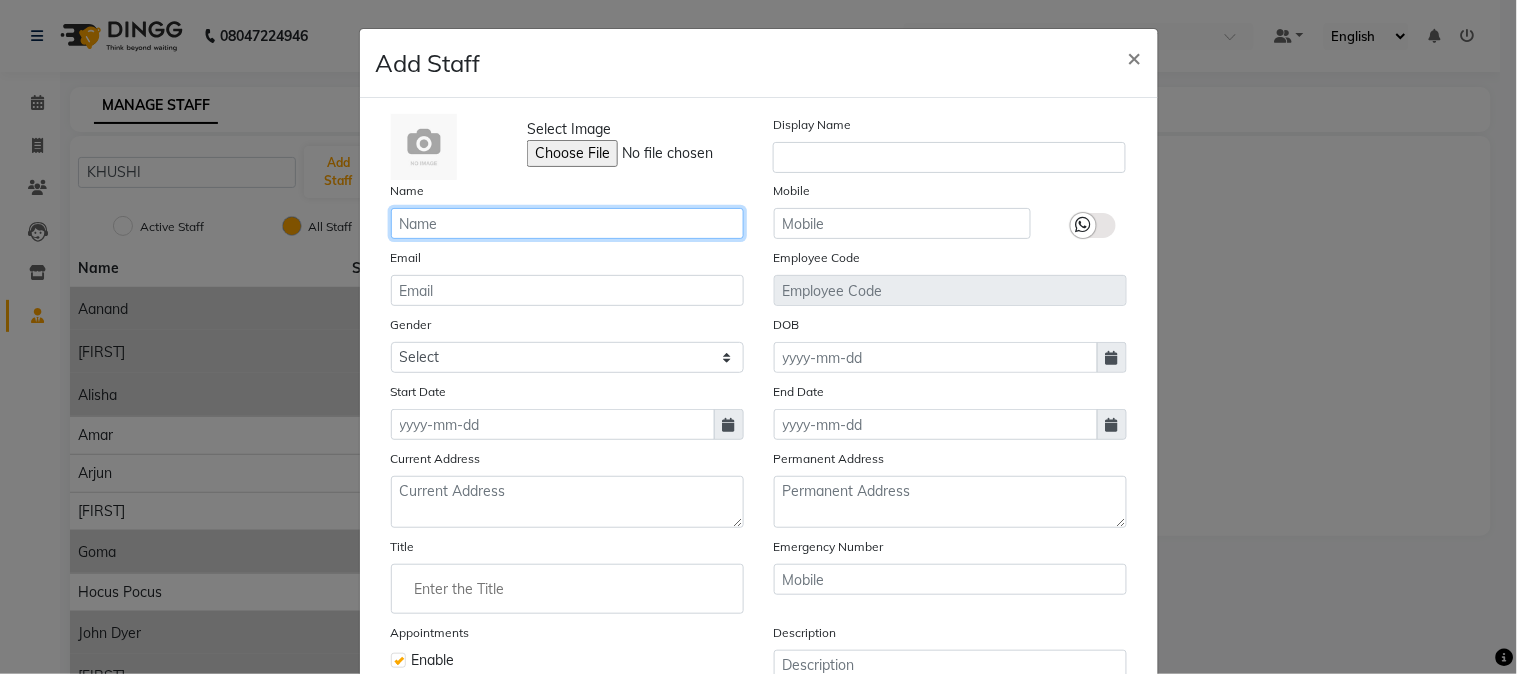 click 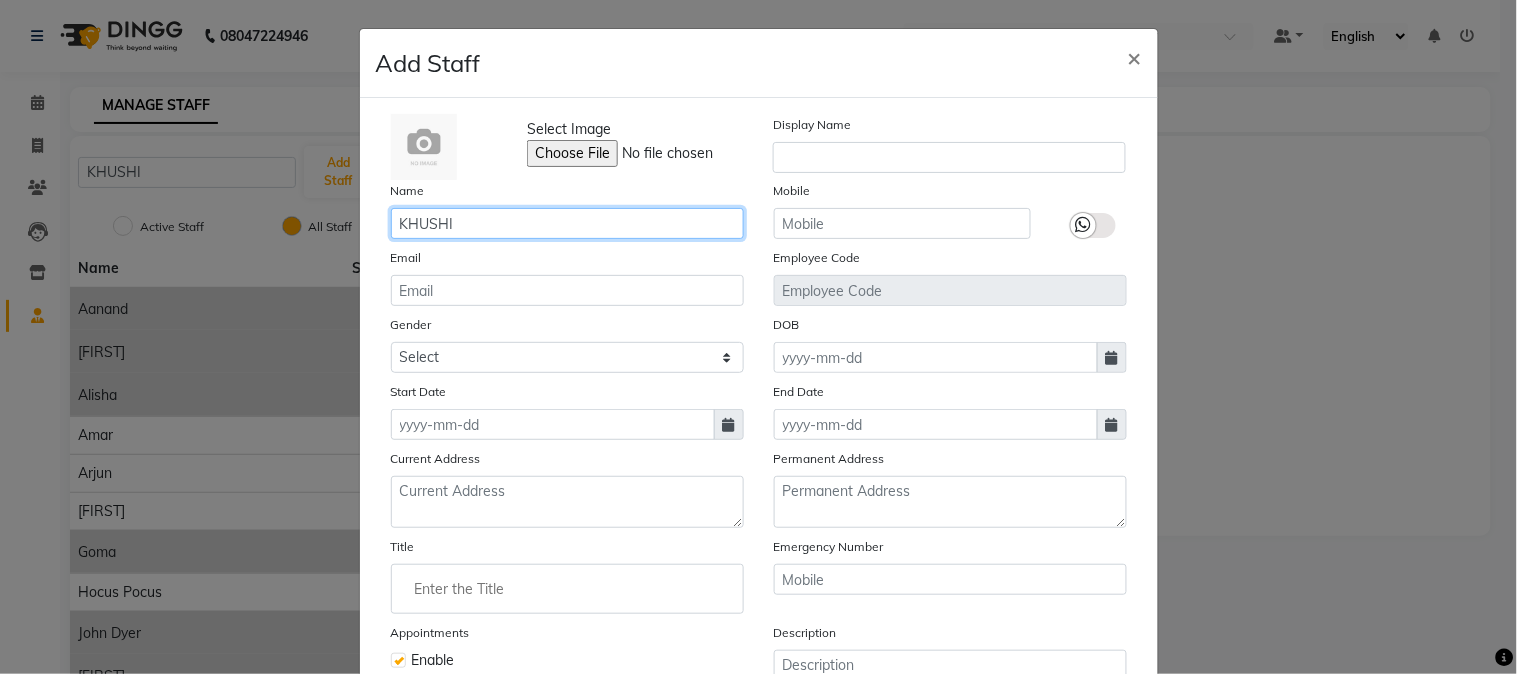 type on "KHUSHI" 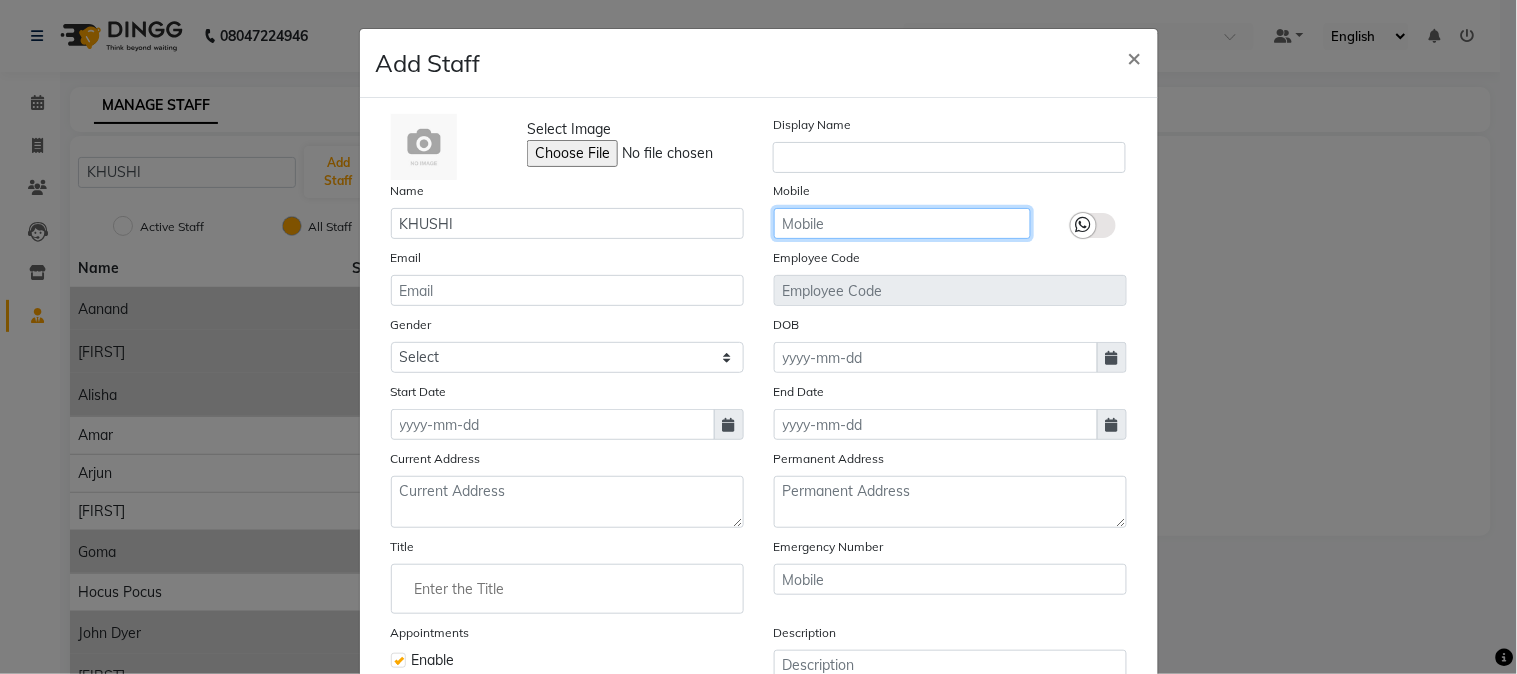 click 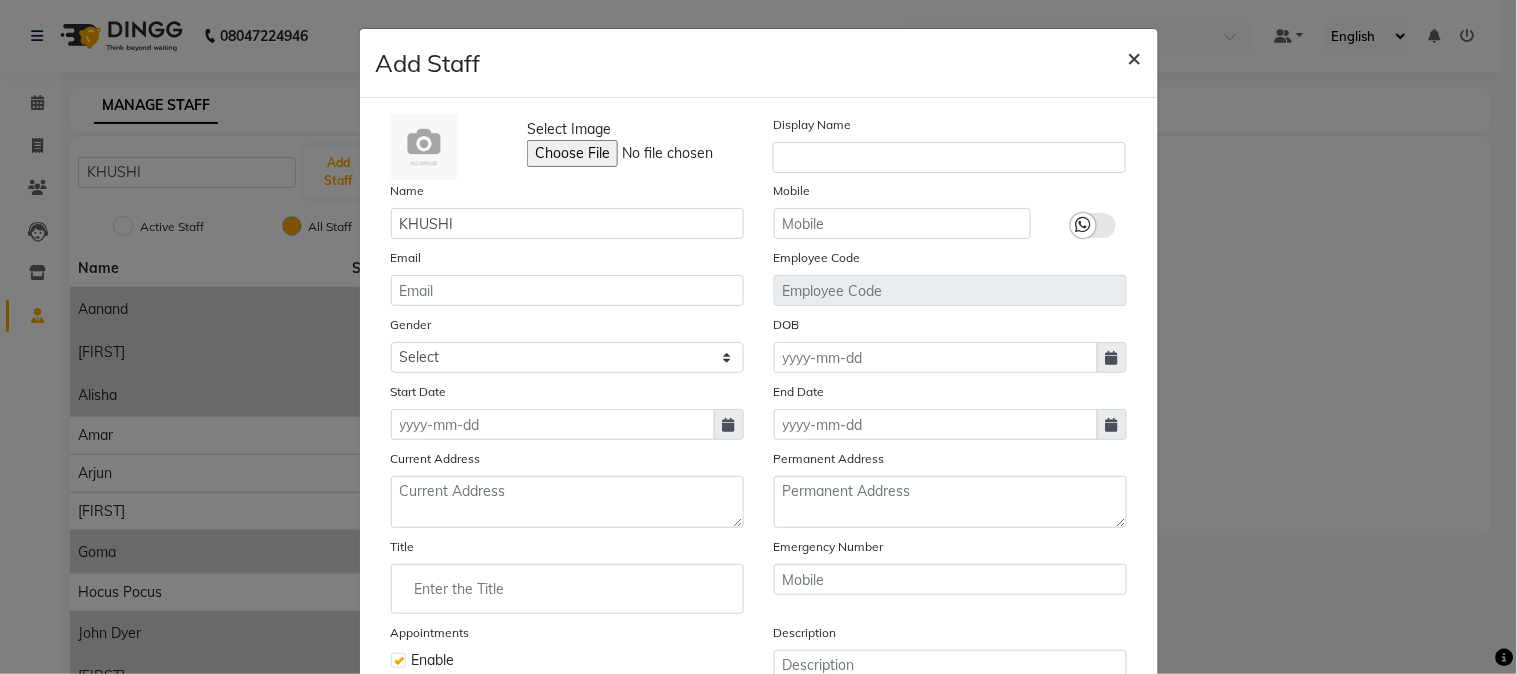 click on "×" 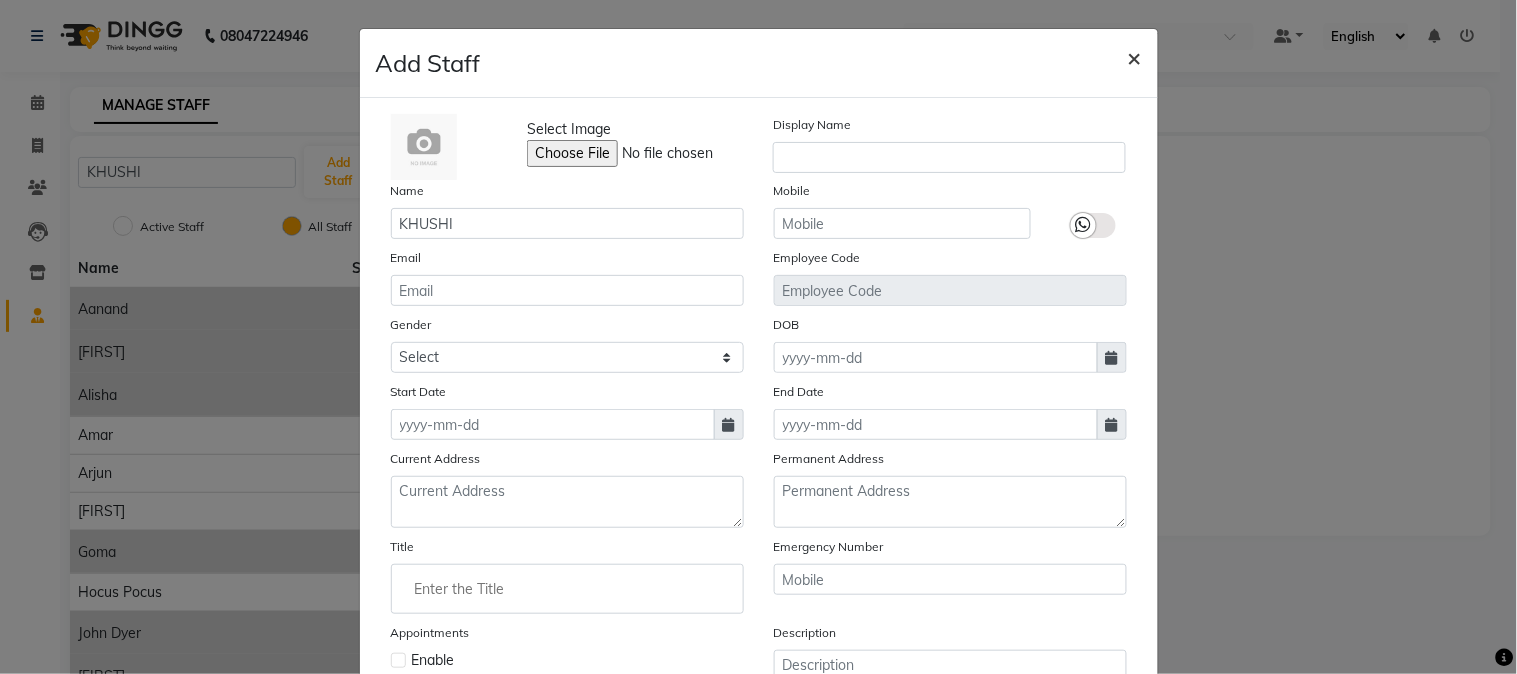 type 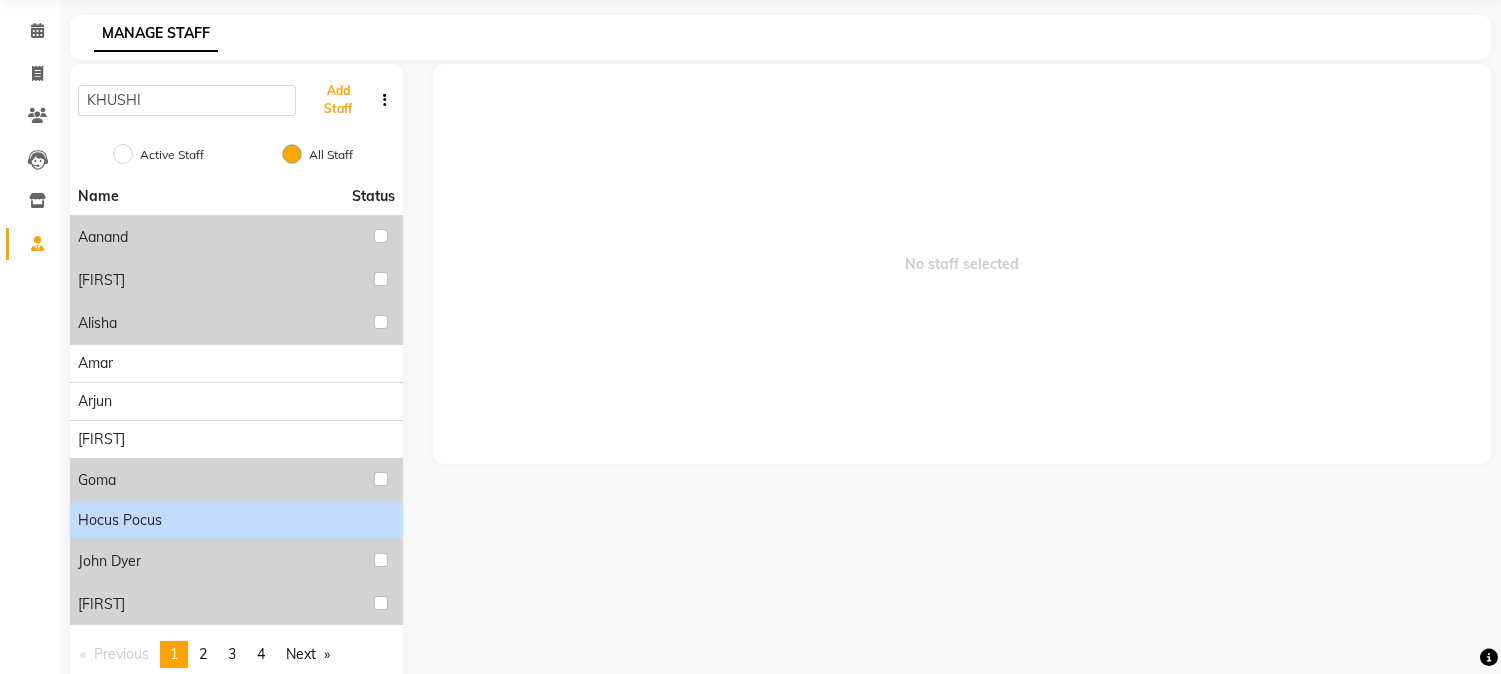 scroll, scrollTop: 111, scrollLeft: 0, axis: vertical 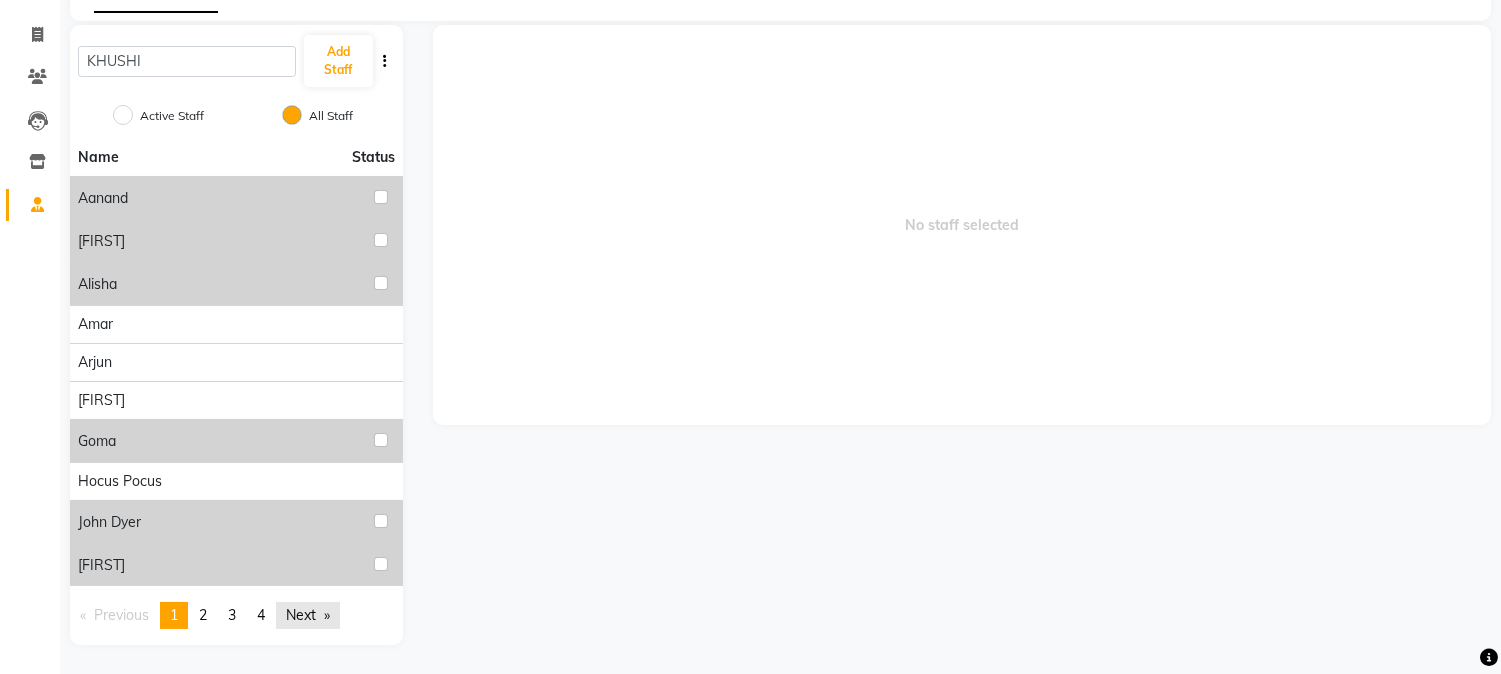 click on "Next  page" at bounding box center (308, 615) 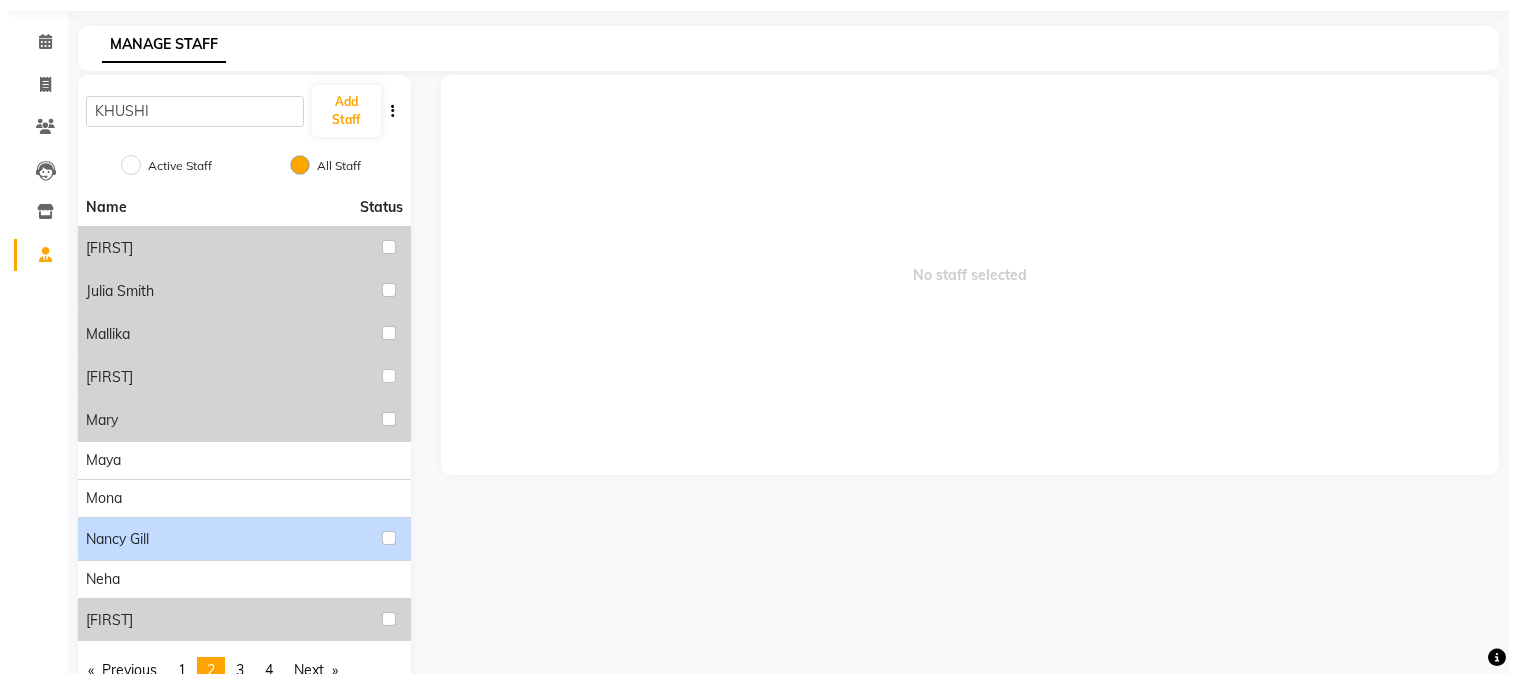 scroll, scrollTop: 111, scrollLeft: 0, axis: vertical 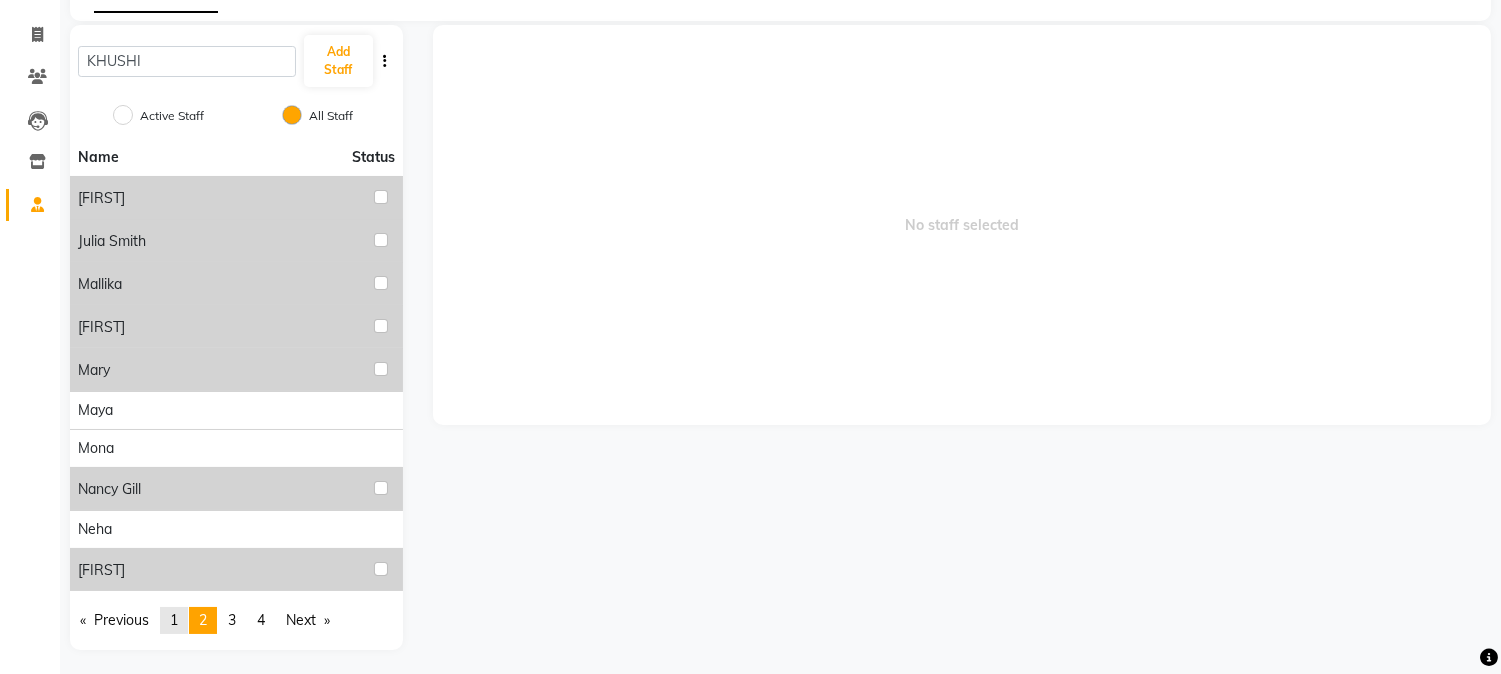 click on "1" at bounding box center (174, 620) 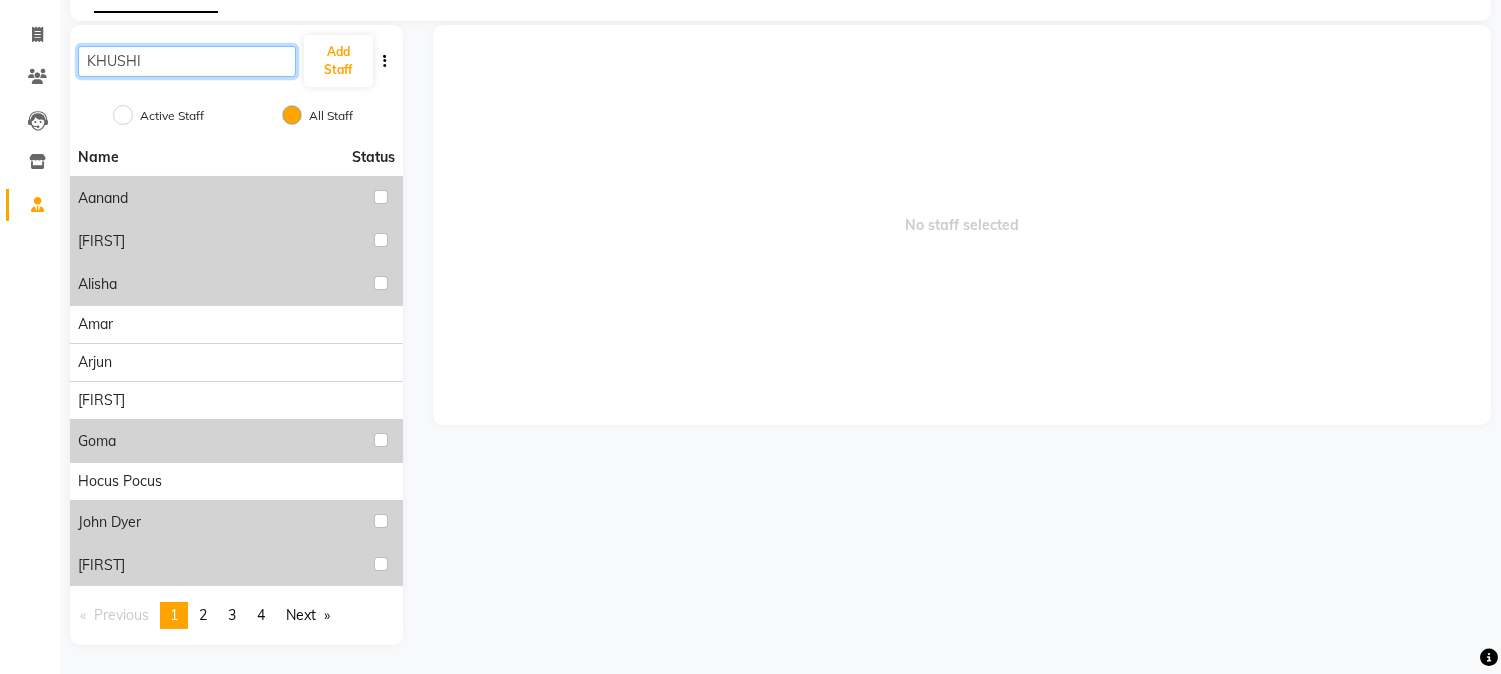 click on "KHUSHI" 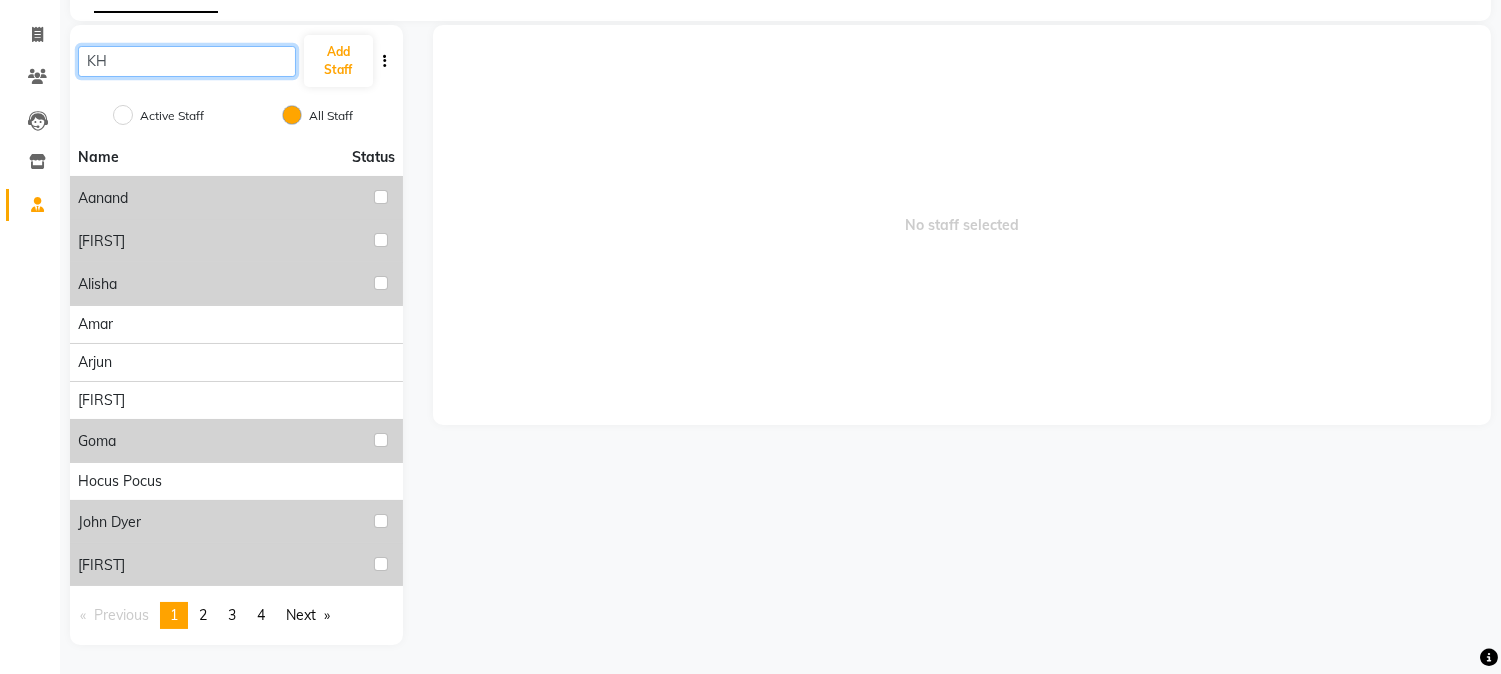 type on "K" 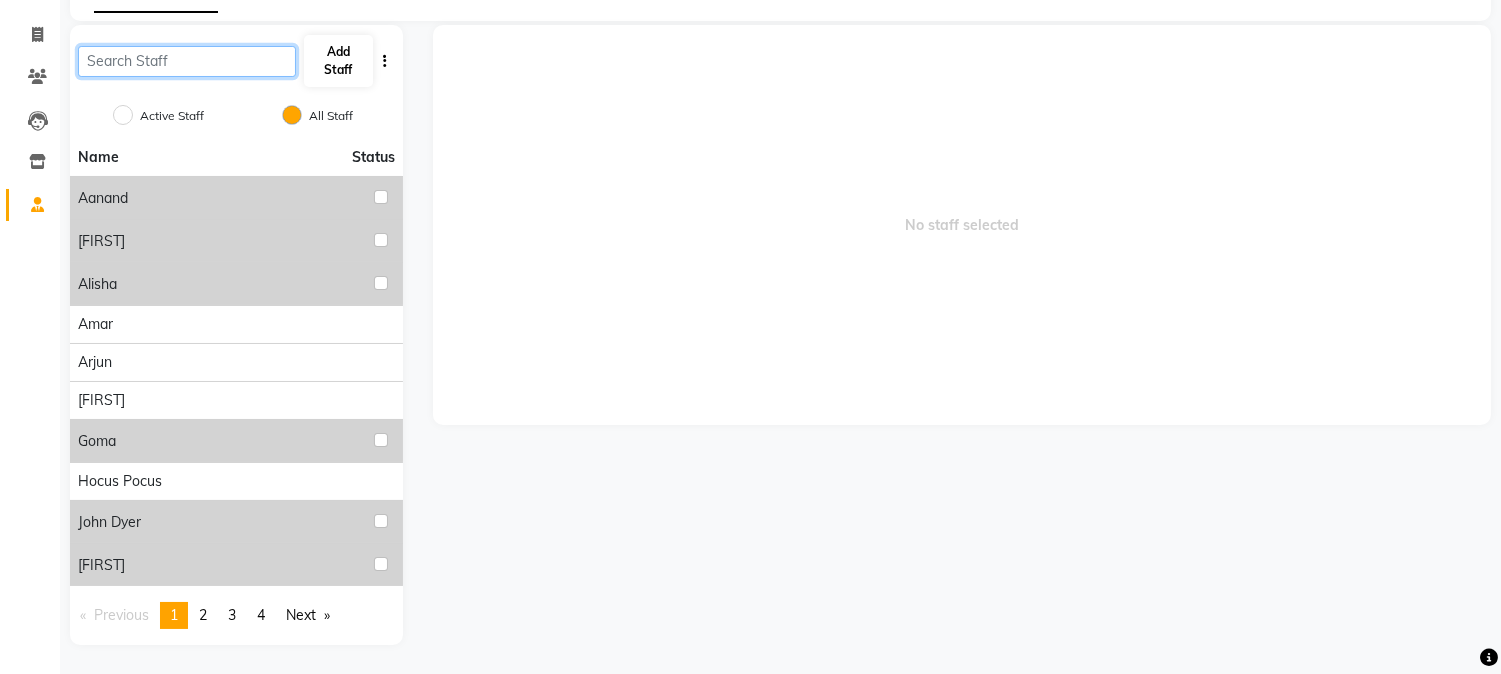 type 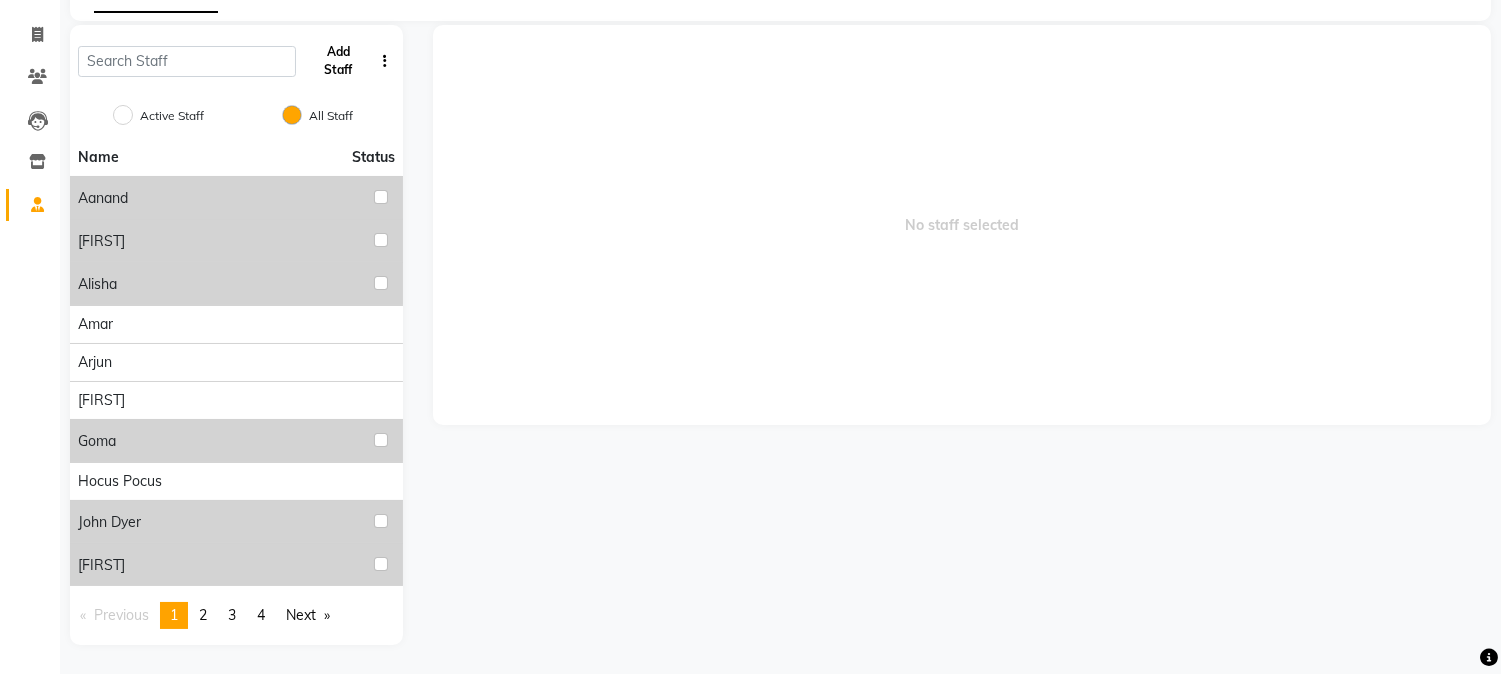 click on "Add Staff" 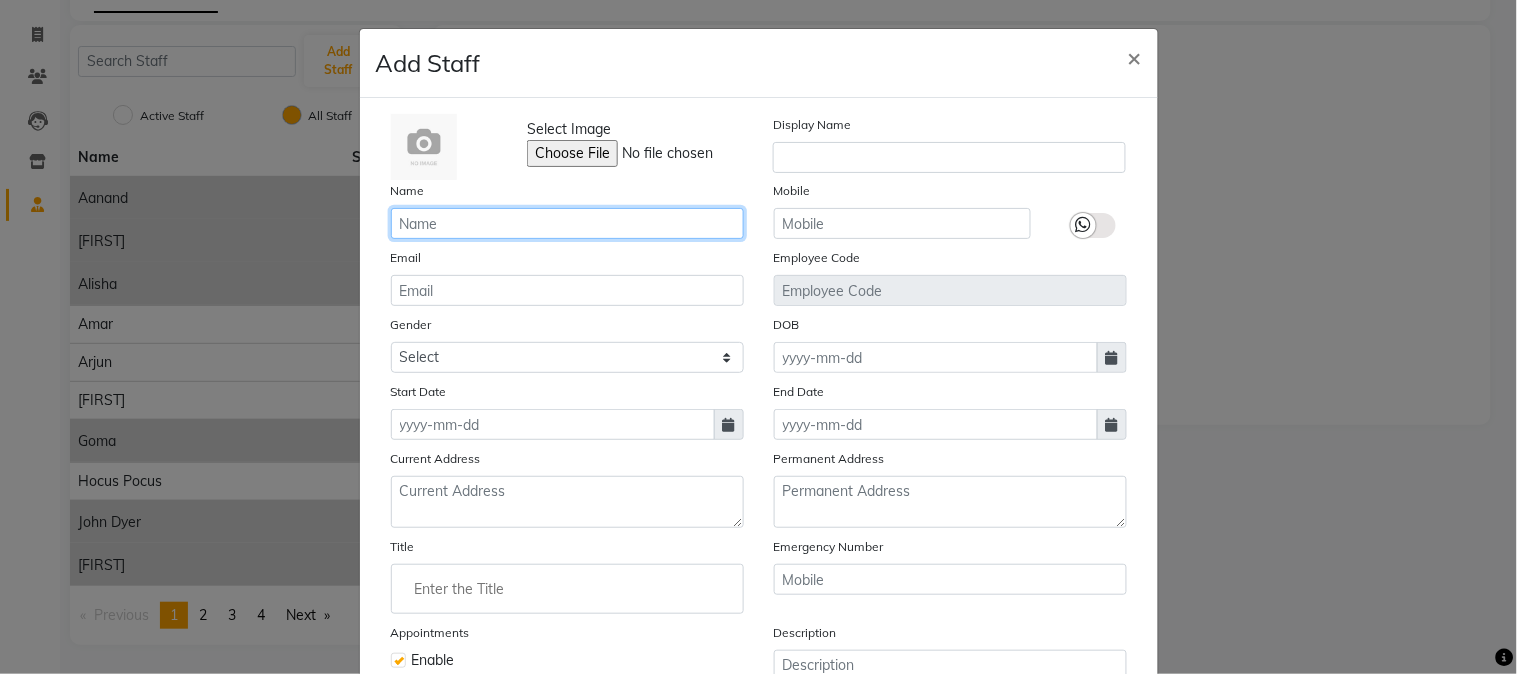 click 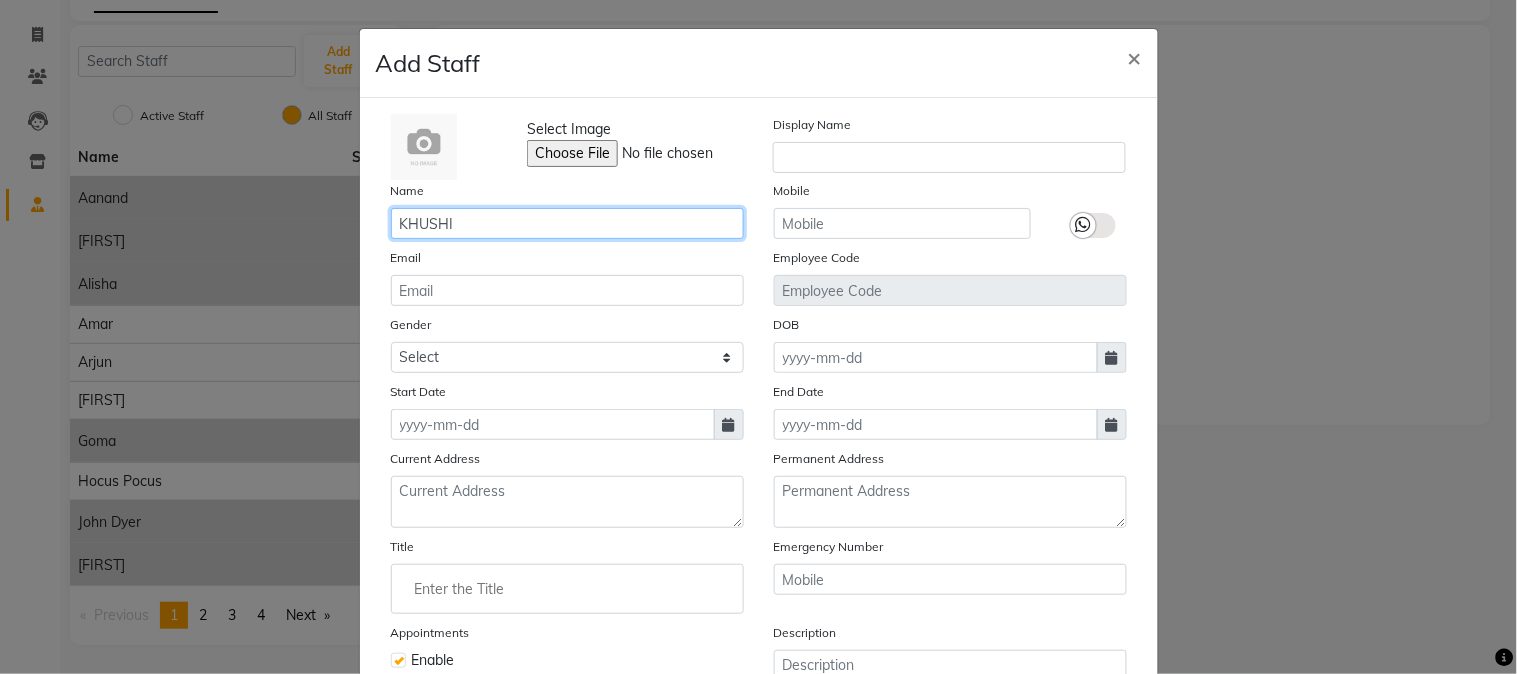 type on "KHUSHI" 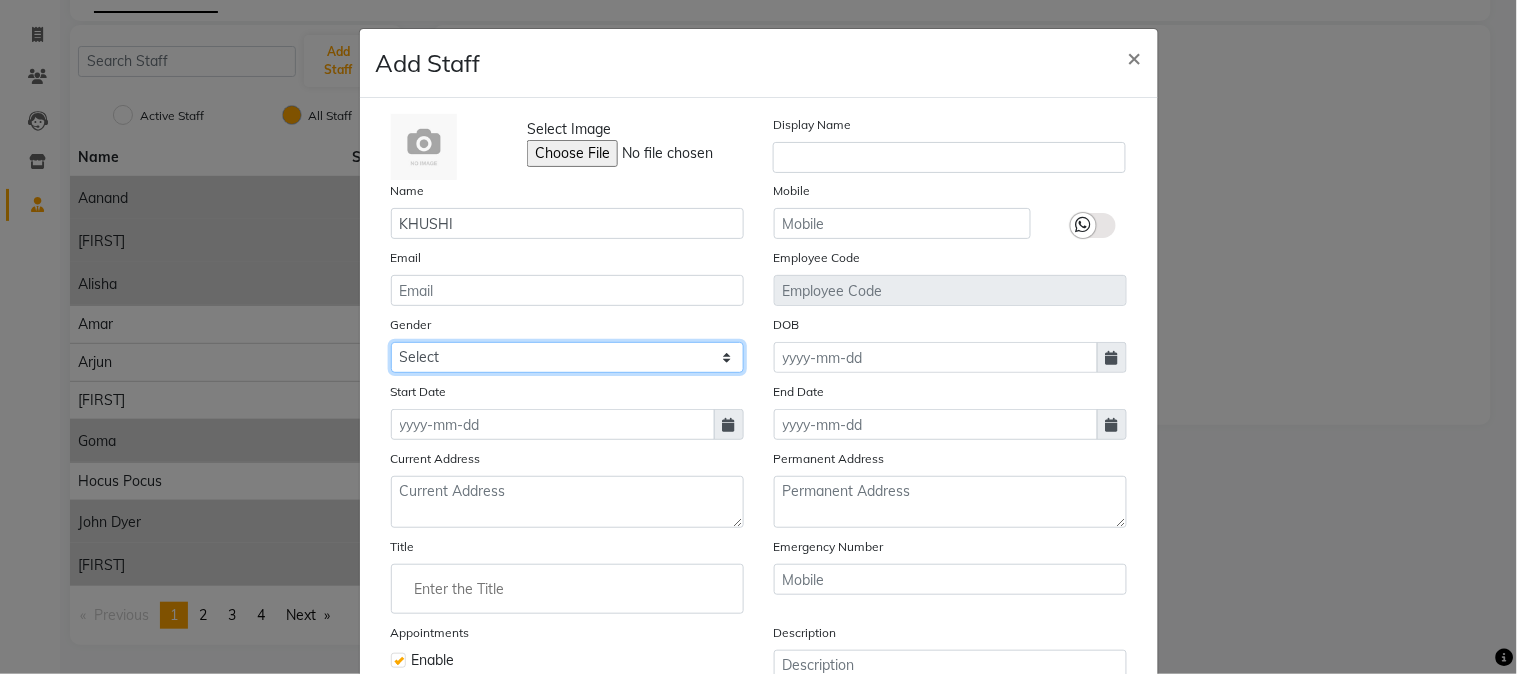 click on "Select Male Female Other Prefer Not To Say" 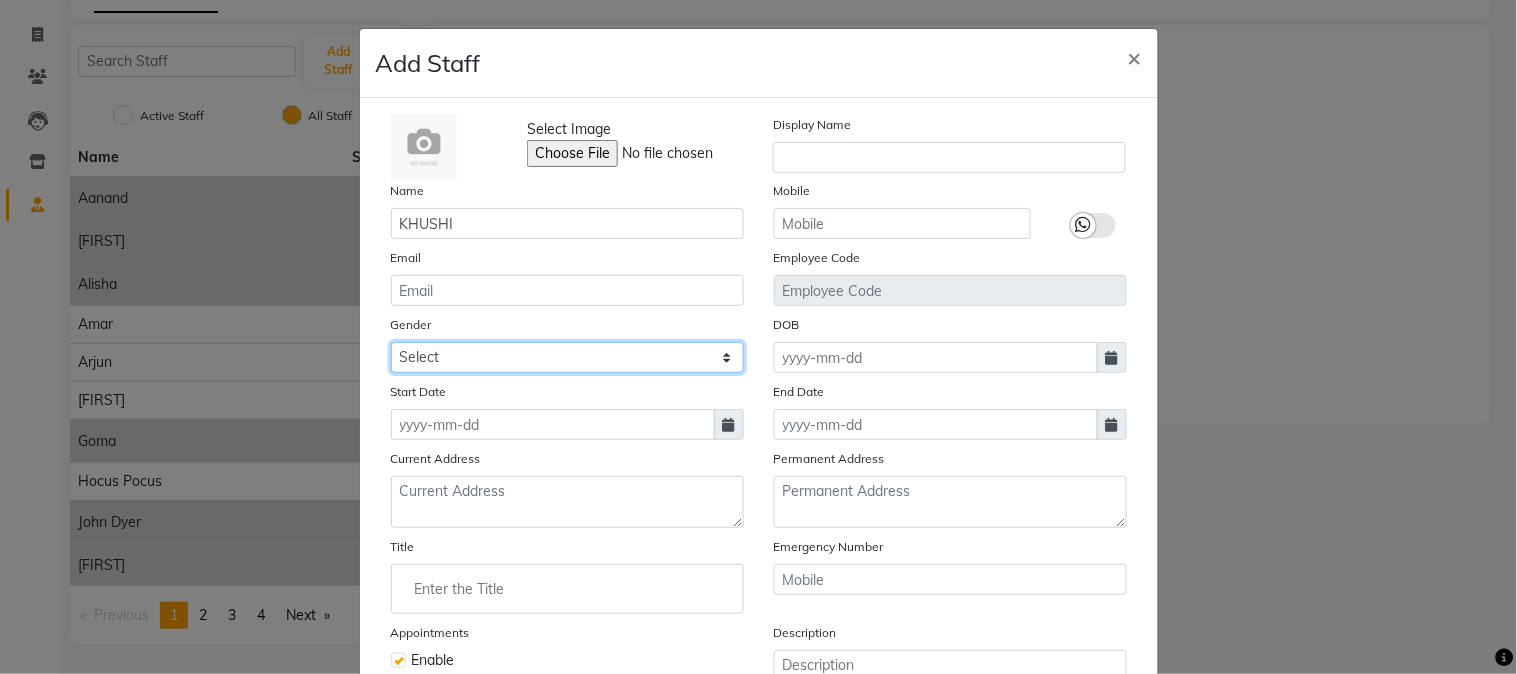 select on "female" 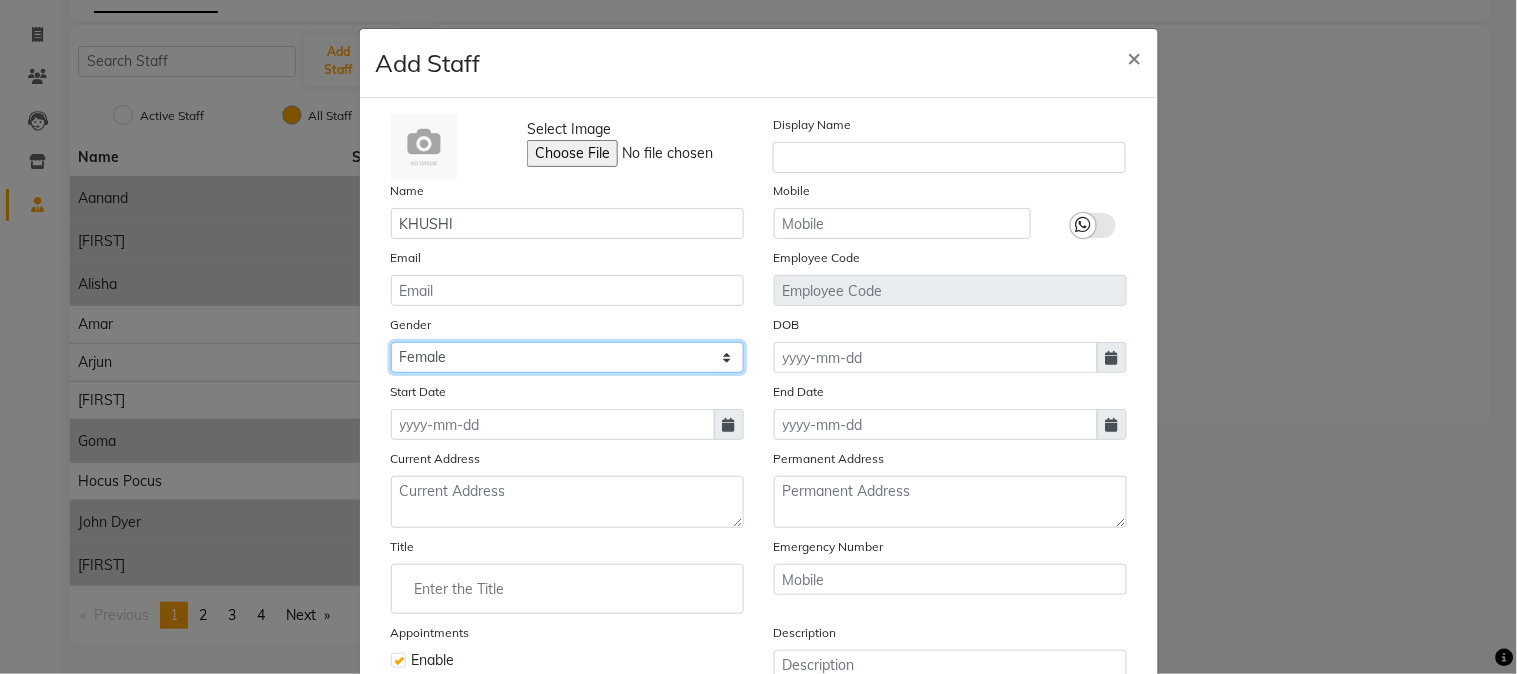 click on "Select Male Female Other Prefer Not To Say" 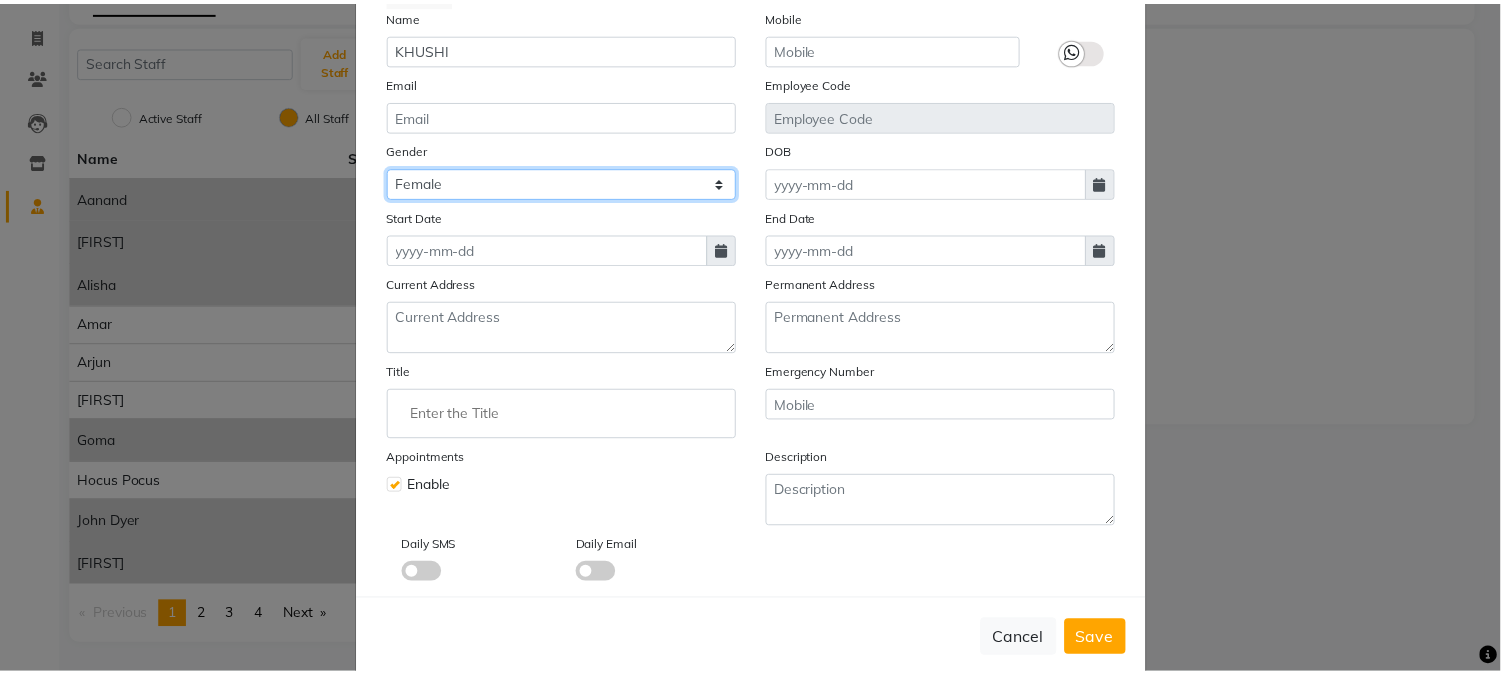 scroll, scrollTop: 210, scrollLeft: 0, axis: vertical 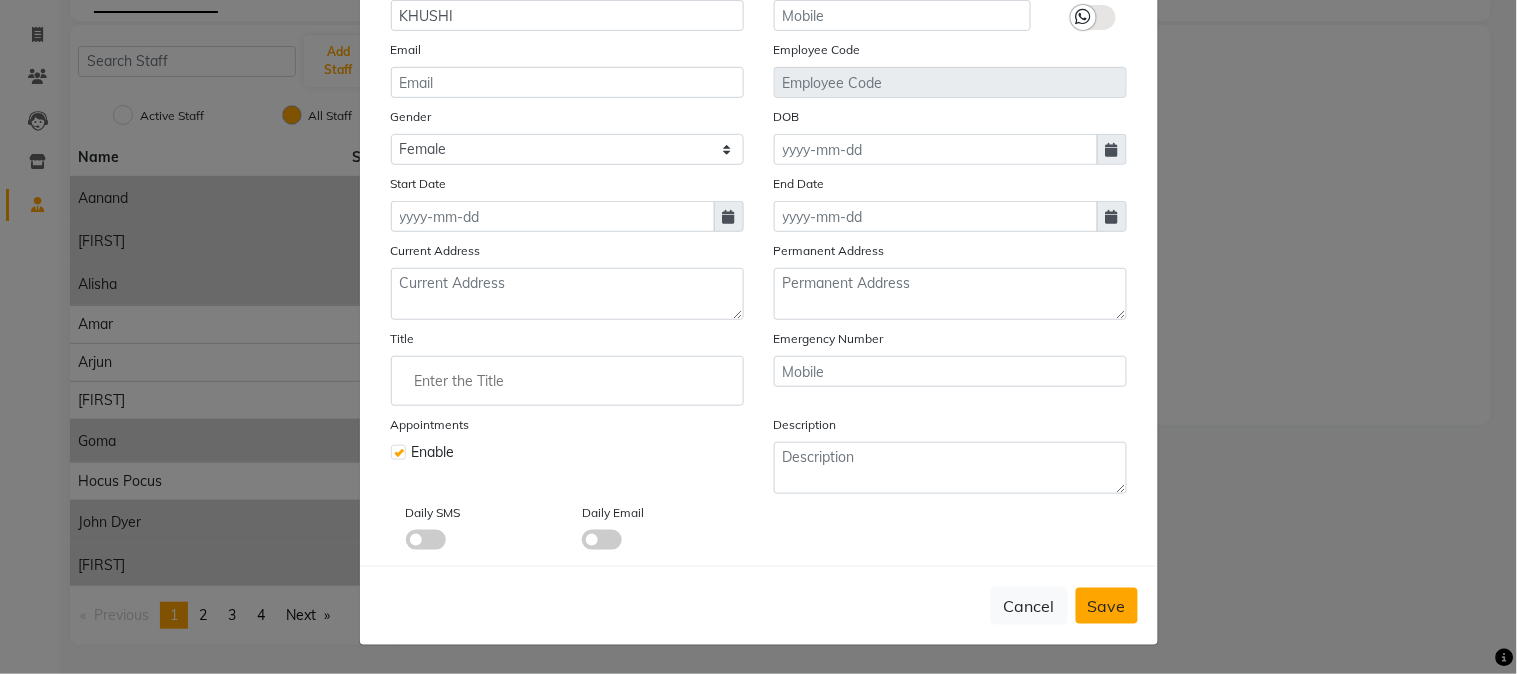 click on "Save" at bounding box center [1107, 606] 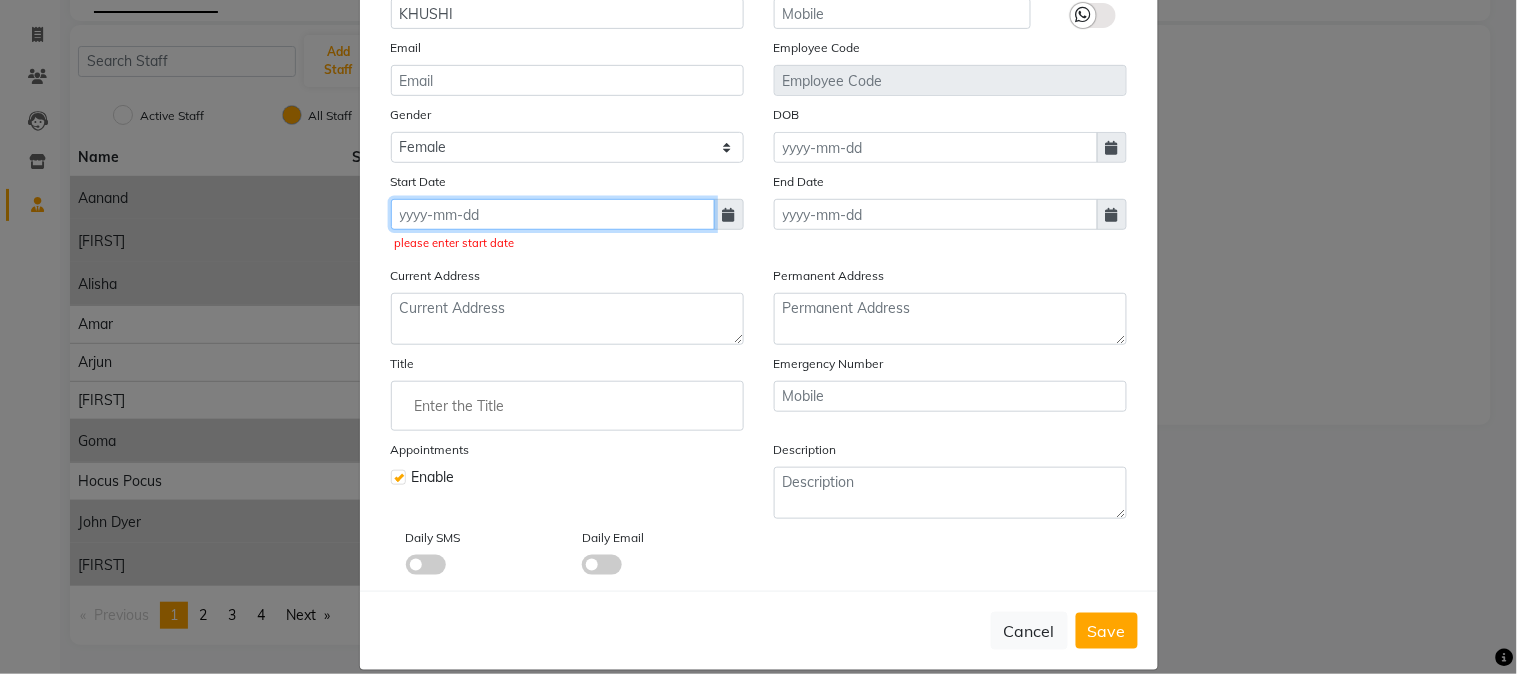 click 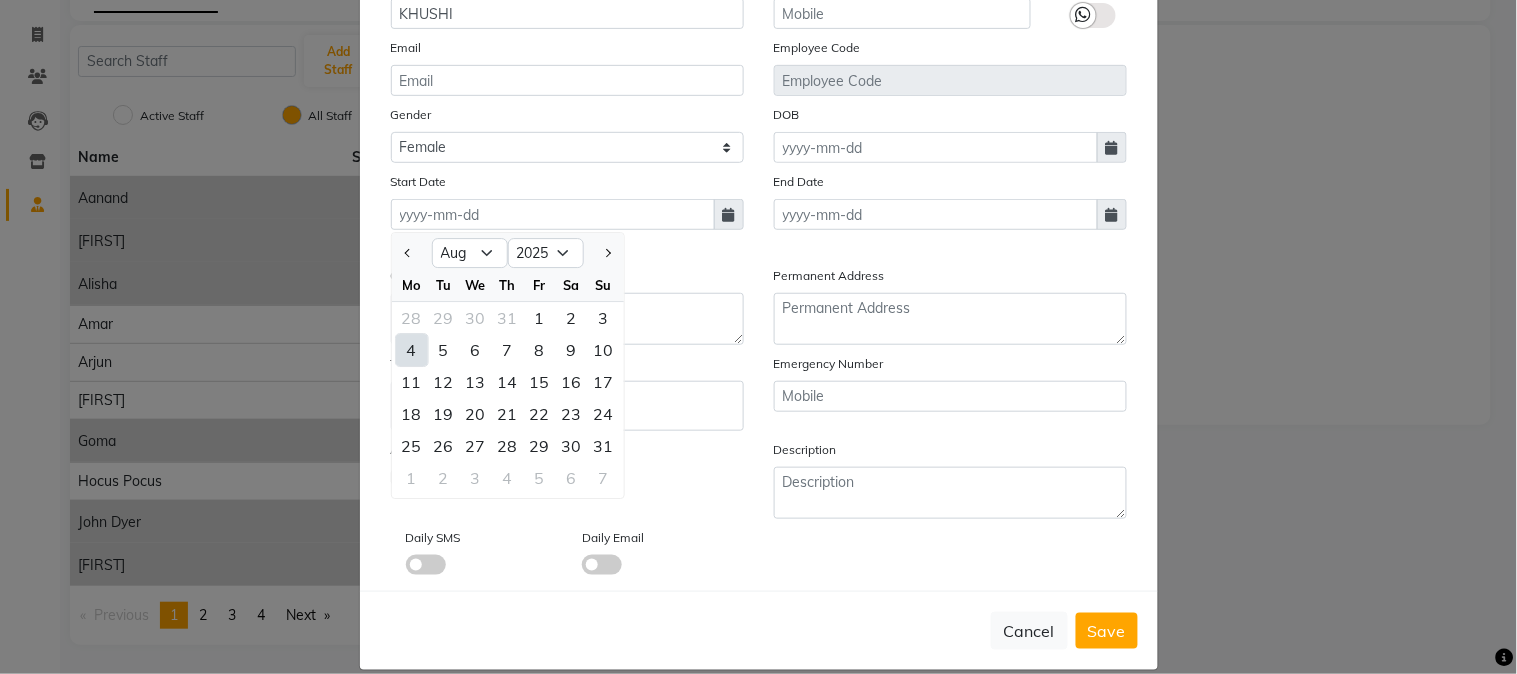 click on "4" 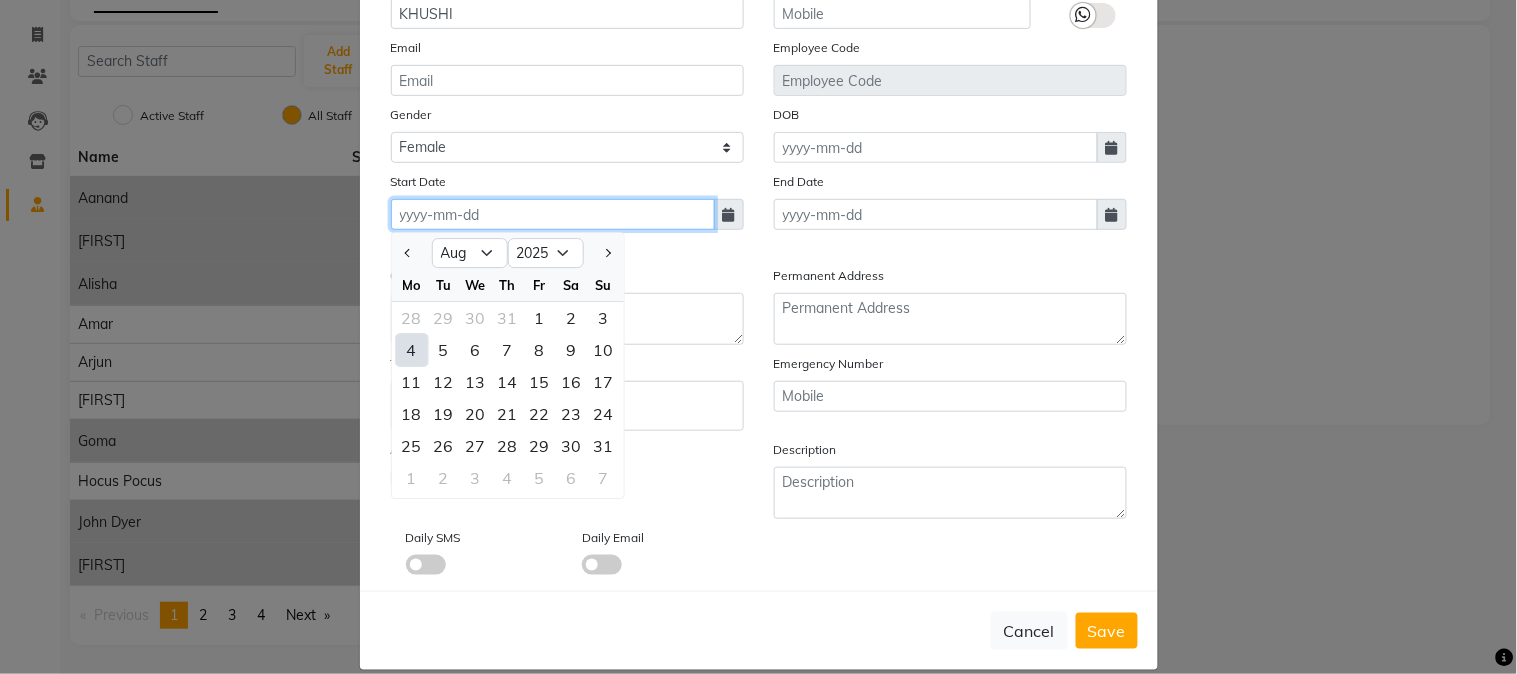 type on "04-08-2025" 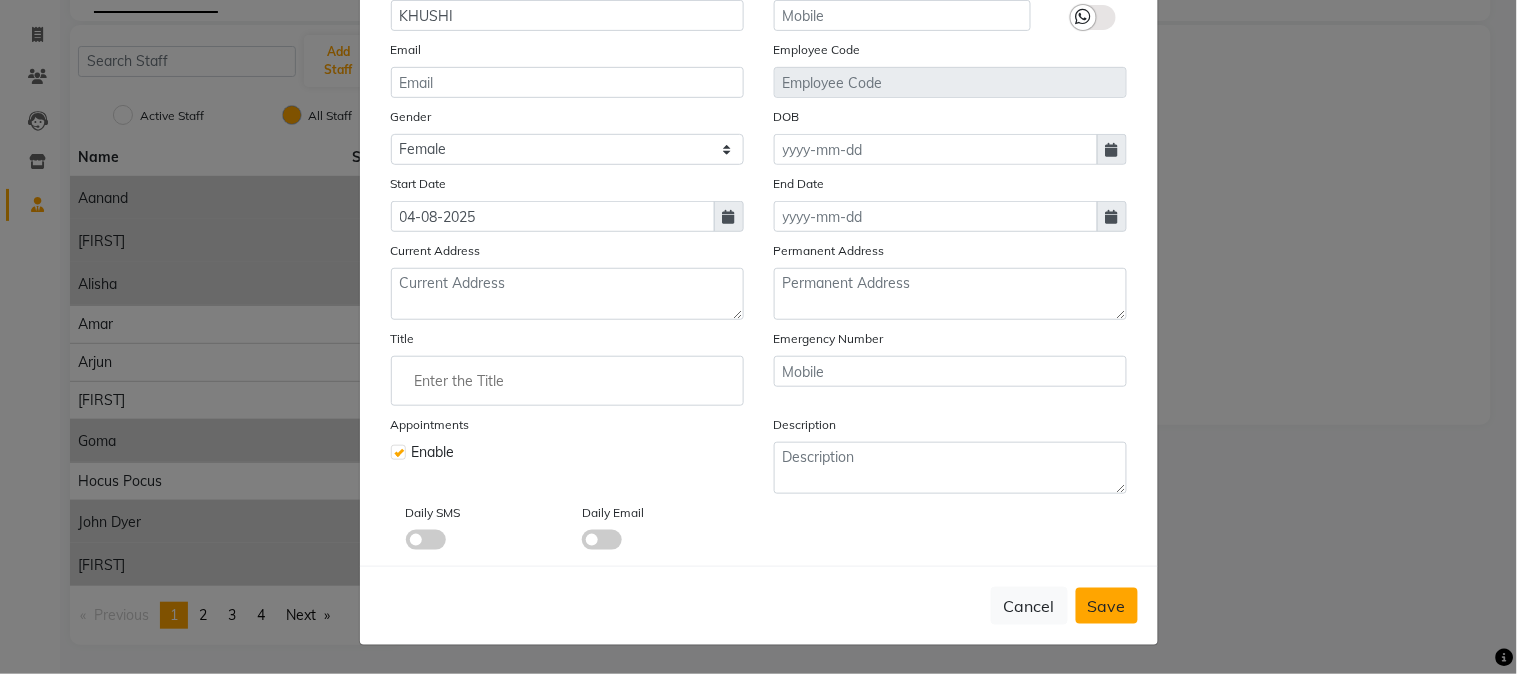 click on "Save" at bounding box center (1107, 606) 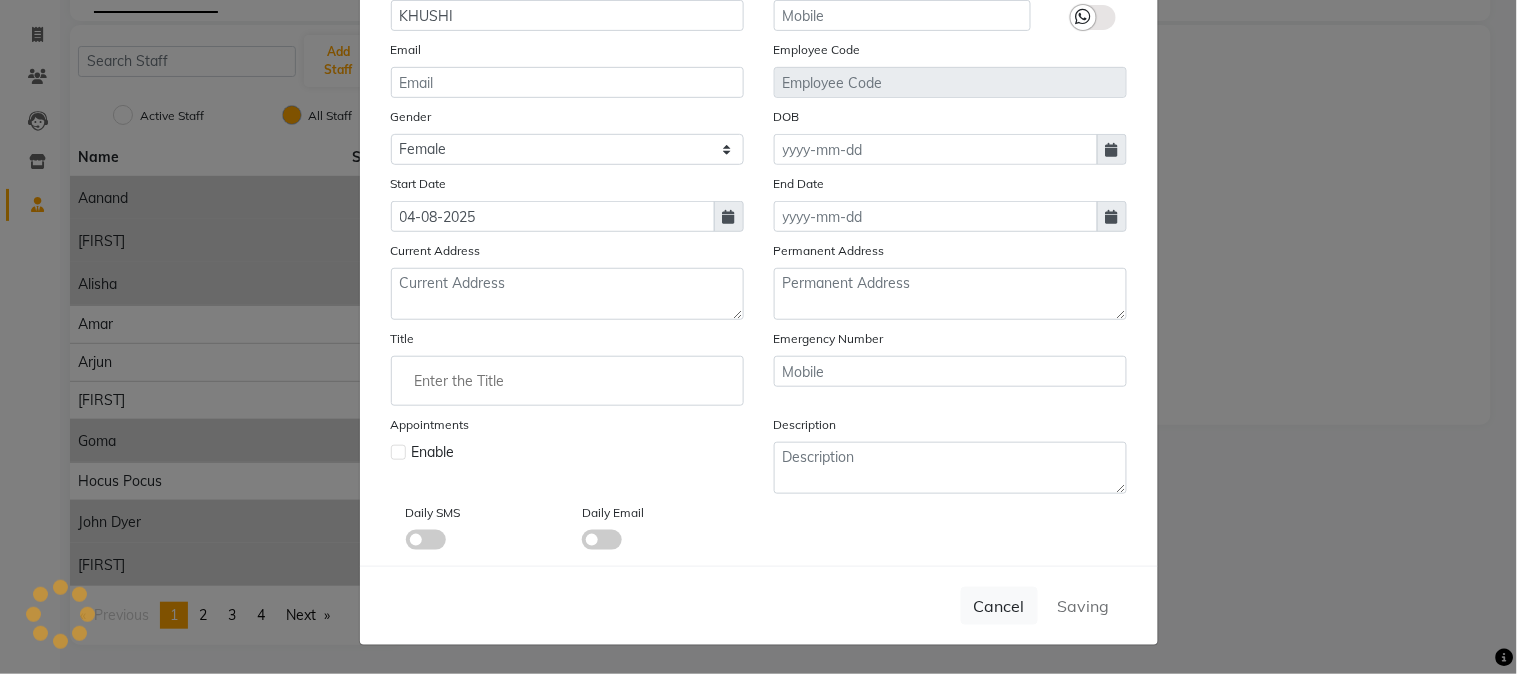 type 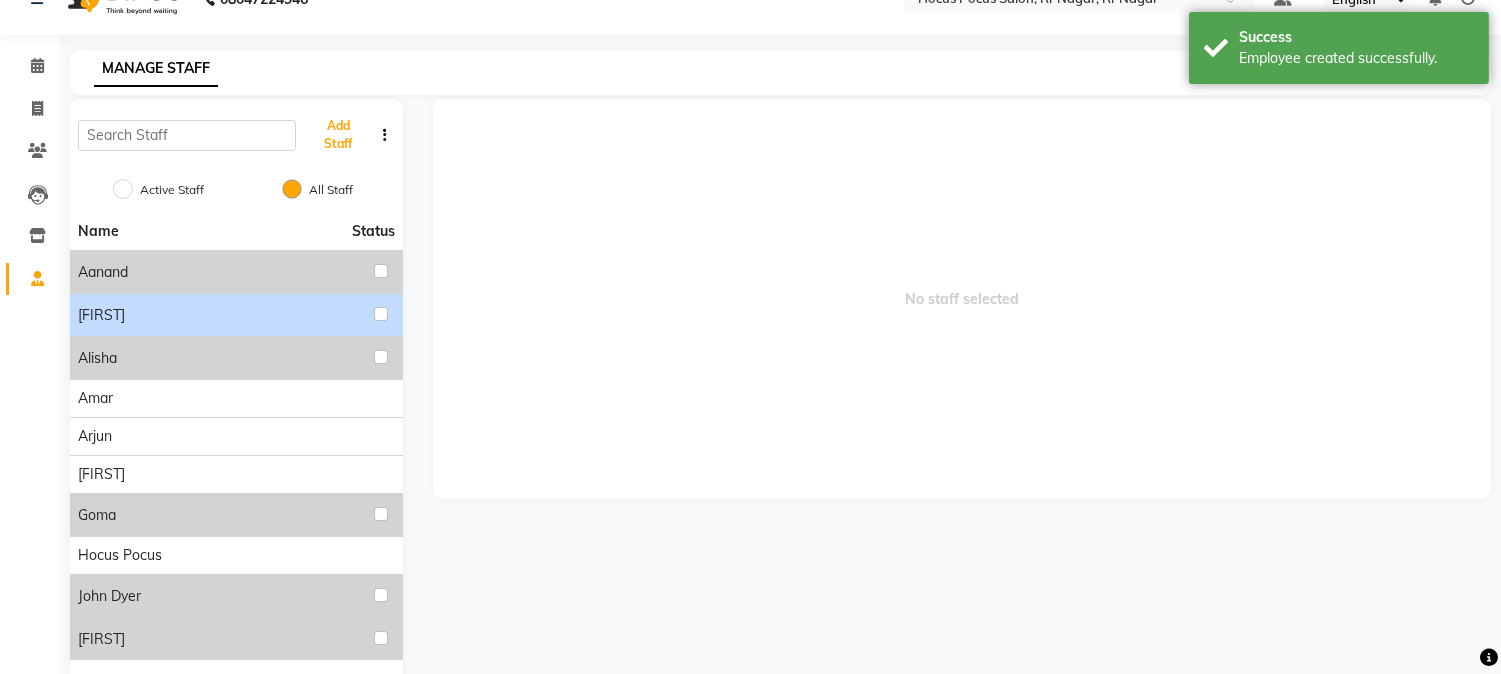 scroll, scrollTop: 0, scrollLeft: 0, axis: both 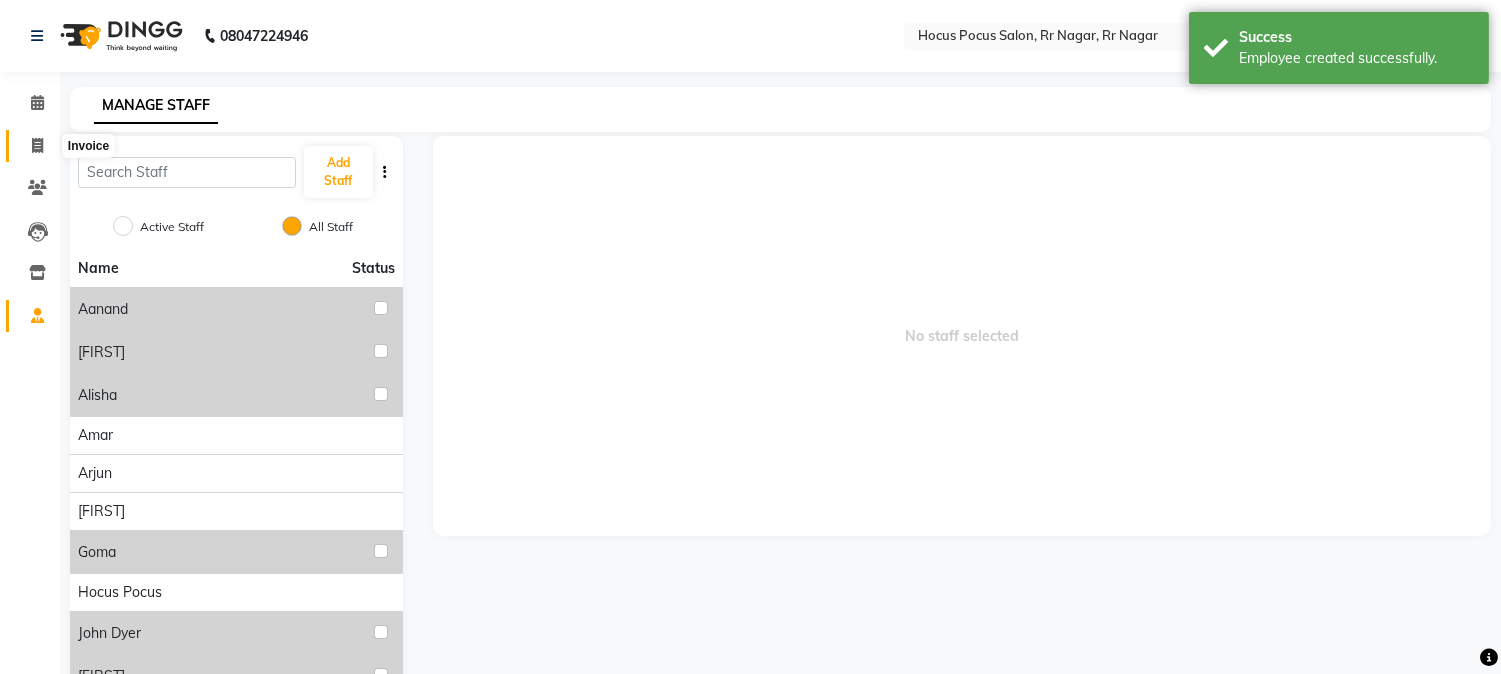 click 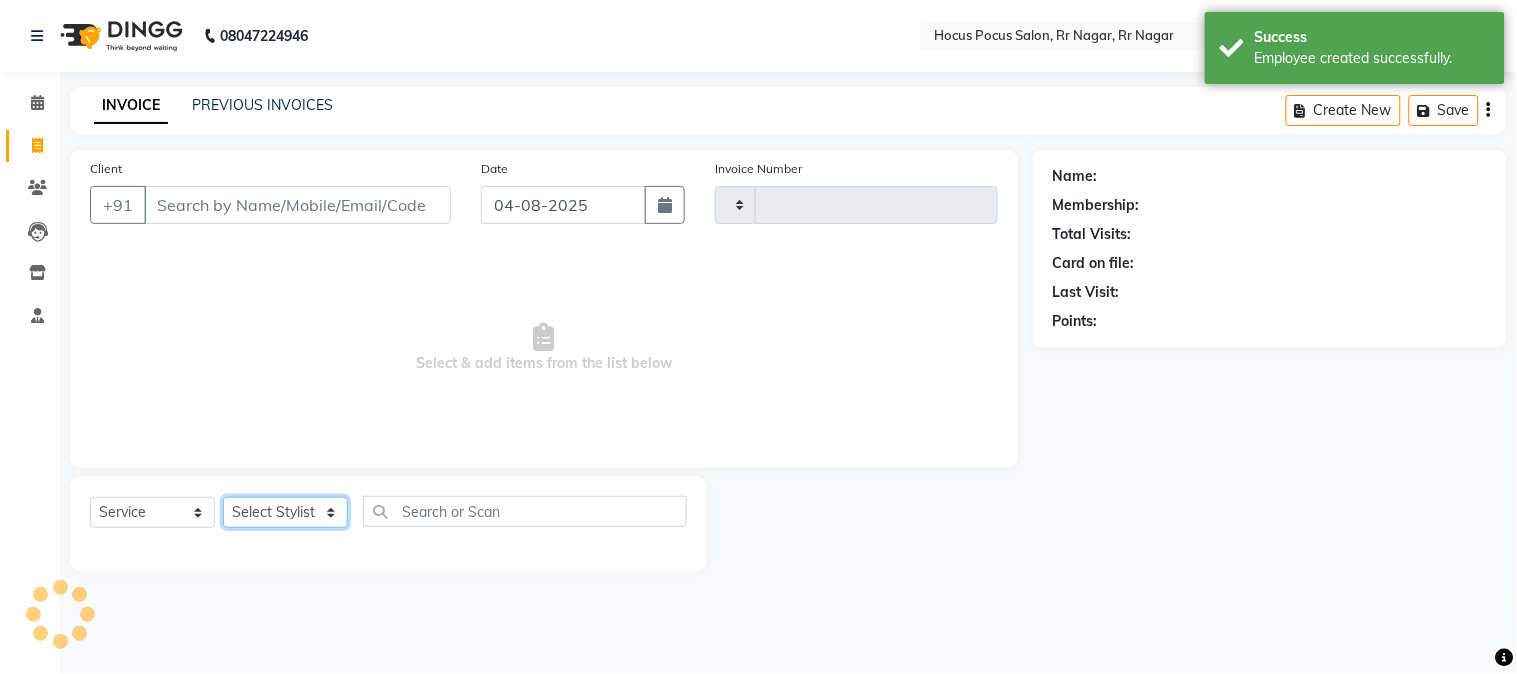click on "Select Stylist" 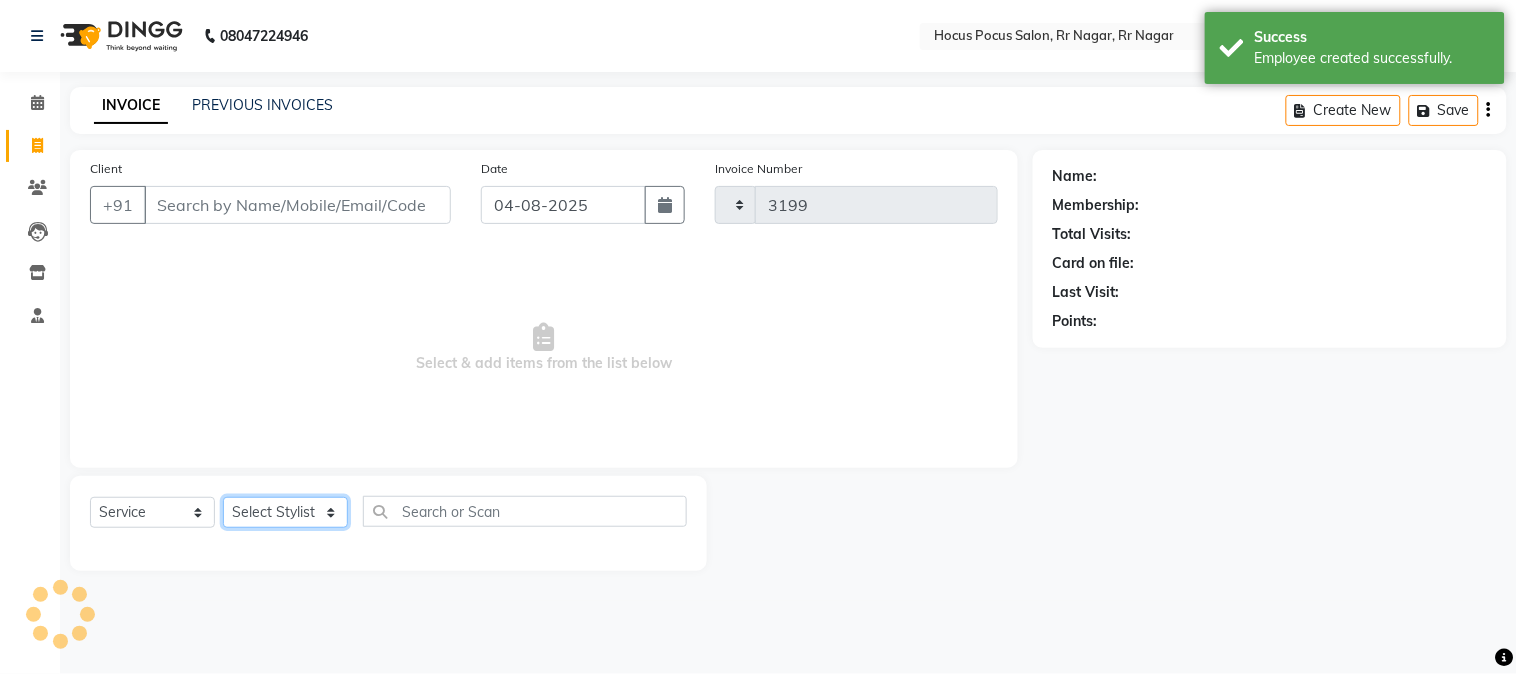 select on "5019" 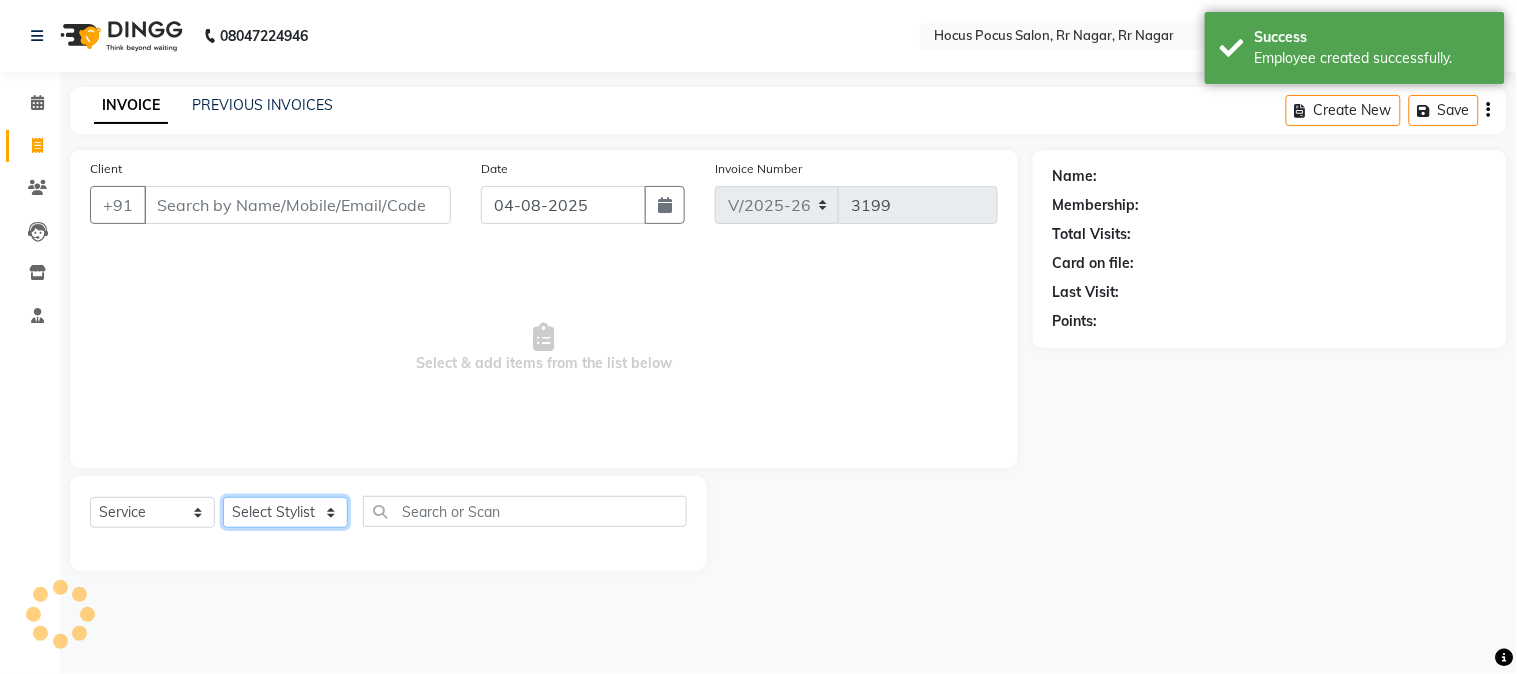 click on "Select Stylist" 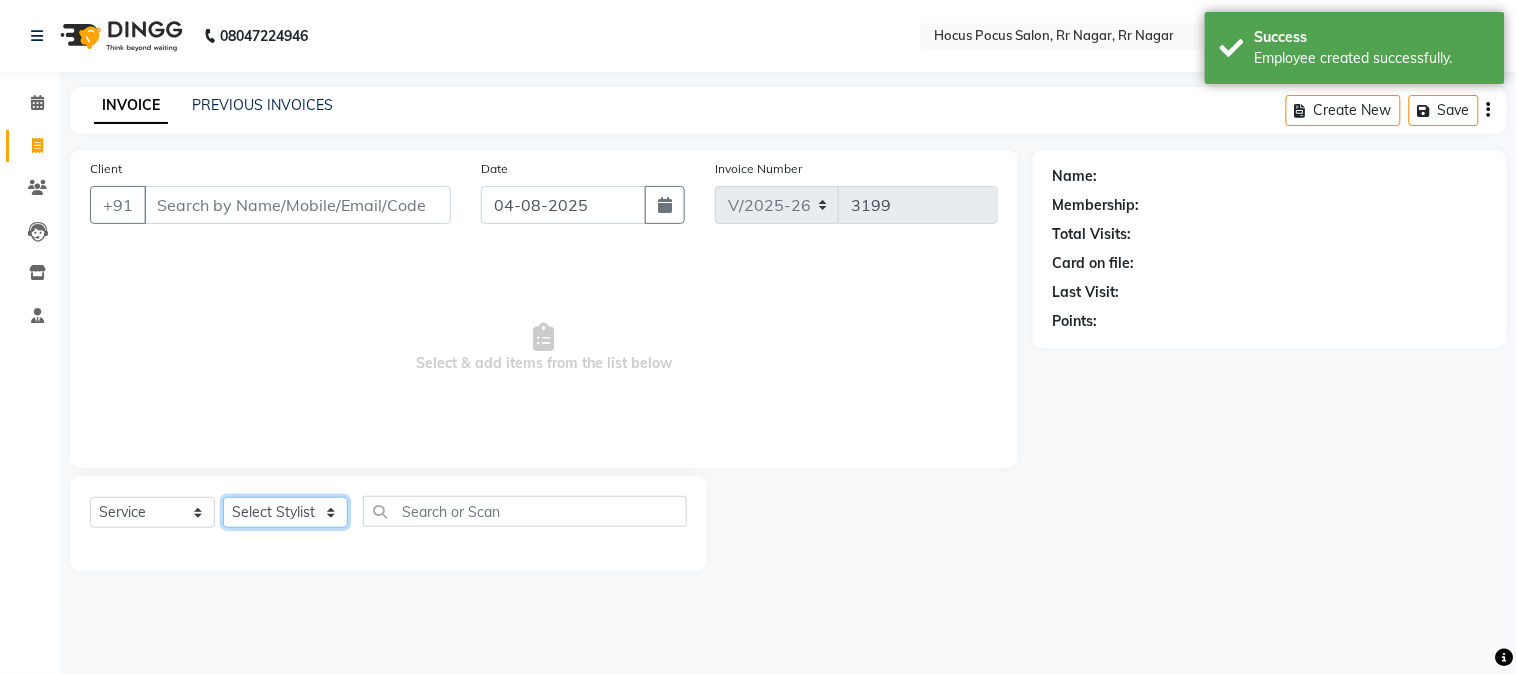click on "Select Stylist" 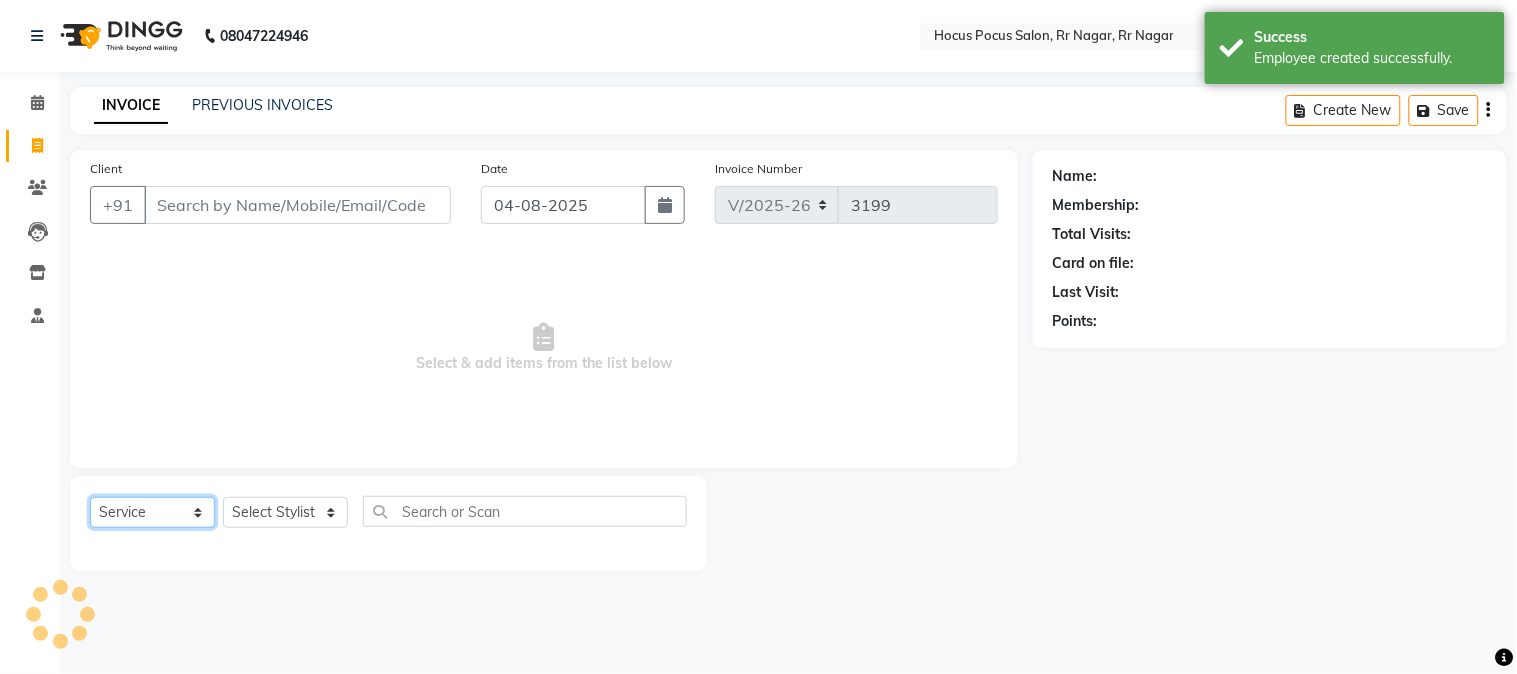 click on "Select  Service  Product  Membership  Package Voucher Prepaid Gift Card" 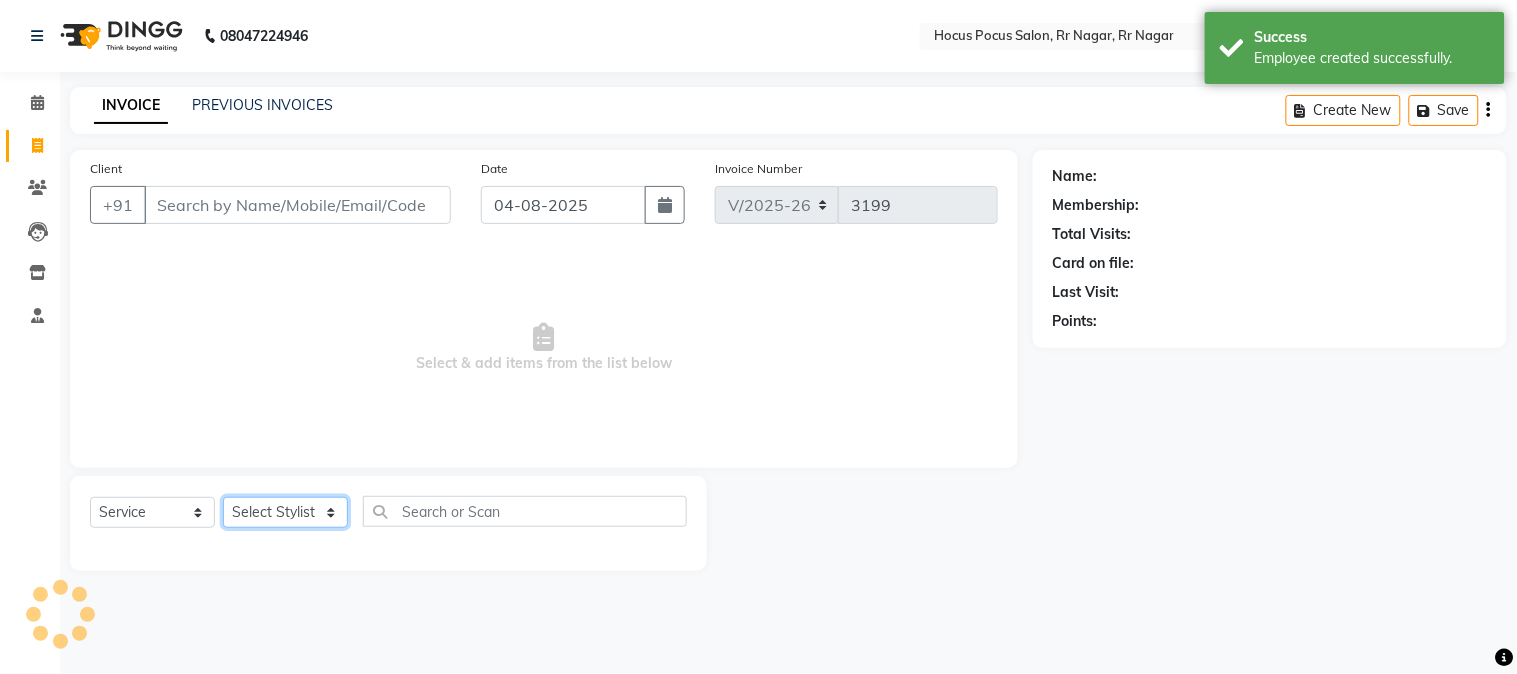click on "Select Stylist" 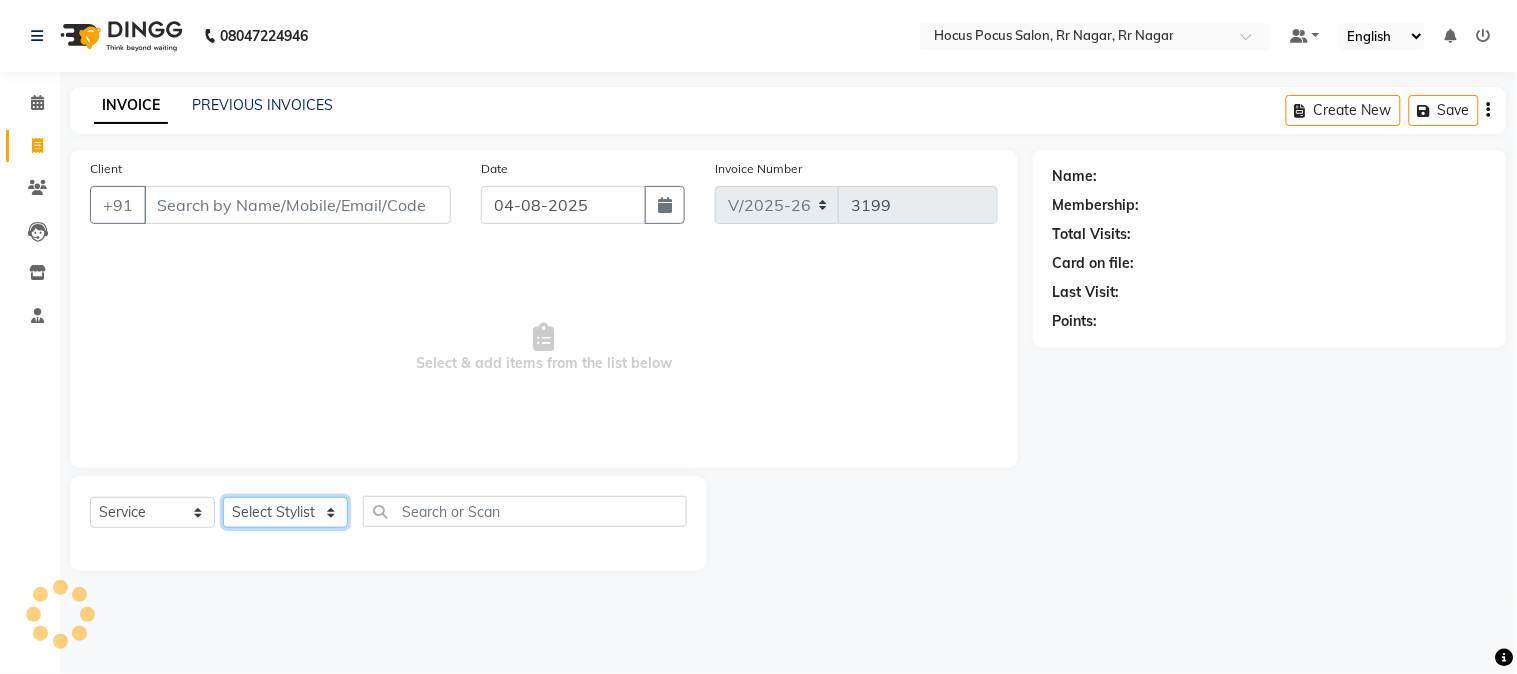 click on "Select Stylist" 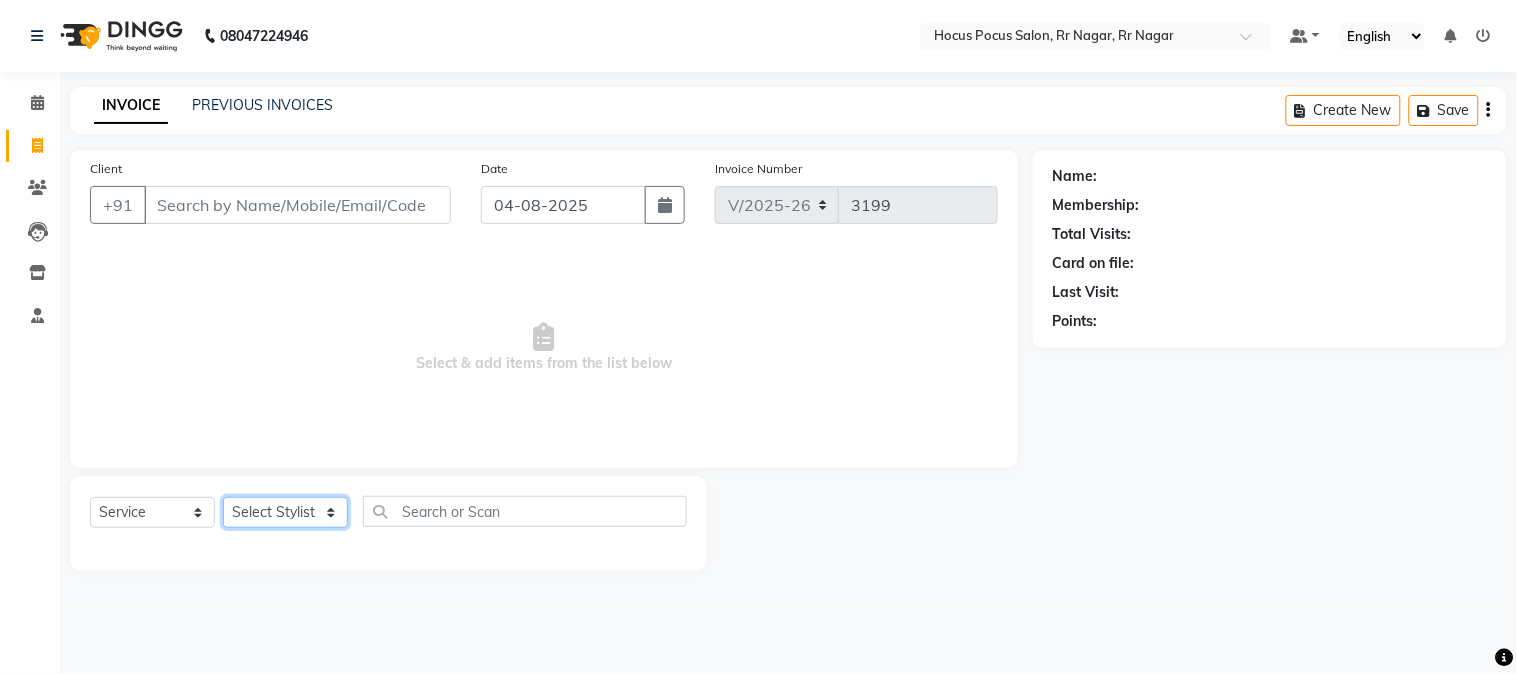 click on "Select Stylist" 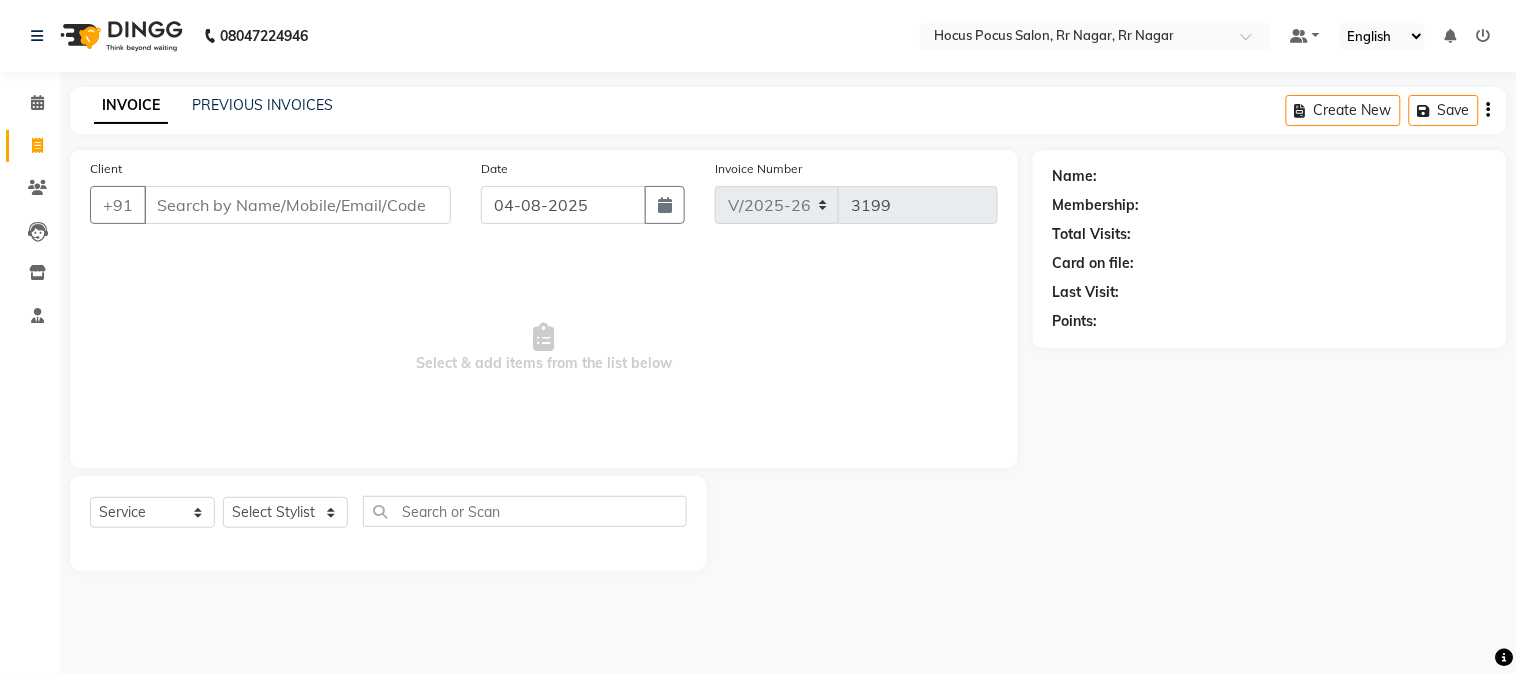 click on "Select & add items from the list below" at bounding box center [544, 348] 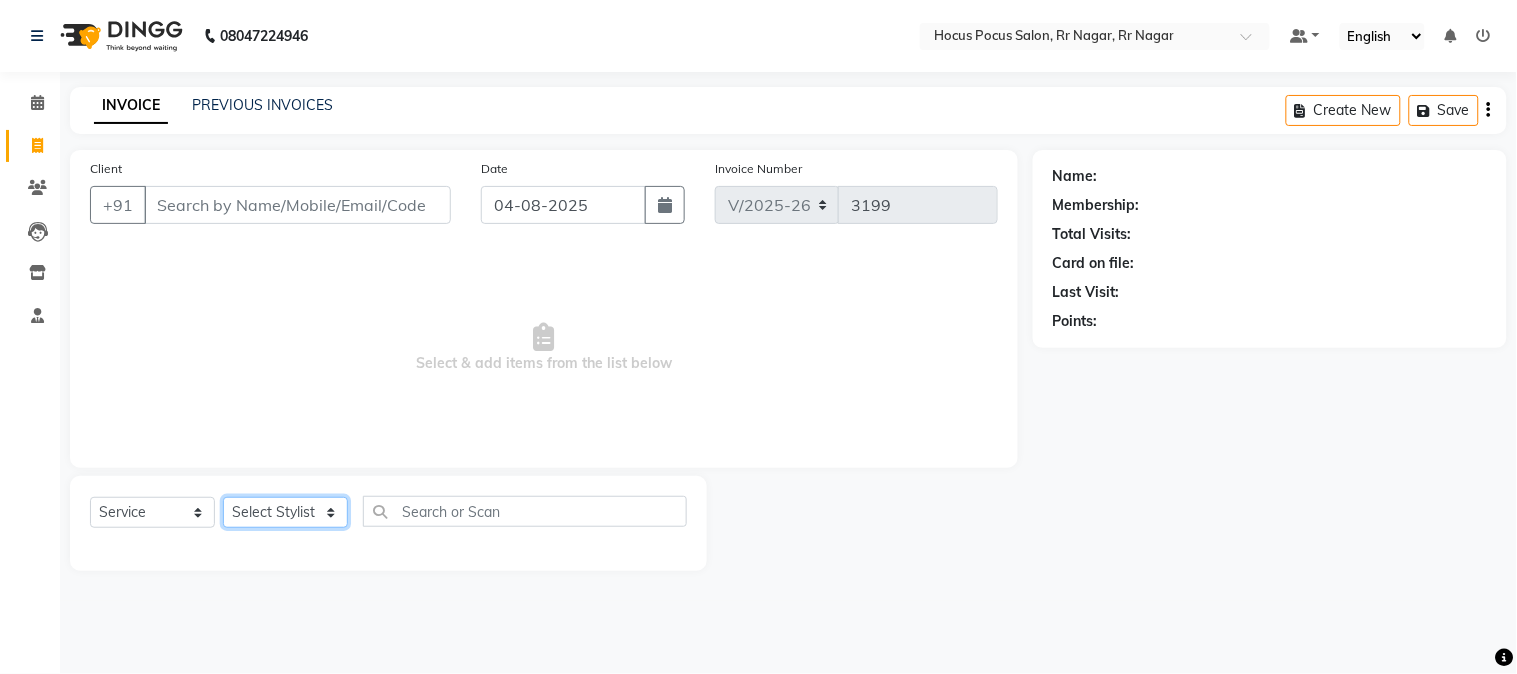 click on "Select Stylist Amar  Arjun Eliza hocus pocus KHUSHI Maya Mona Neha Ravi Salima Sonam" 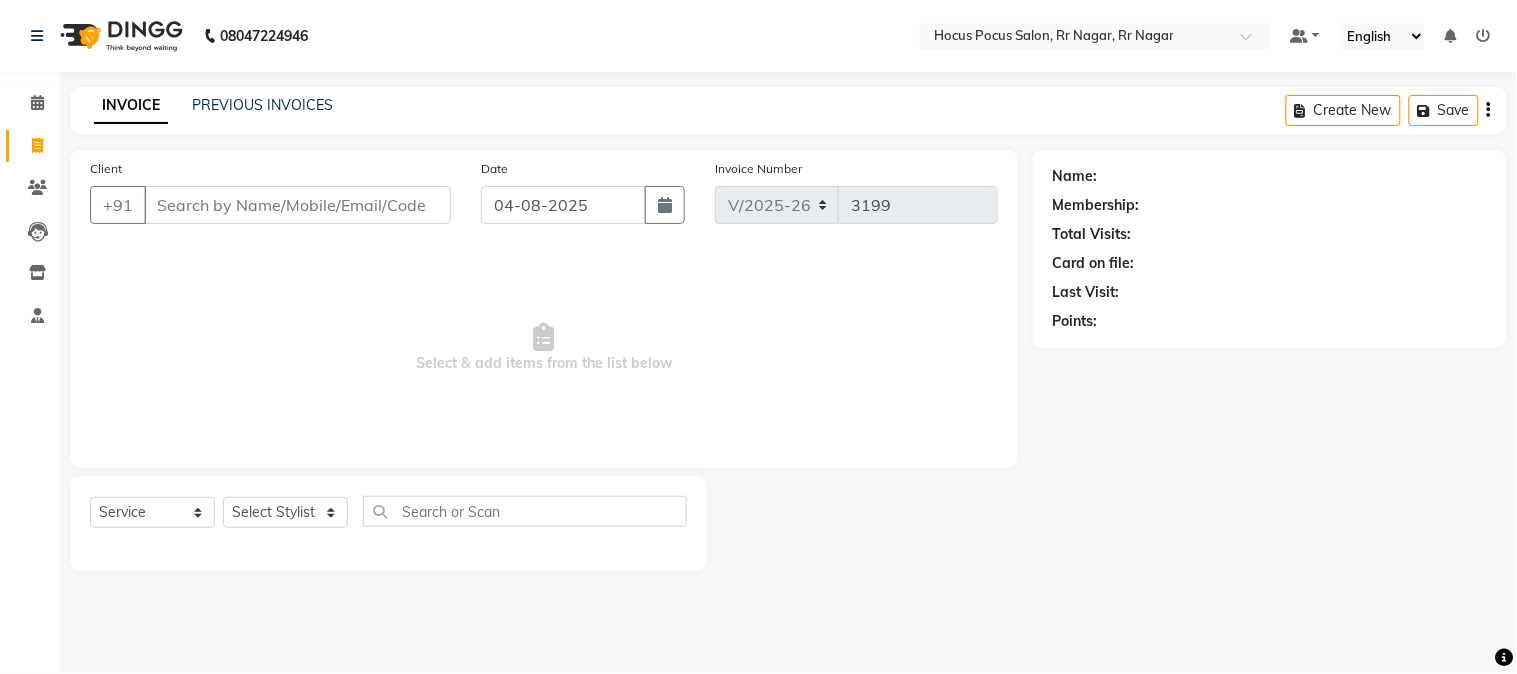 click on "Select & add items from the list below" at bounding box center (544, 348) 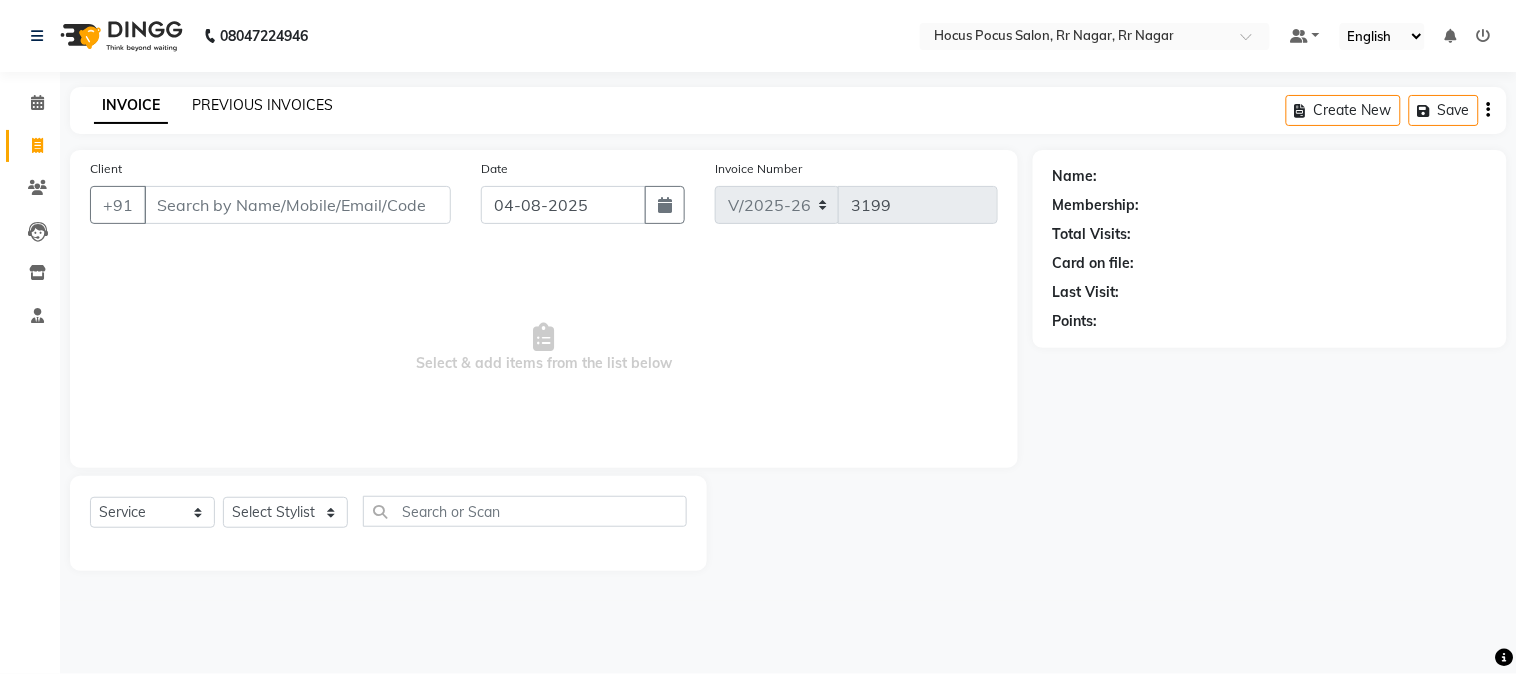 click on "PREVIOUS INVOICES" 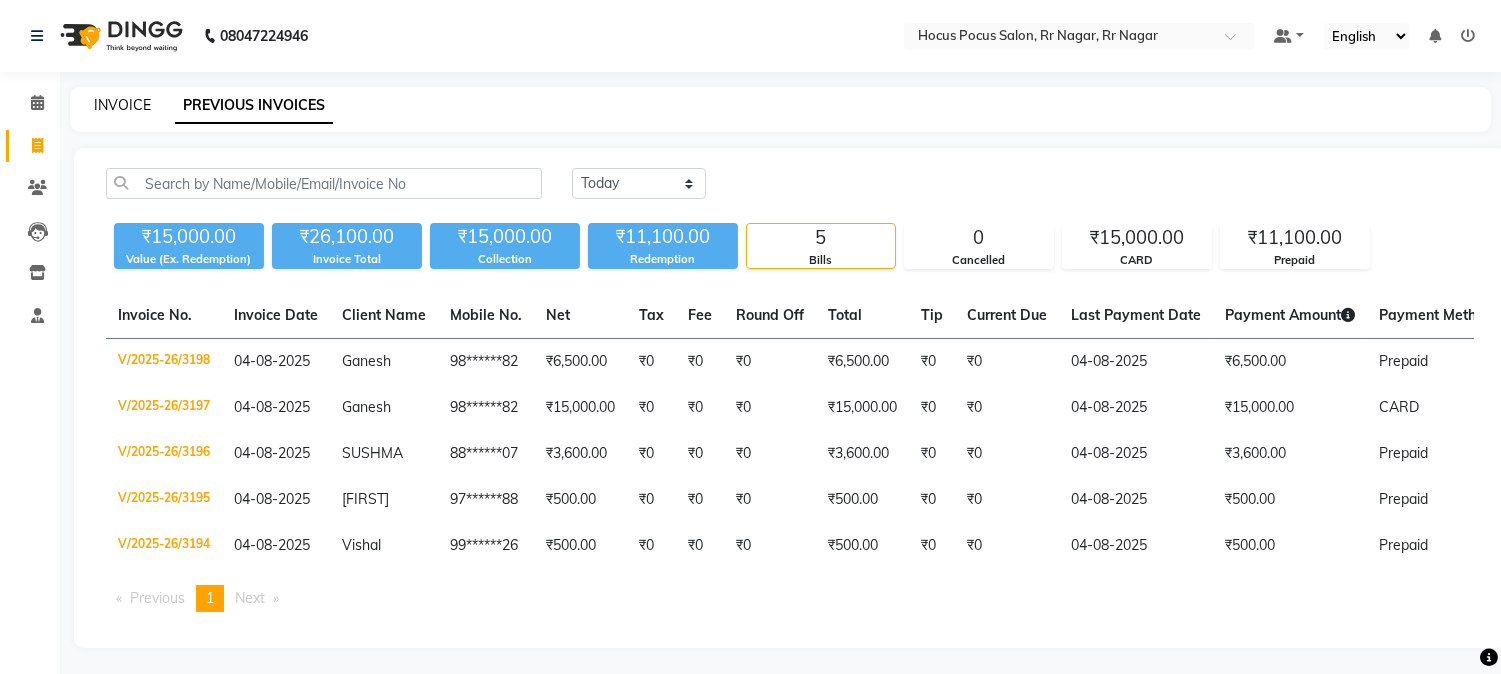 click on "INVOICE" 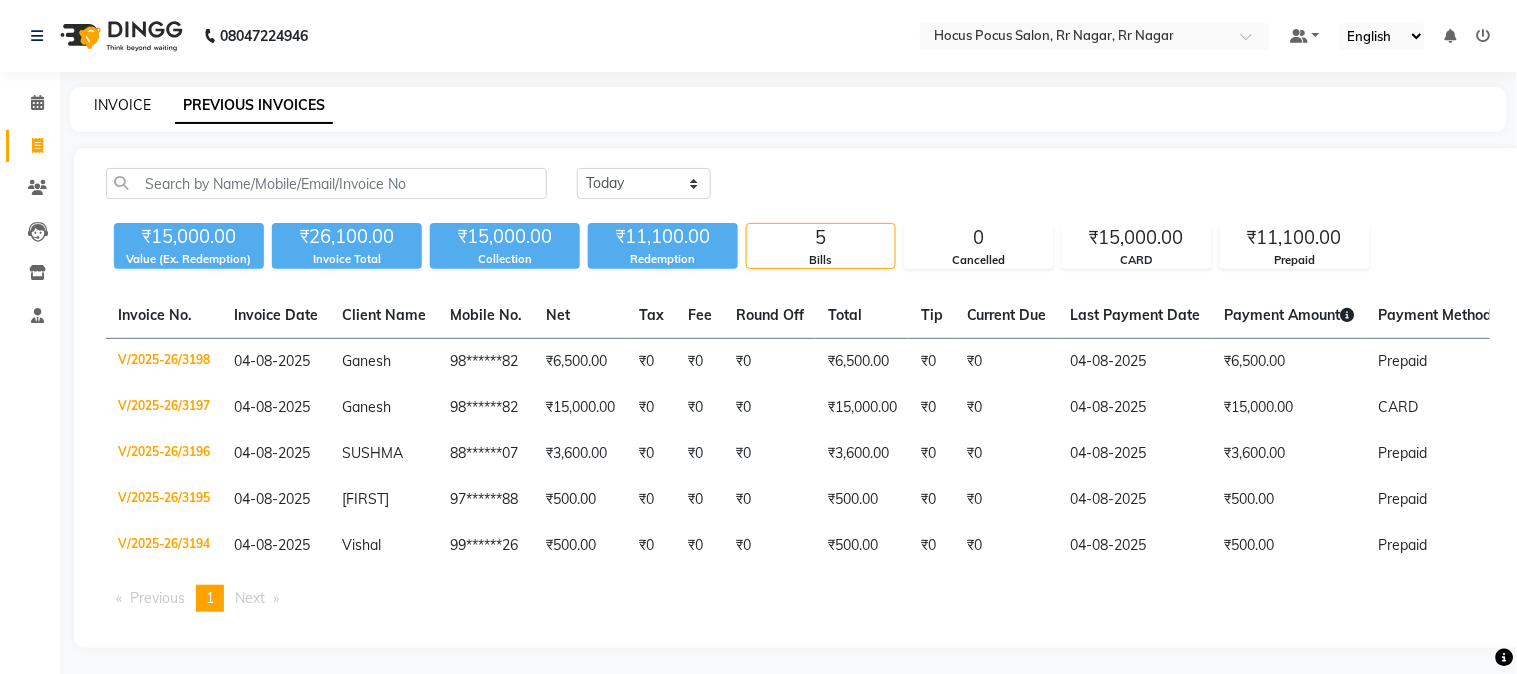 select on "5019" 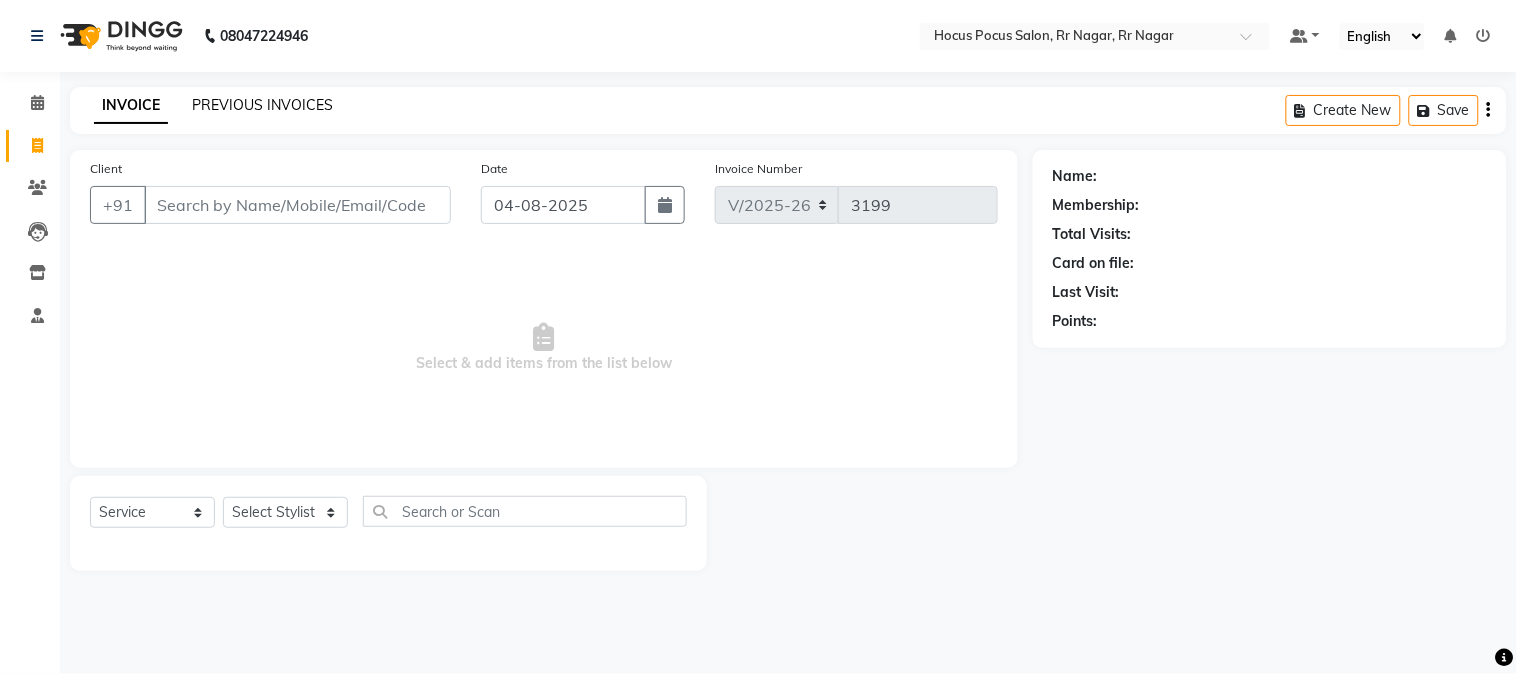 click on "PREVIOUS INVOICES" 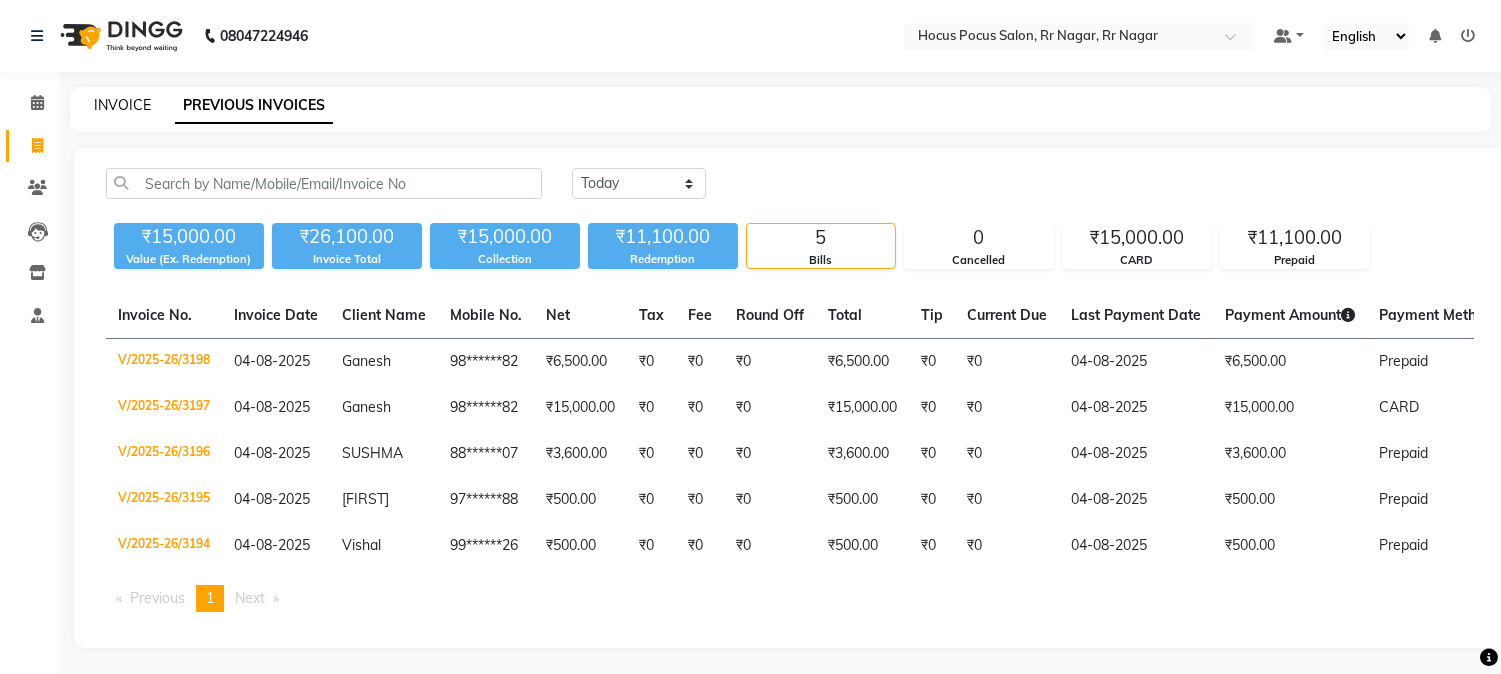 click on "INVOICE" 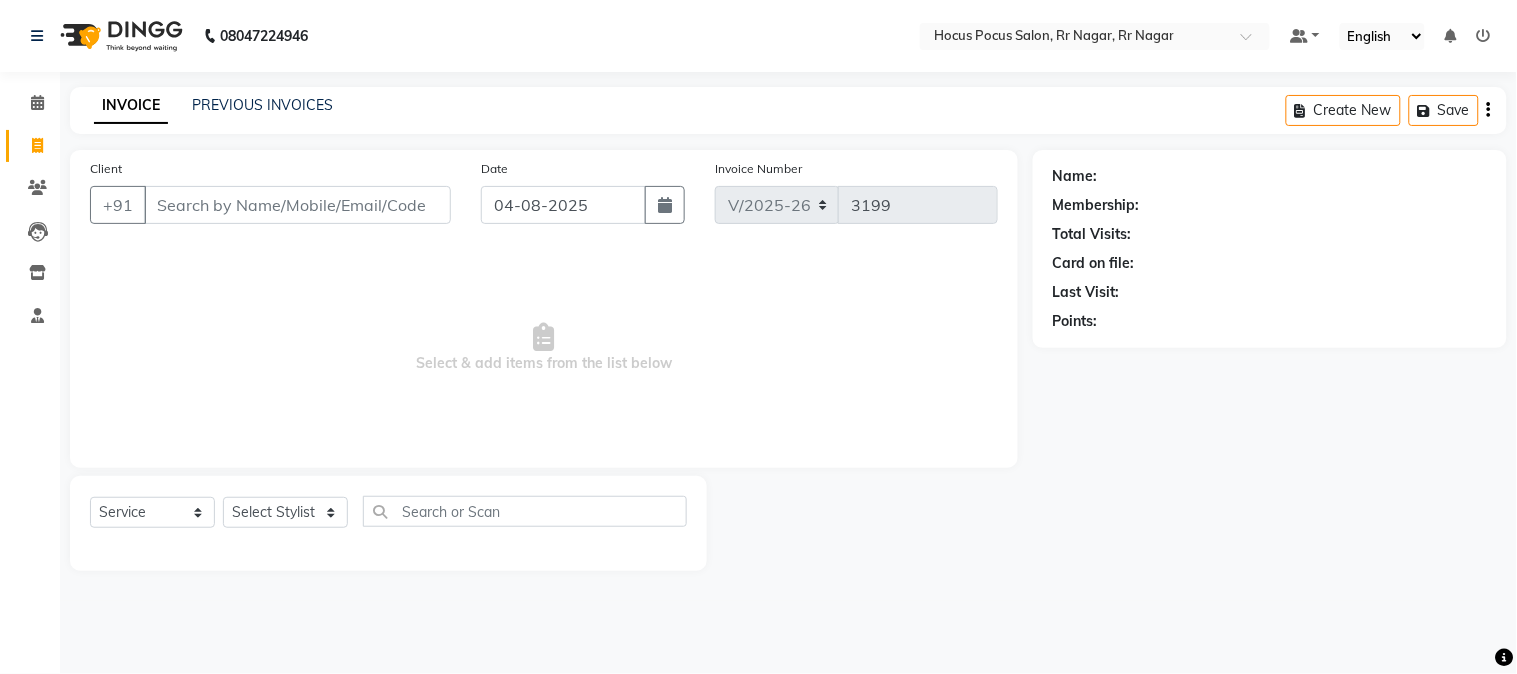 click on "Client" at bounding box center [297, 205] 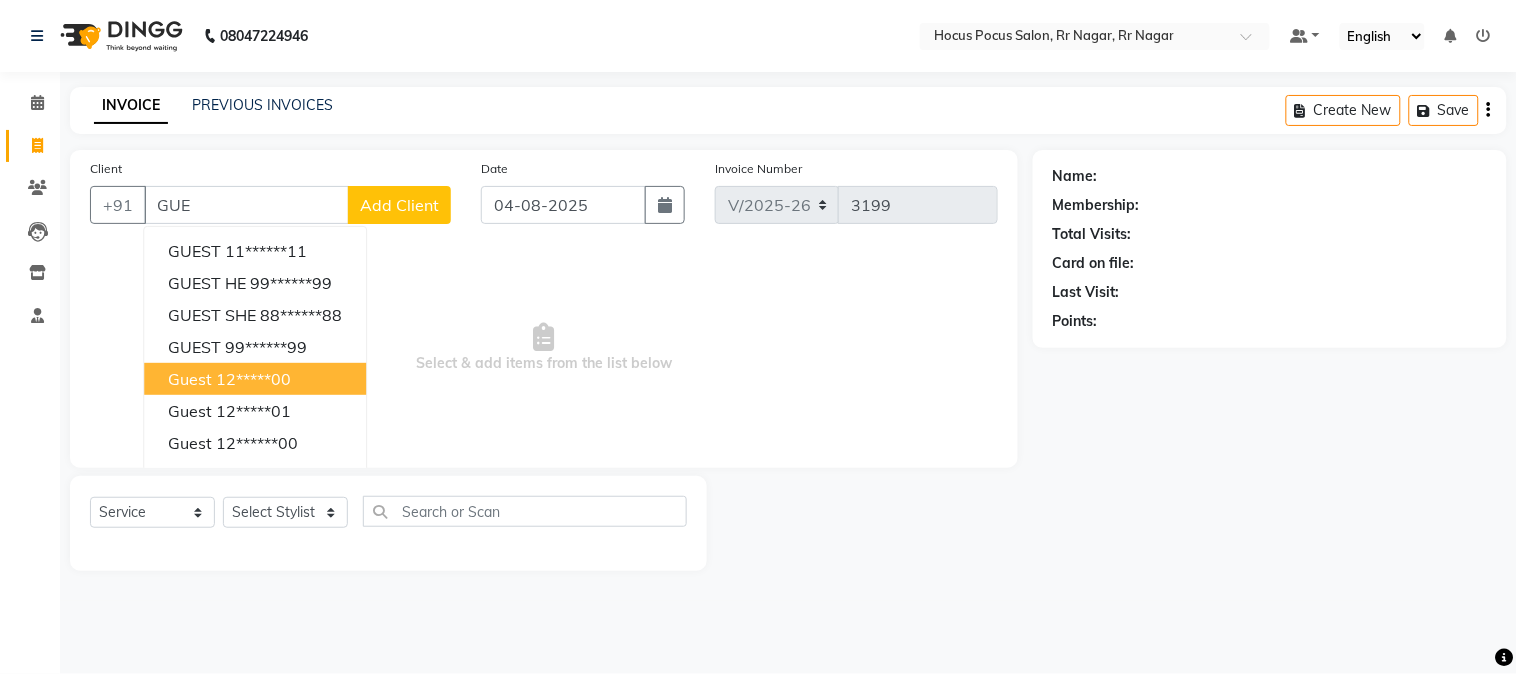 click on "12*****00" at bounding box center (253, 379) 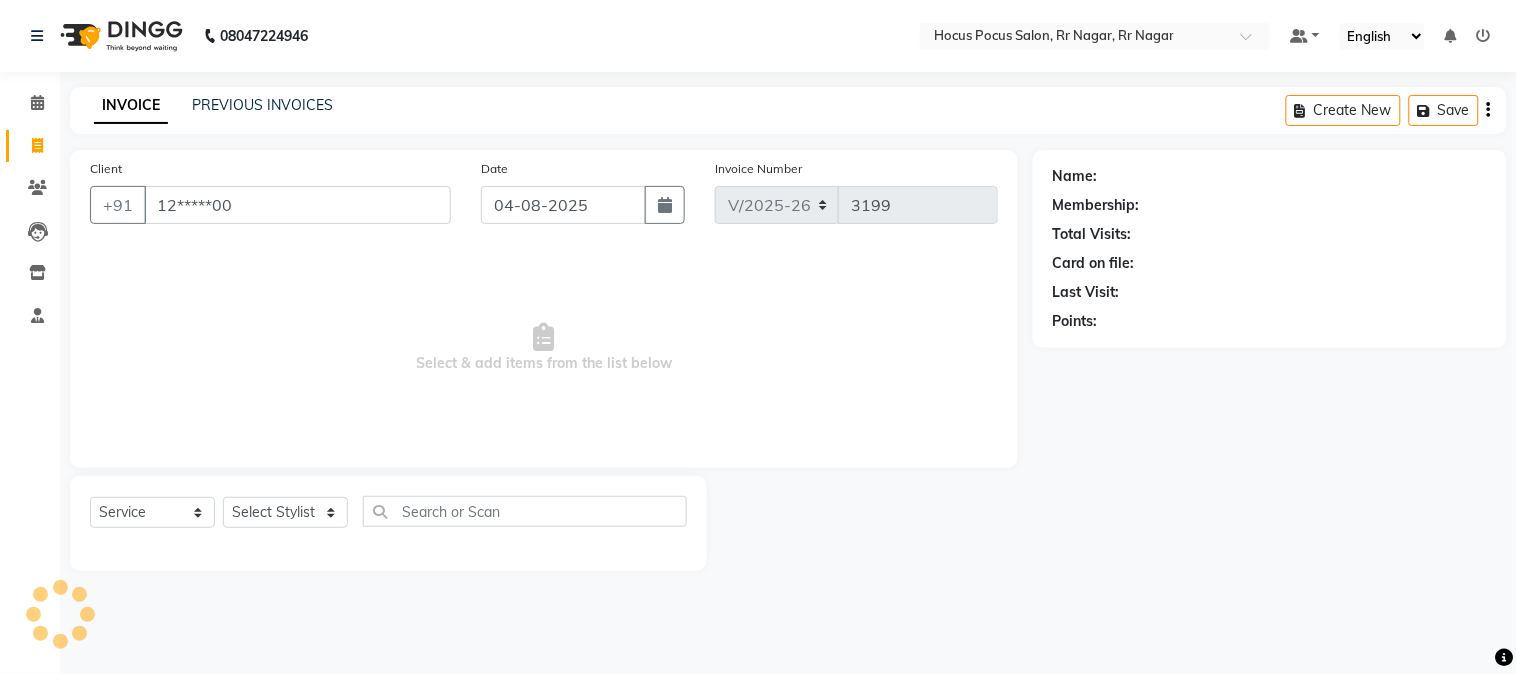 type on "12*****00" 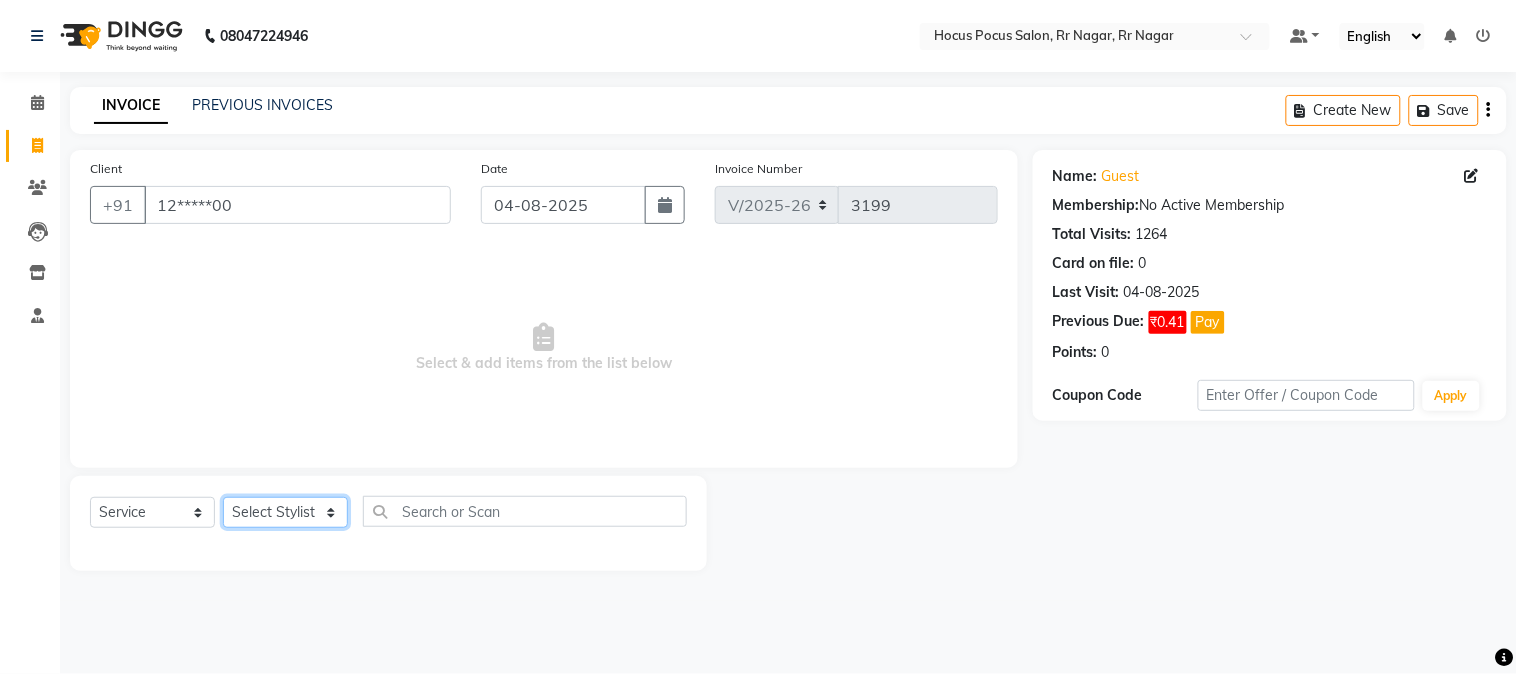 click on "Select Stylist Amar  Arjun Eliza hocus pocus KHUSHI Maya Mona Neha Ravi Salima Sonam" 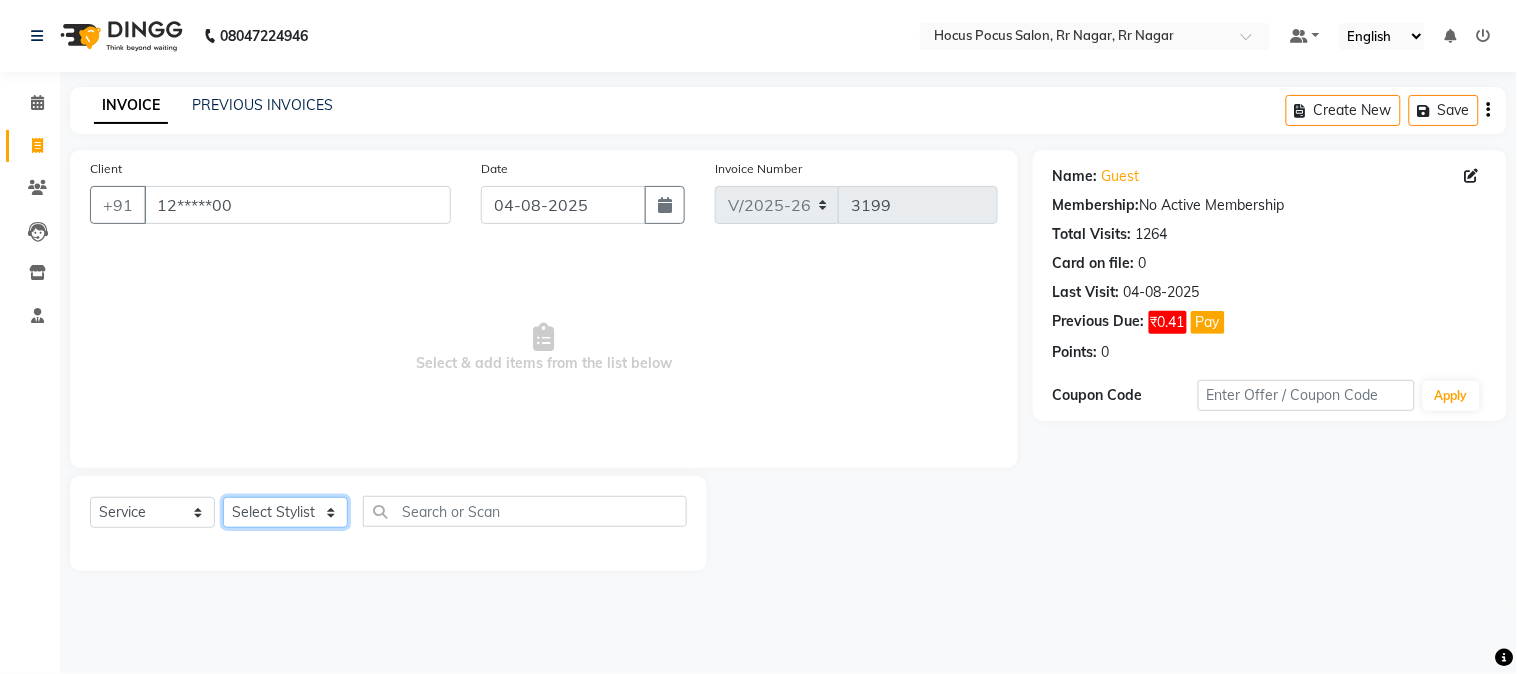 select on "86623" 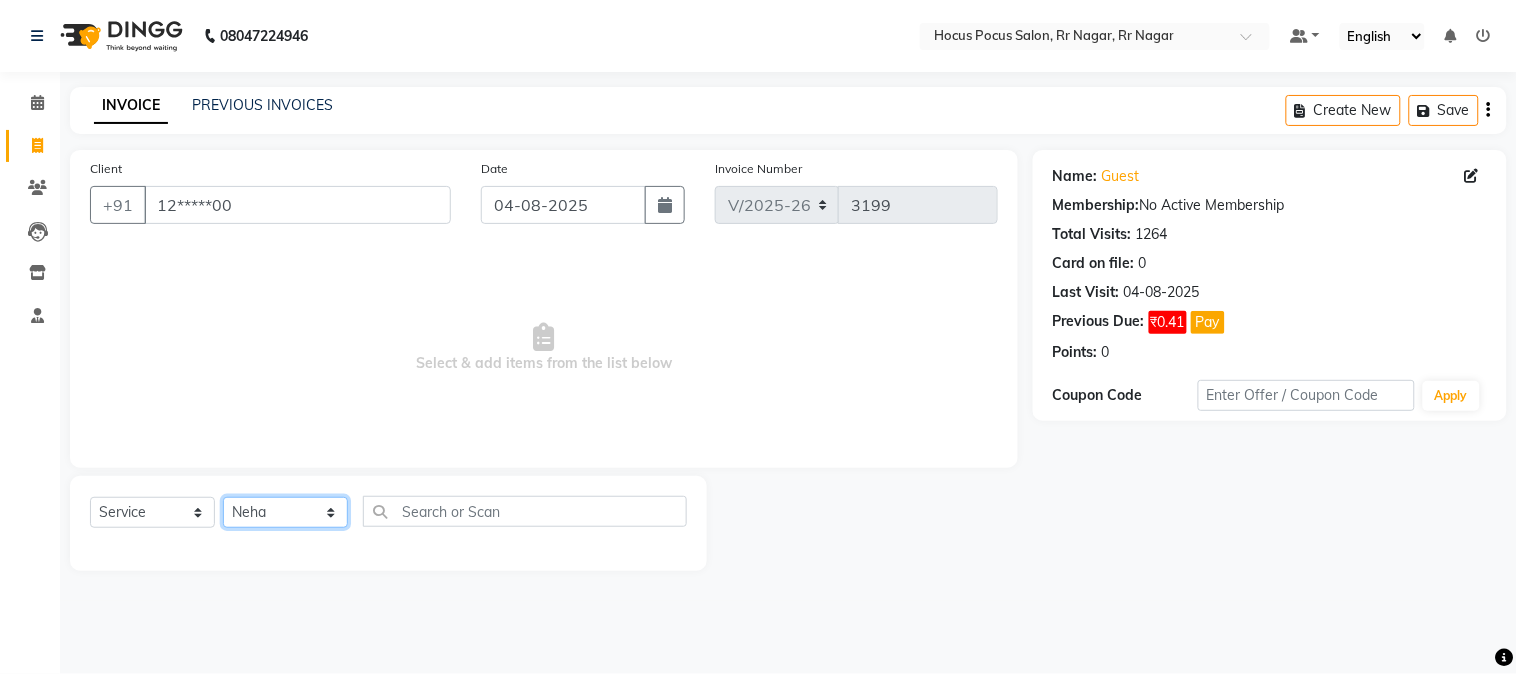 click on "Select Stylist Amar  Arjun Eliza hocus pocus KHUSHI Maya Mona Neha Ravi Salima Sonam" 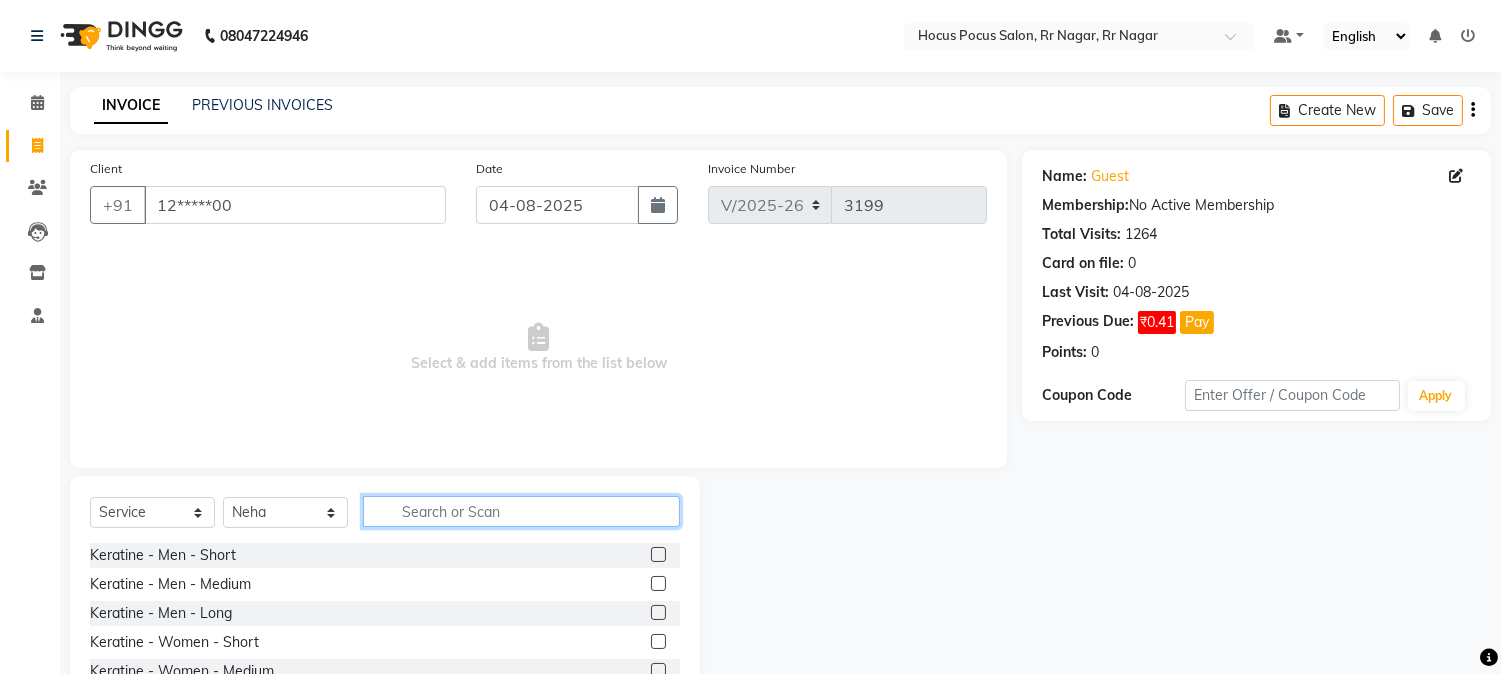 click 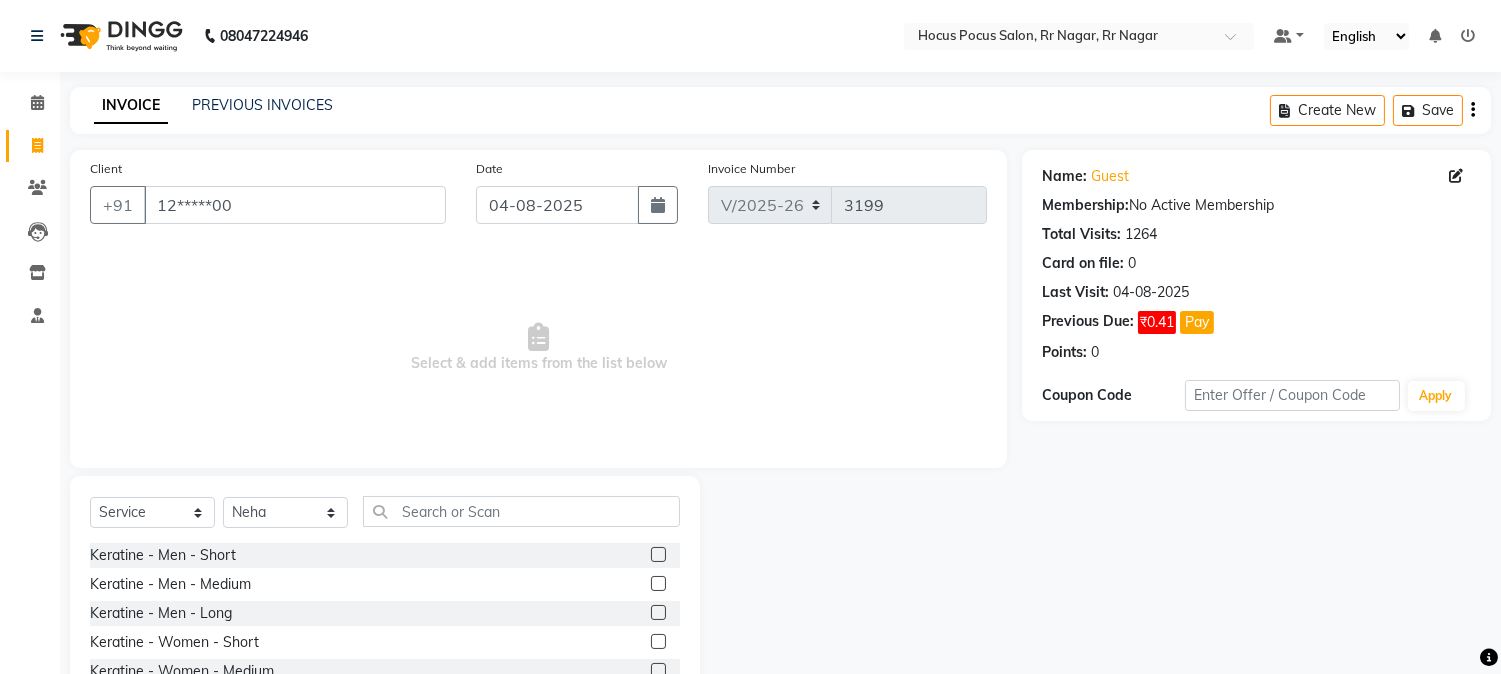 click 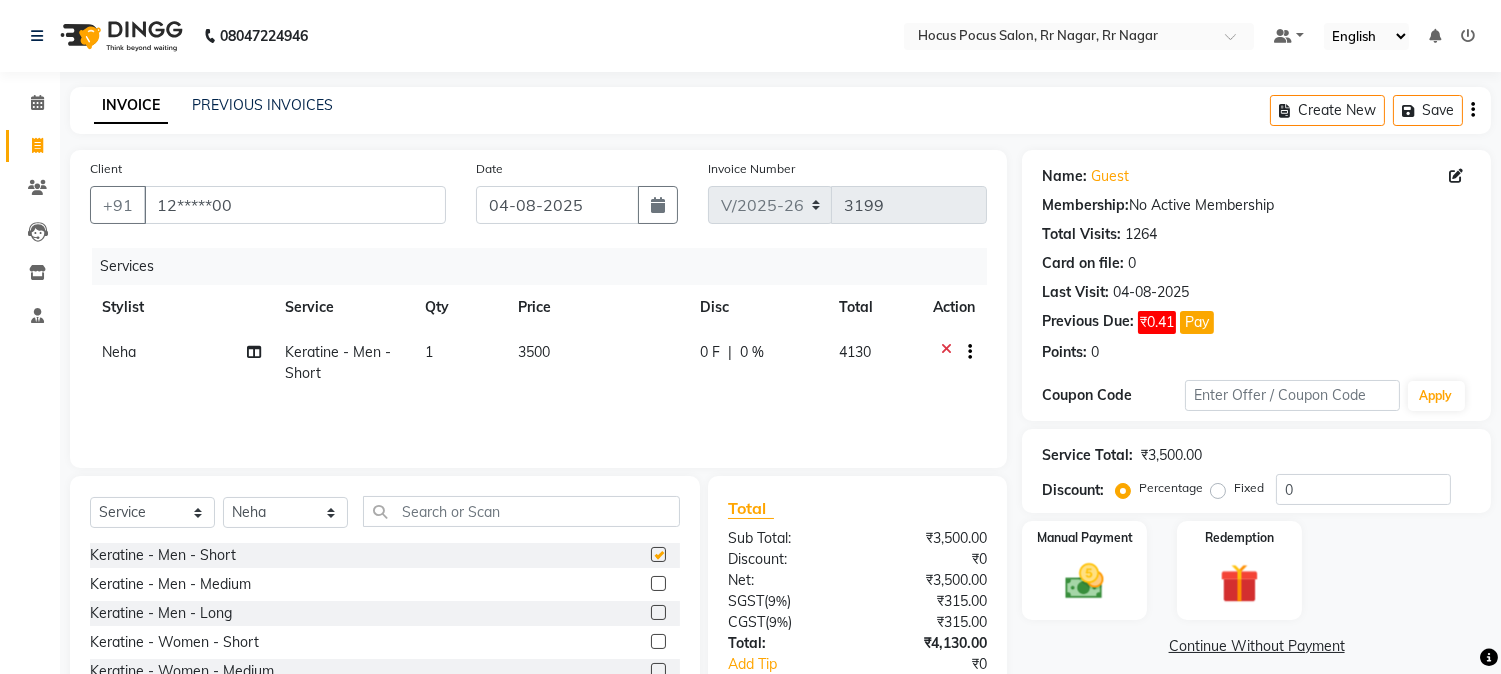 checkbox on "false" 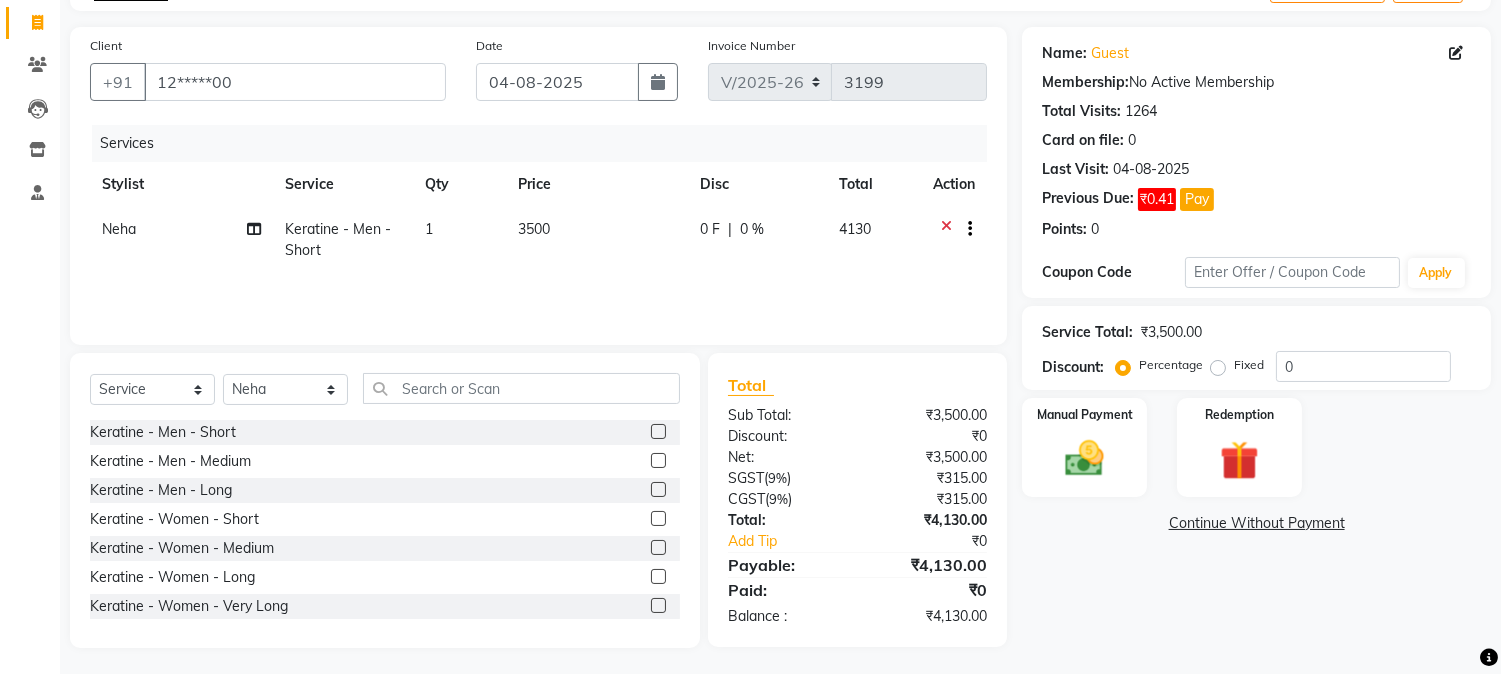 scroll, scrollTop: 126, scrollLeft: 0, axis: vertical 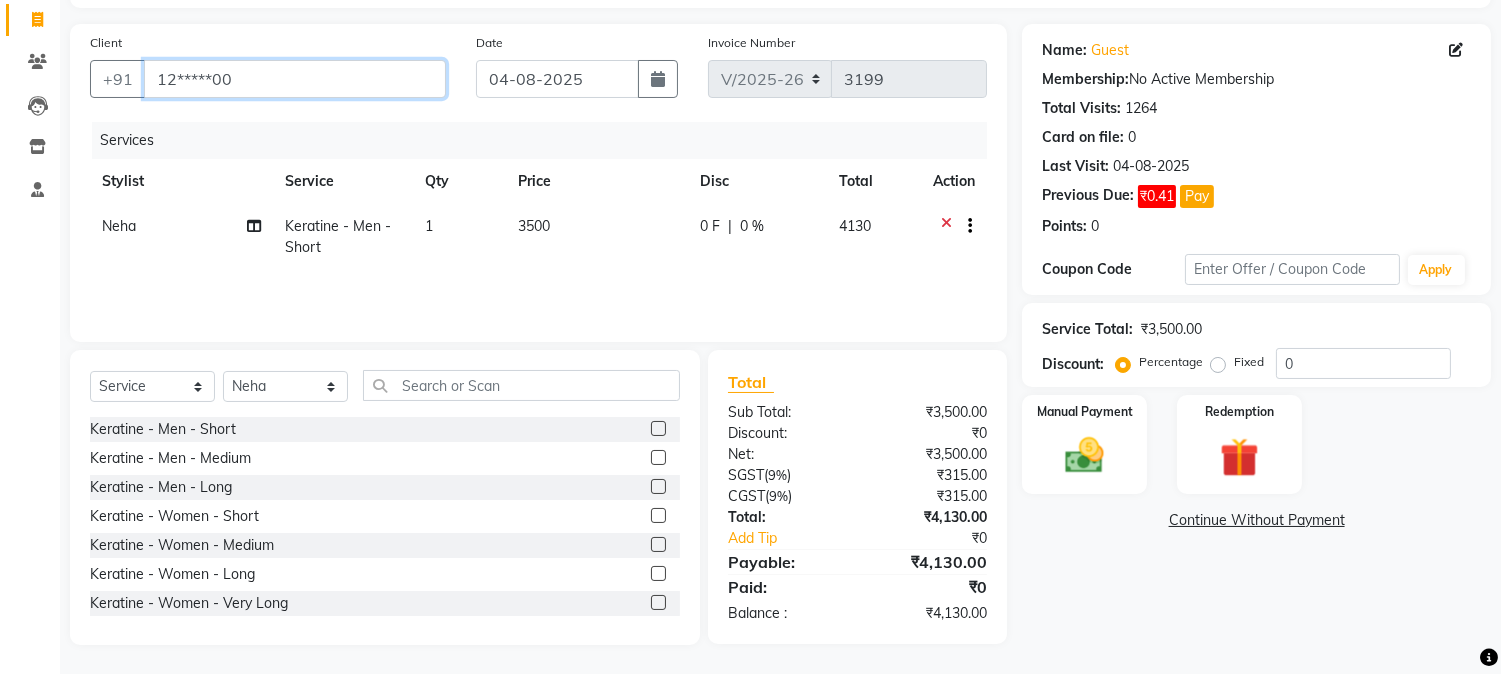 click on "12*****00" at bounding box center (295, 79) 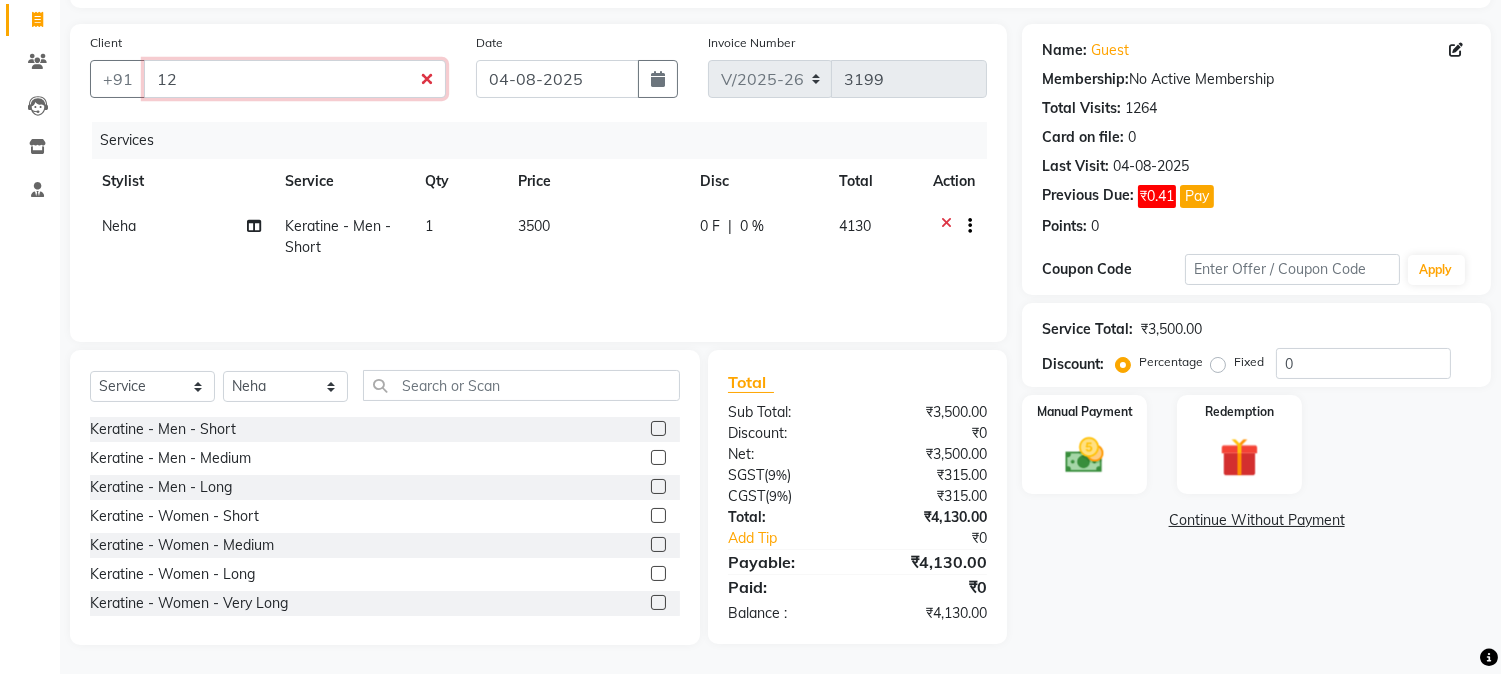 type on "1" 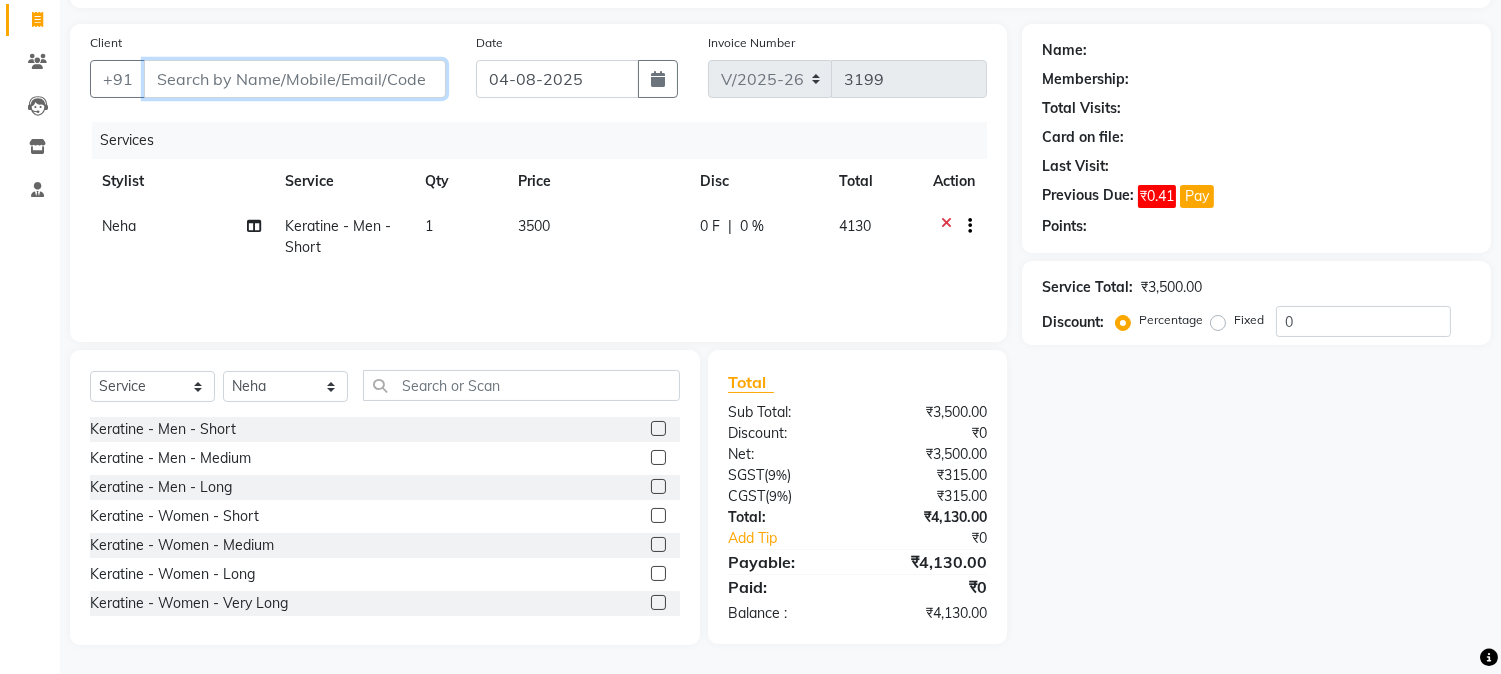 scroll, scrollTop: 15, scrollLeft: 0, axis: vertical 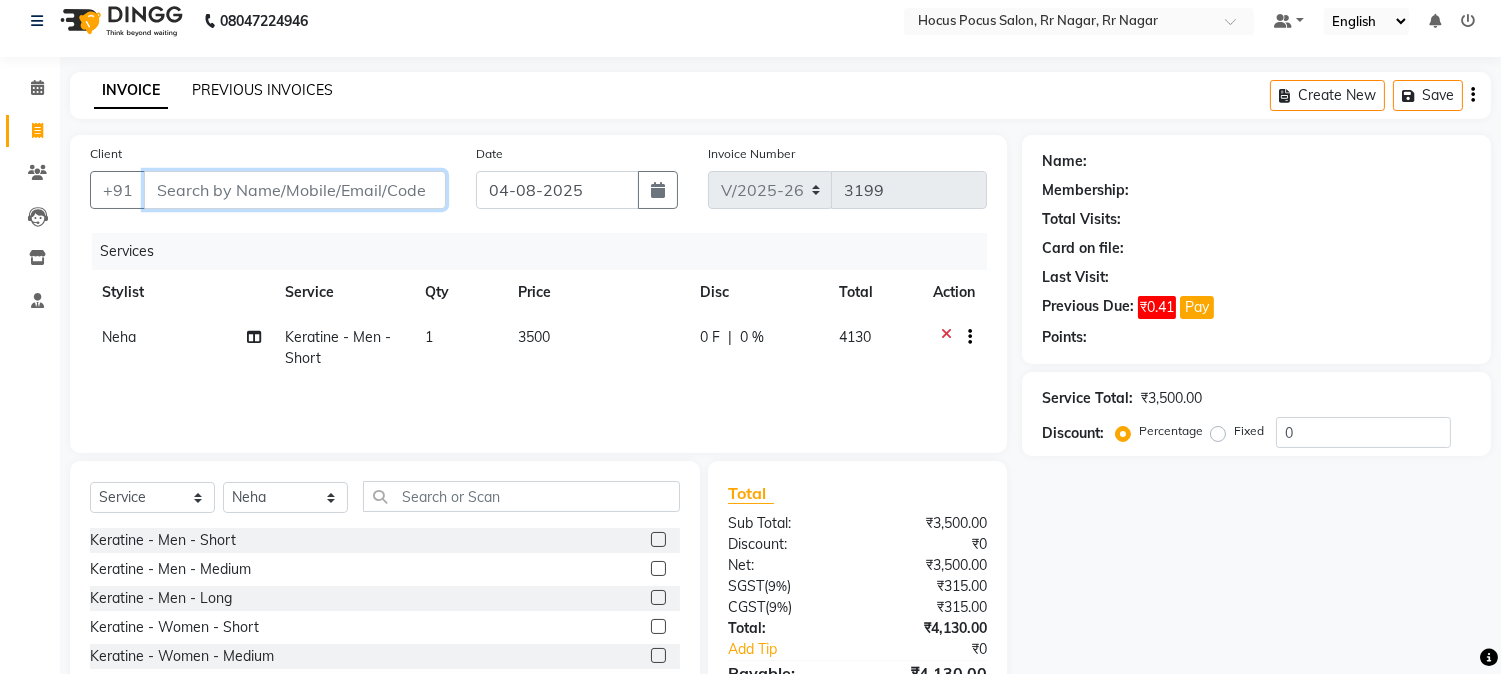 type 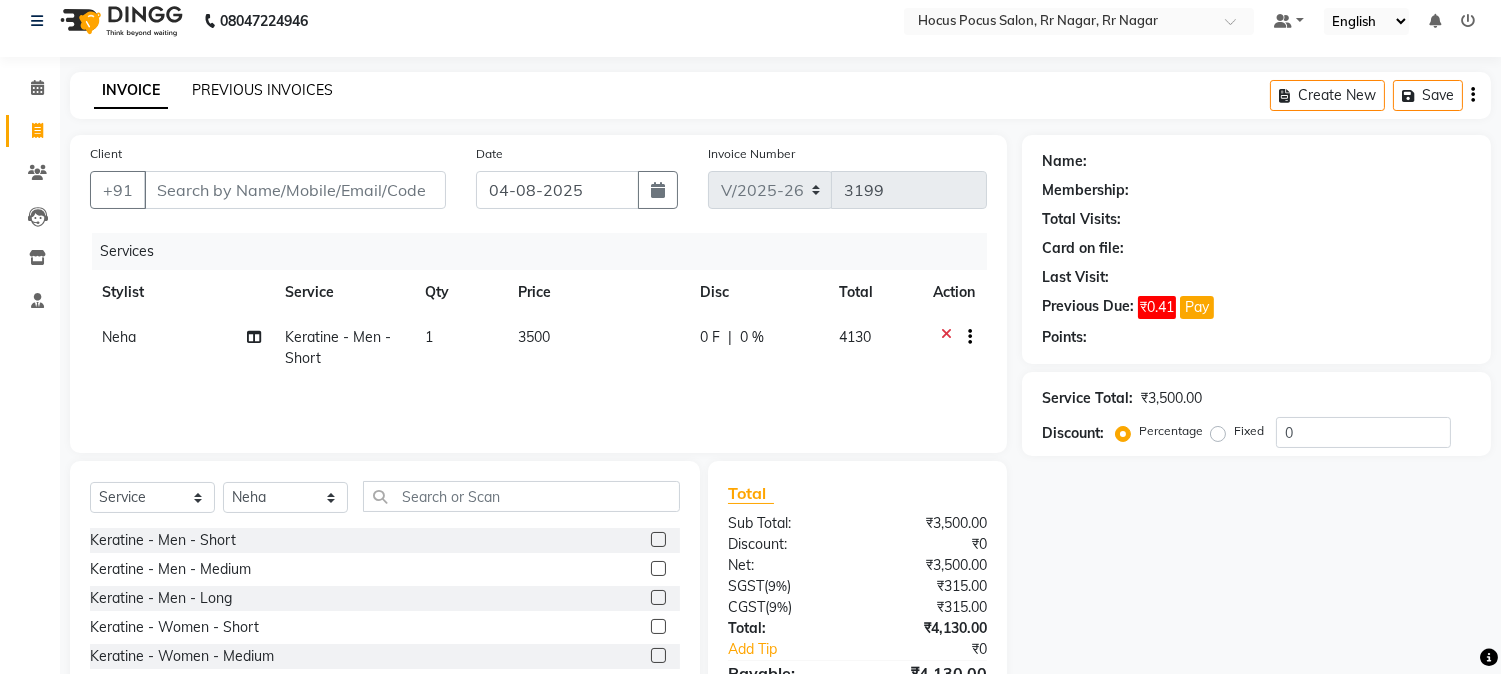 click on "PREVIOUS INVOICES" 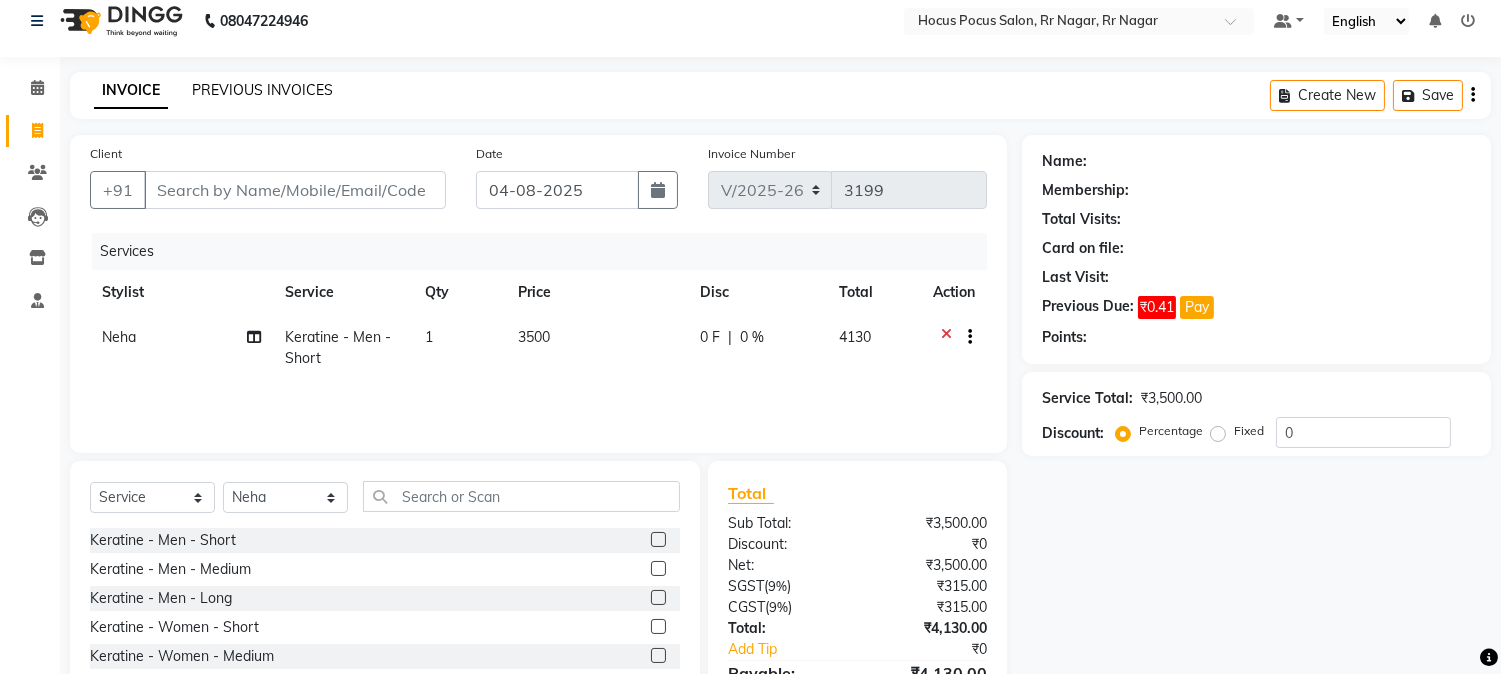 click on "PREVIOUS INVOICES" 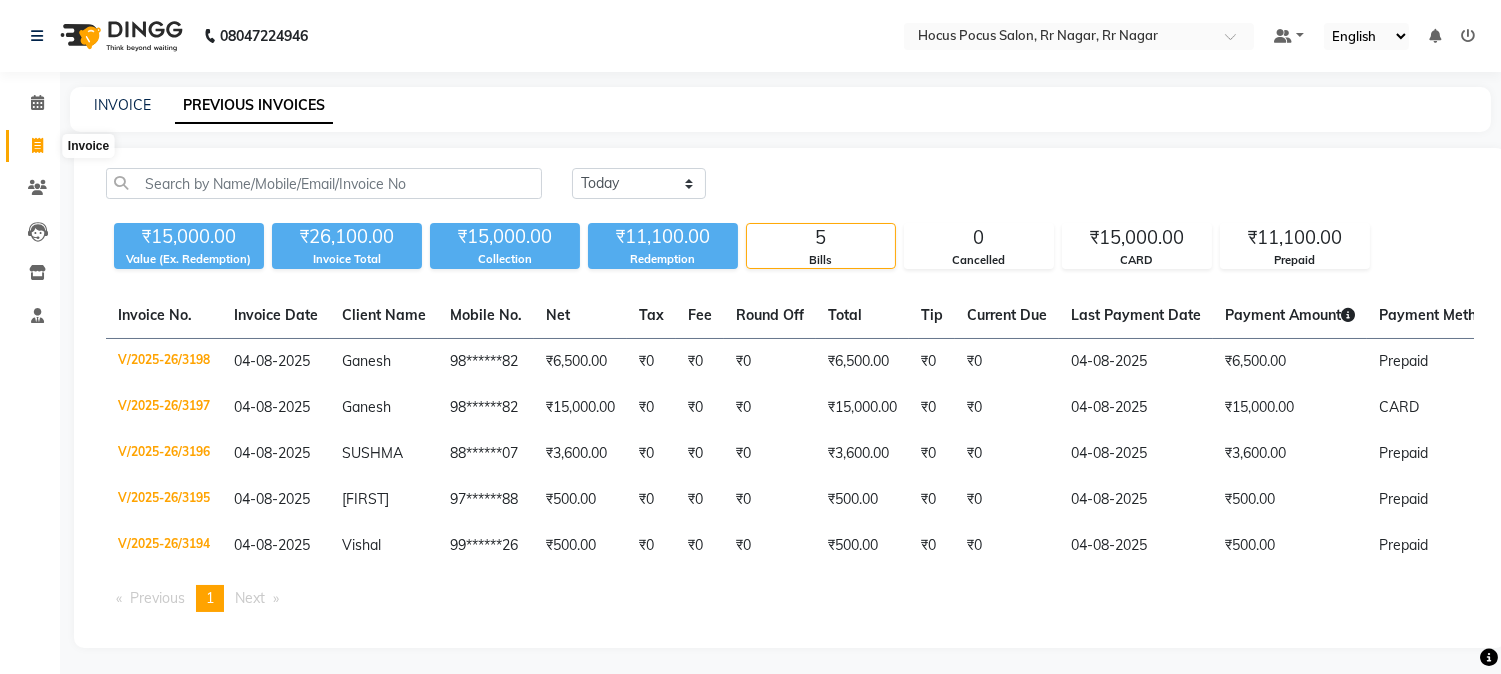scroll, scrollTop: 18, scrollLeft: 0, axis: vertical 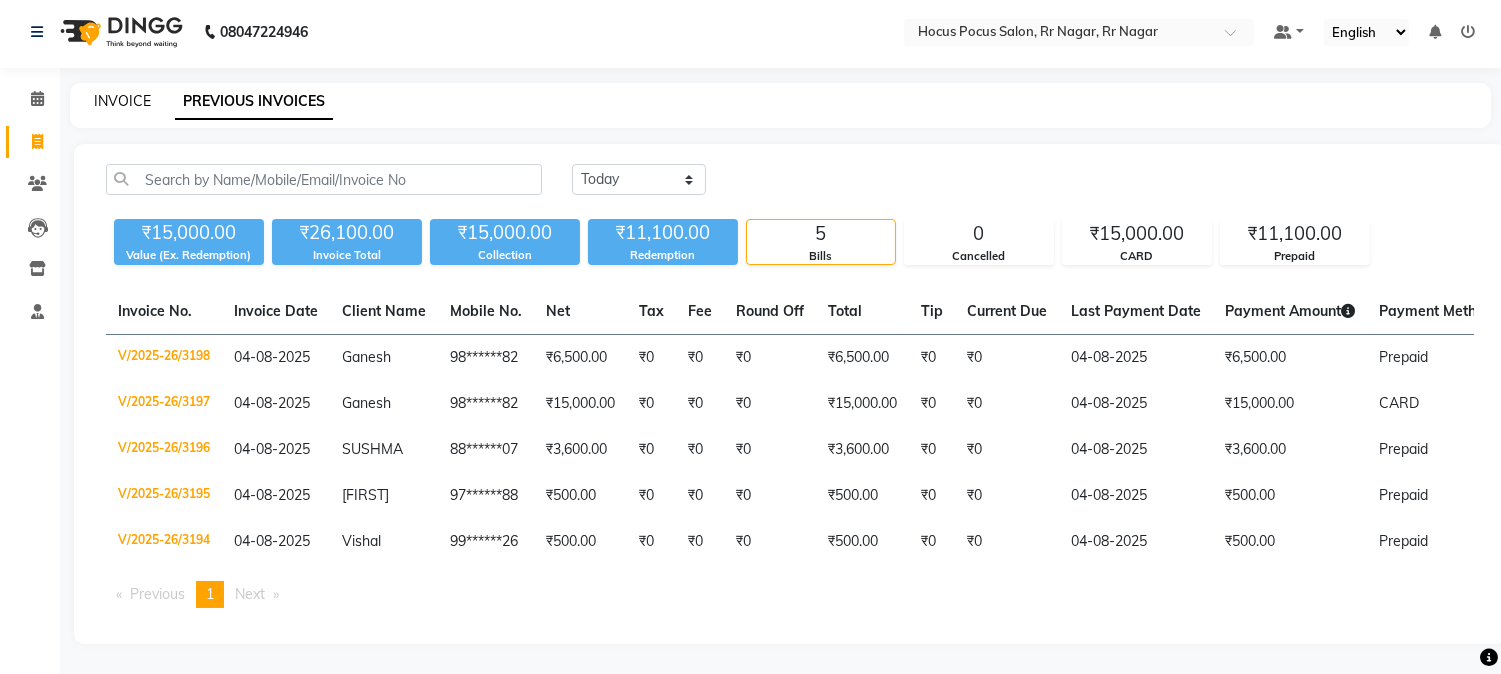 click on "INVOICE" 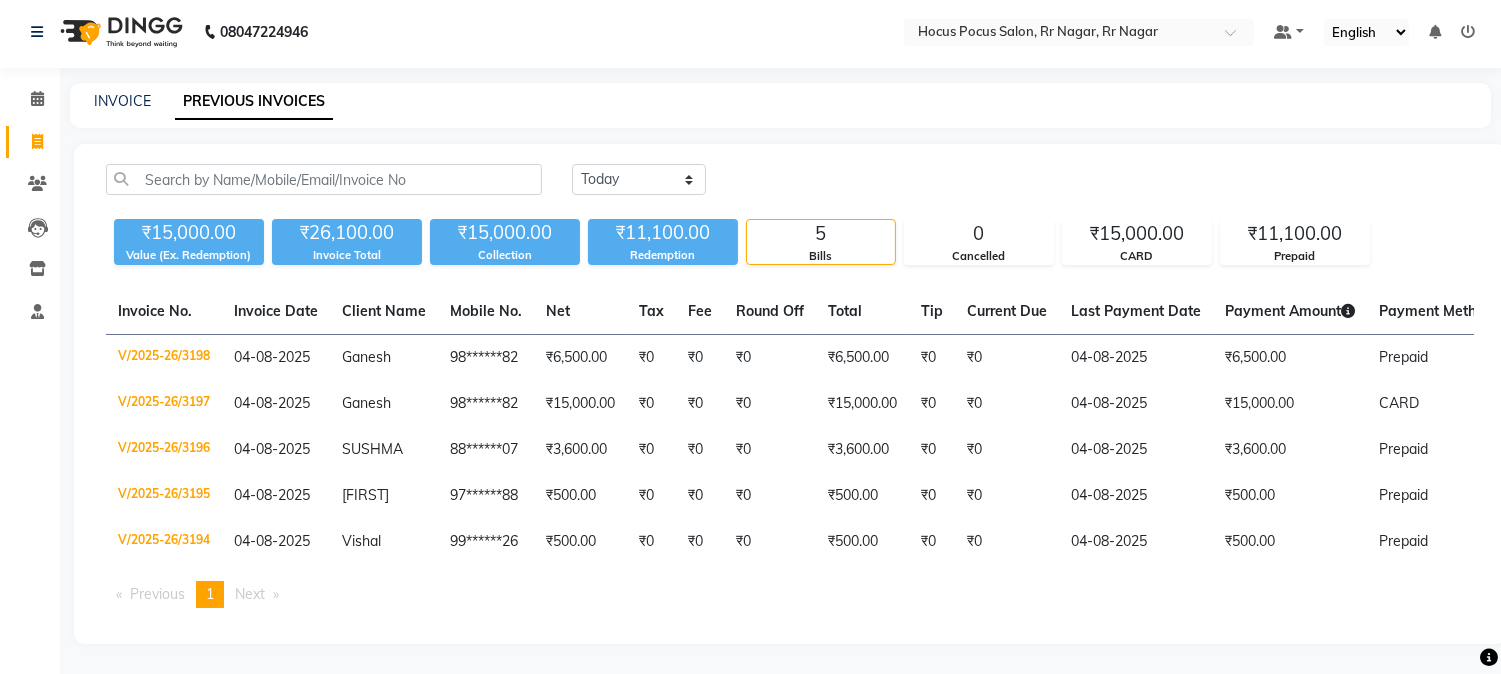 select on "service" 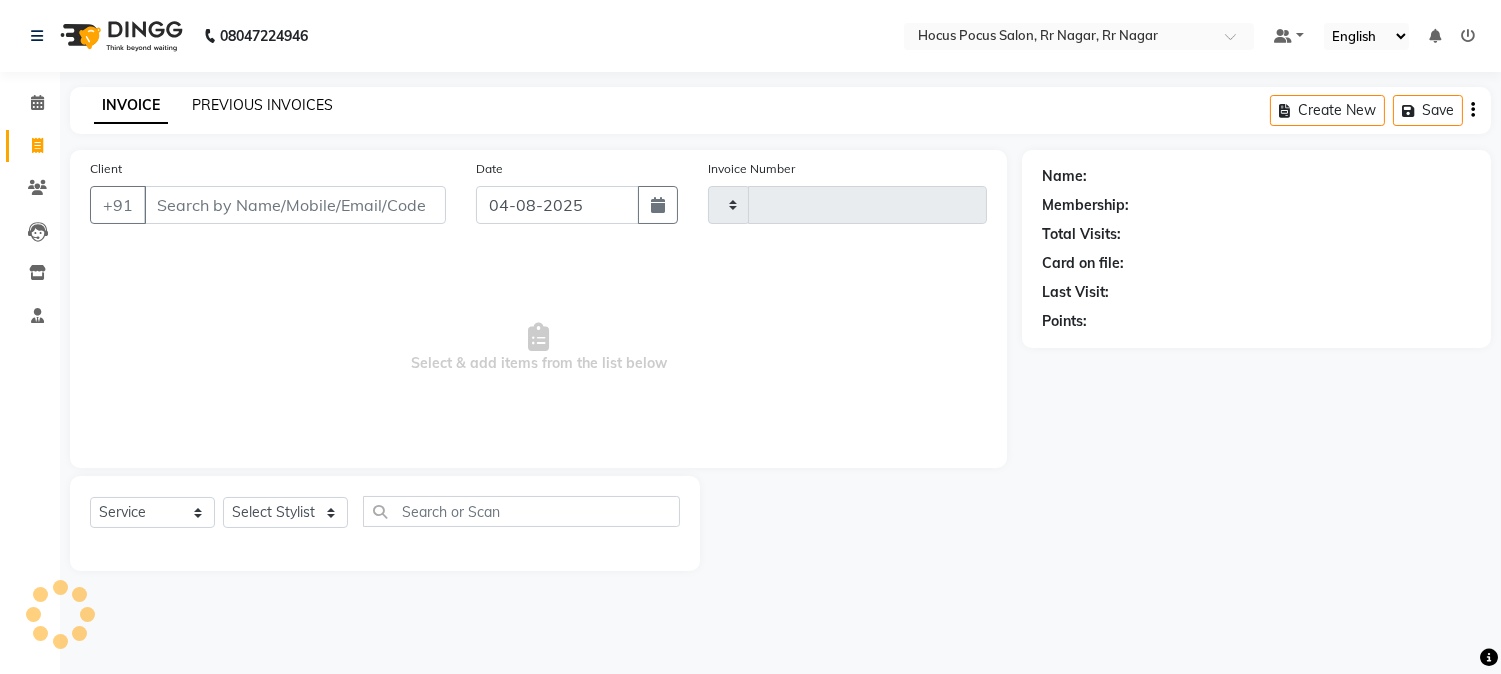 type on "3199" 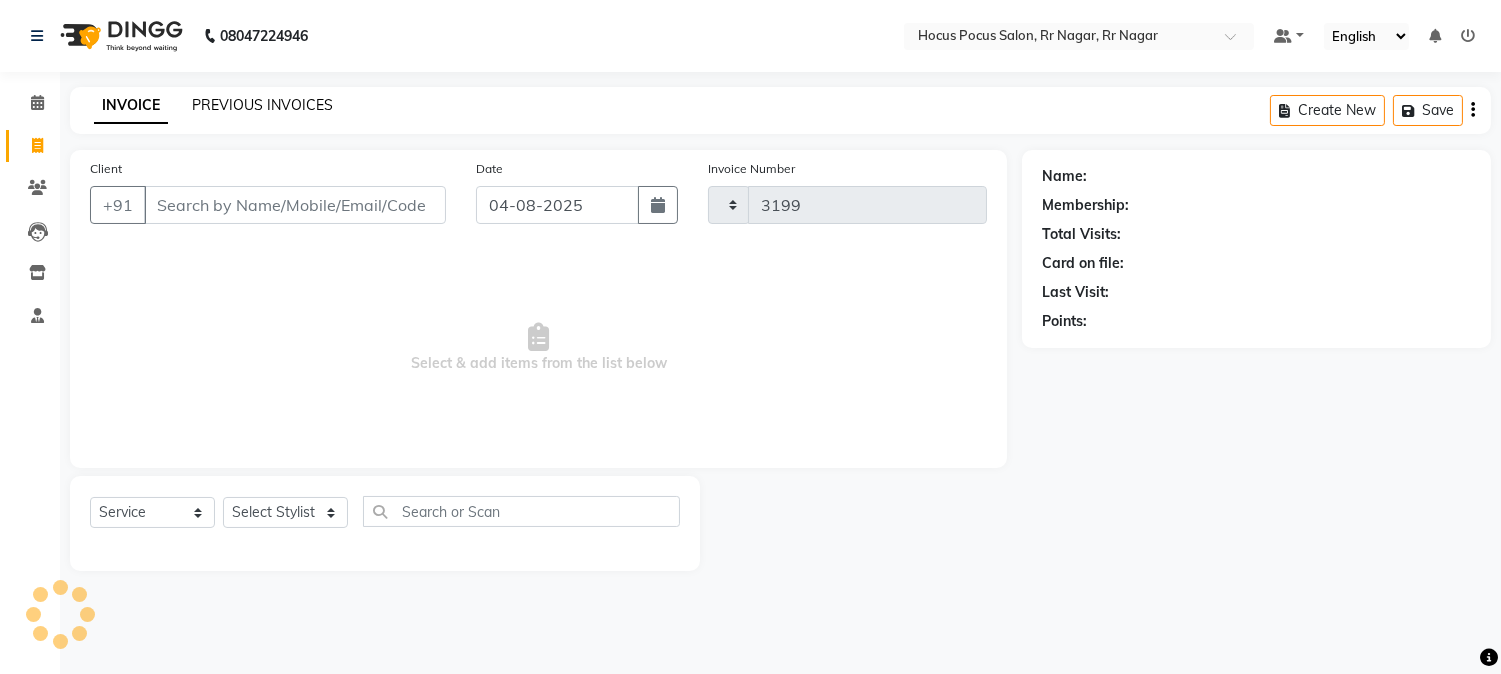 scroll, scrollTop: 0, scrollLeft: 0, axis: both 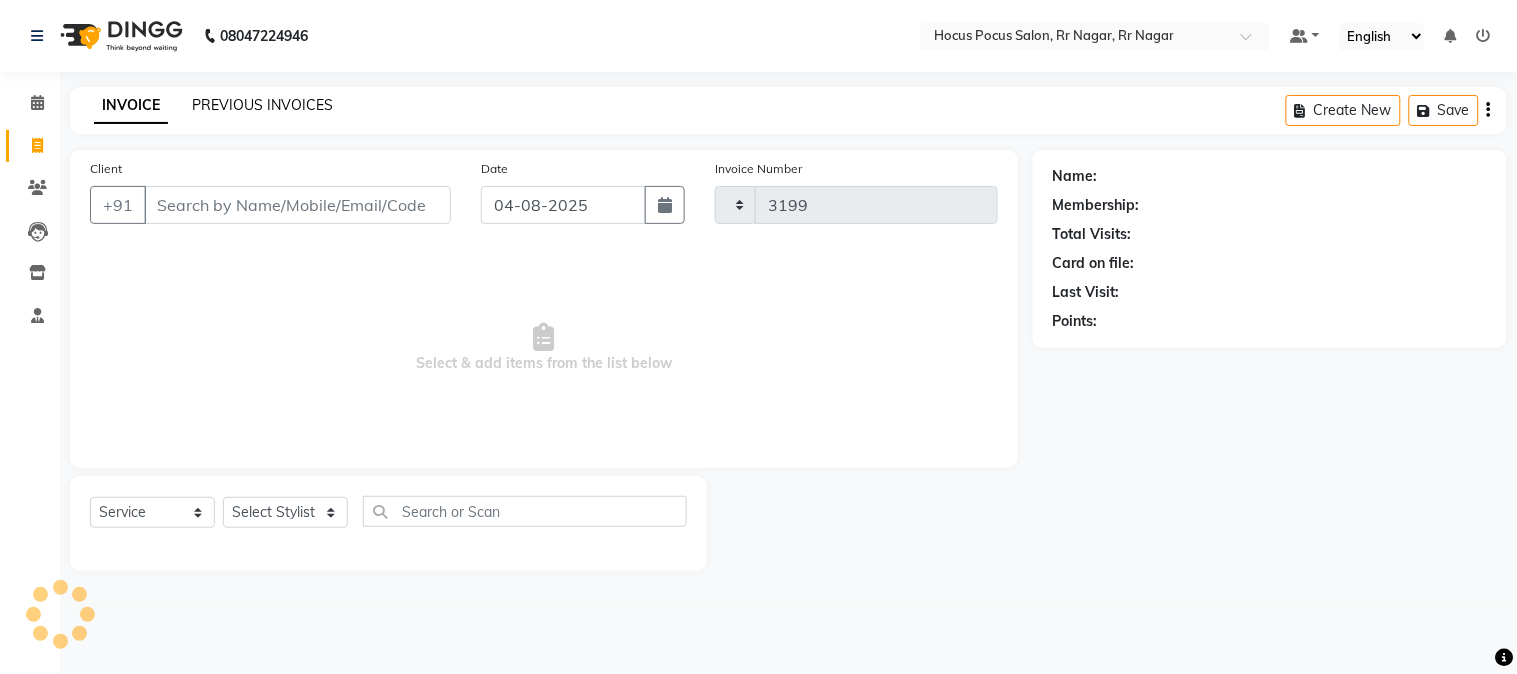 select on "5019" 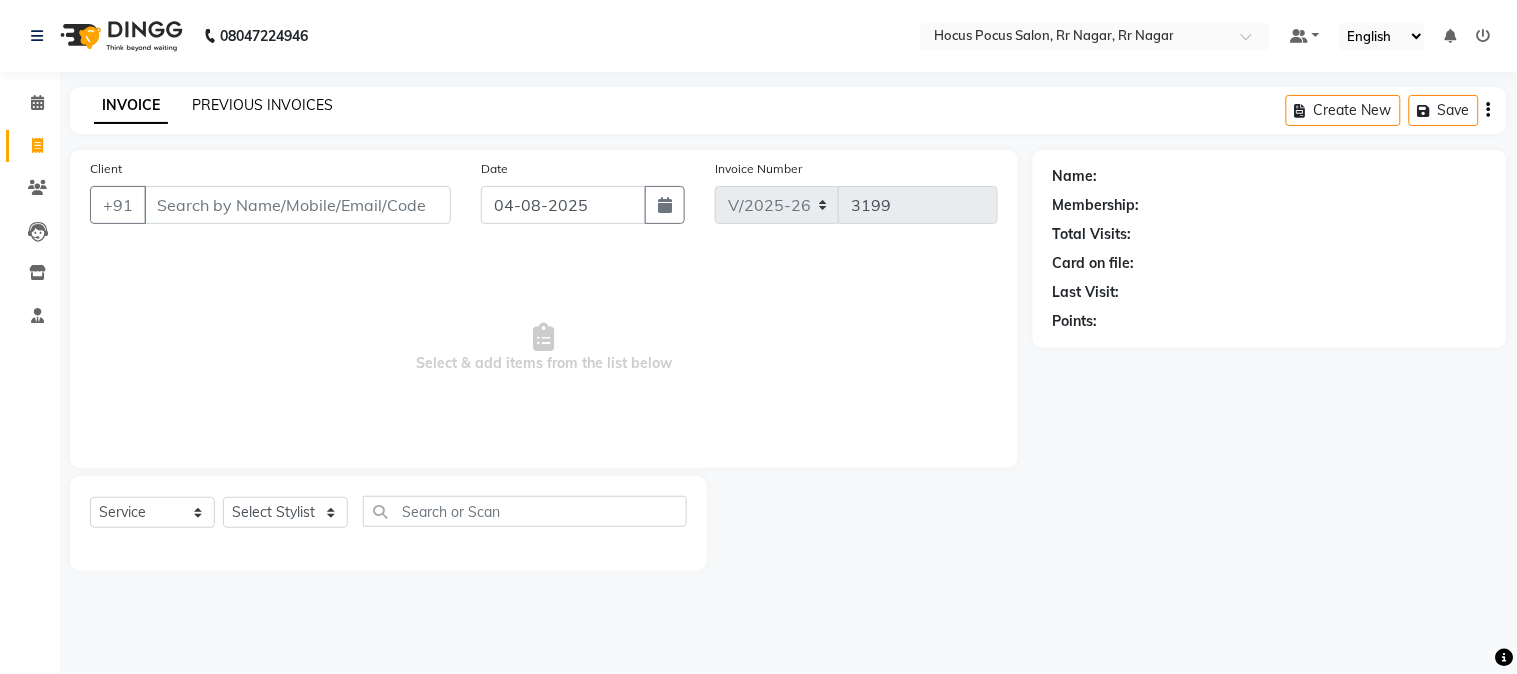 click on "PREVIOUS INVOICES" 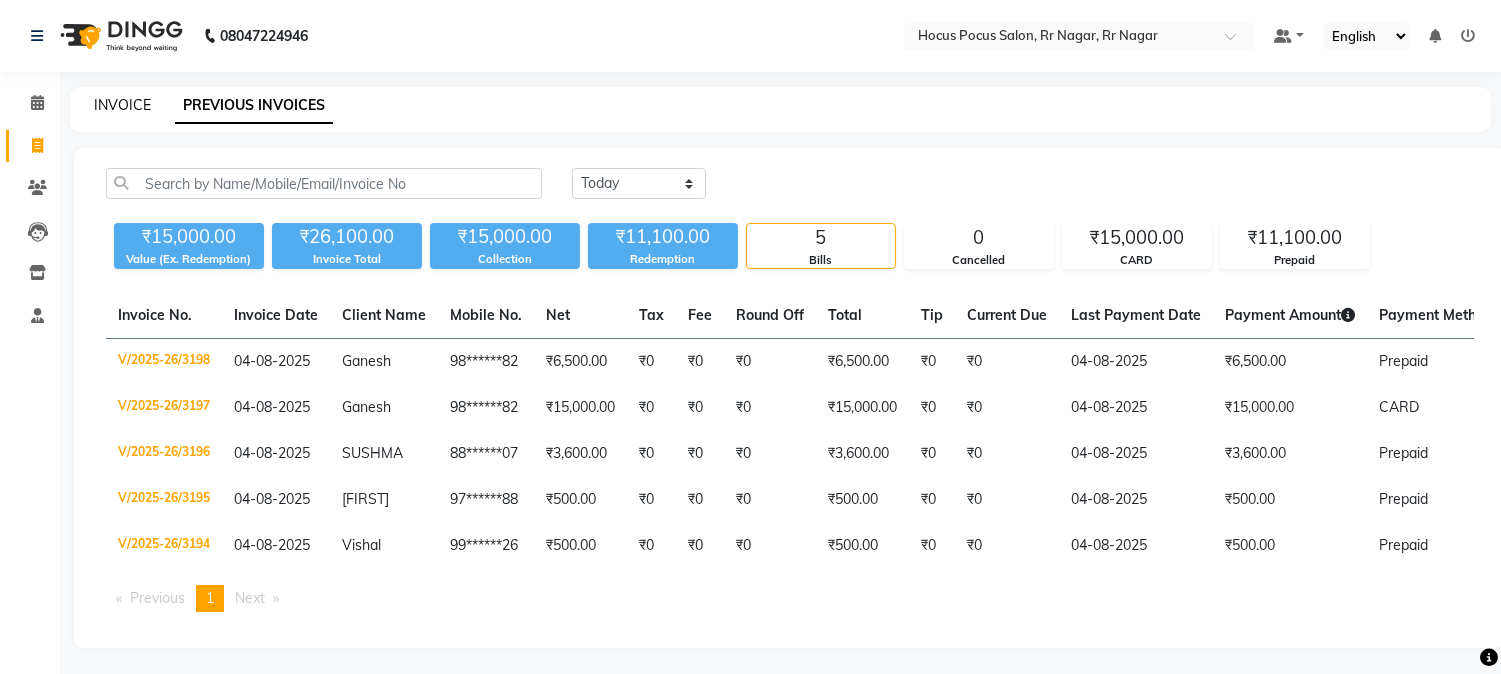 click on "INVOICE" 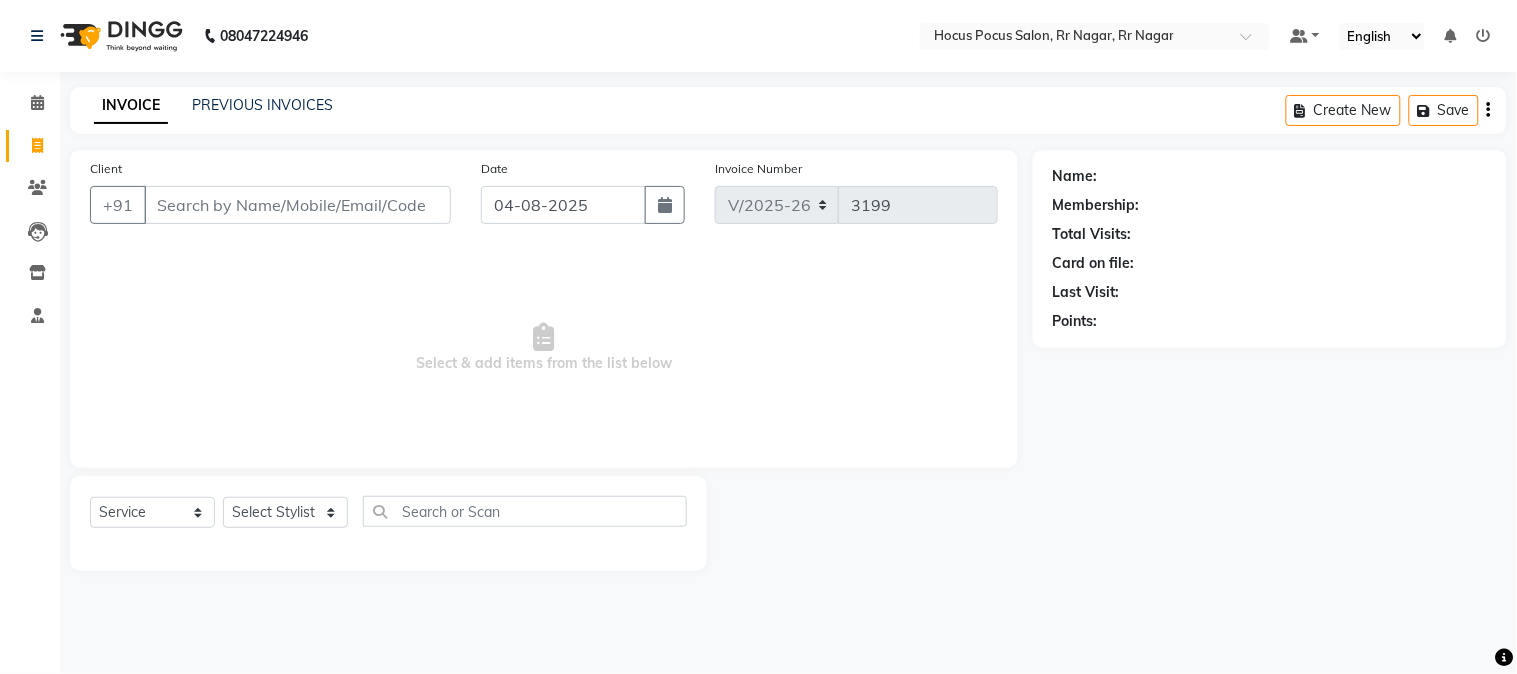 click on "Client" at bounding box center (297, 205) 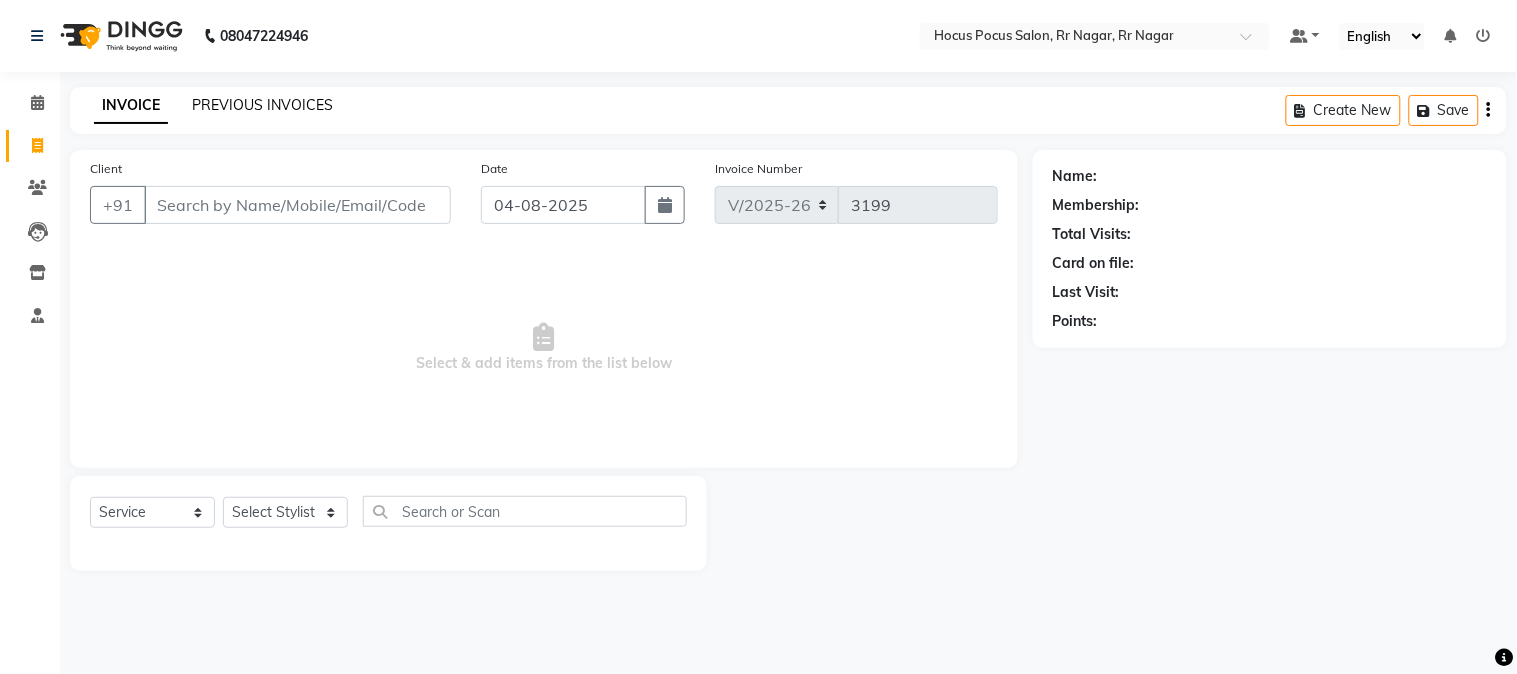click on "PREVIOUS INVOICES" 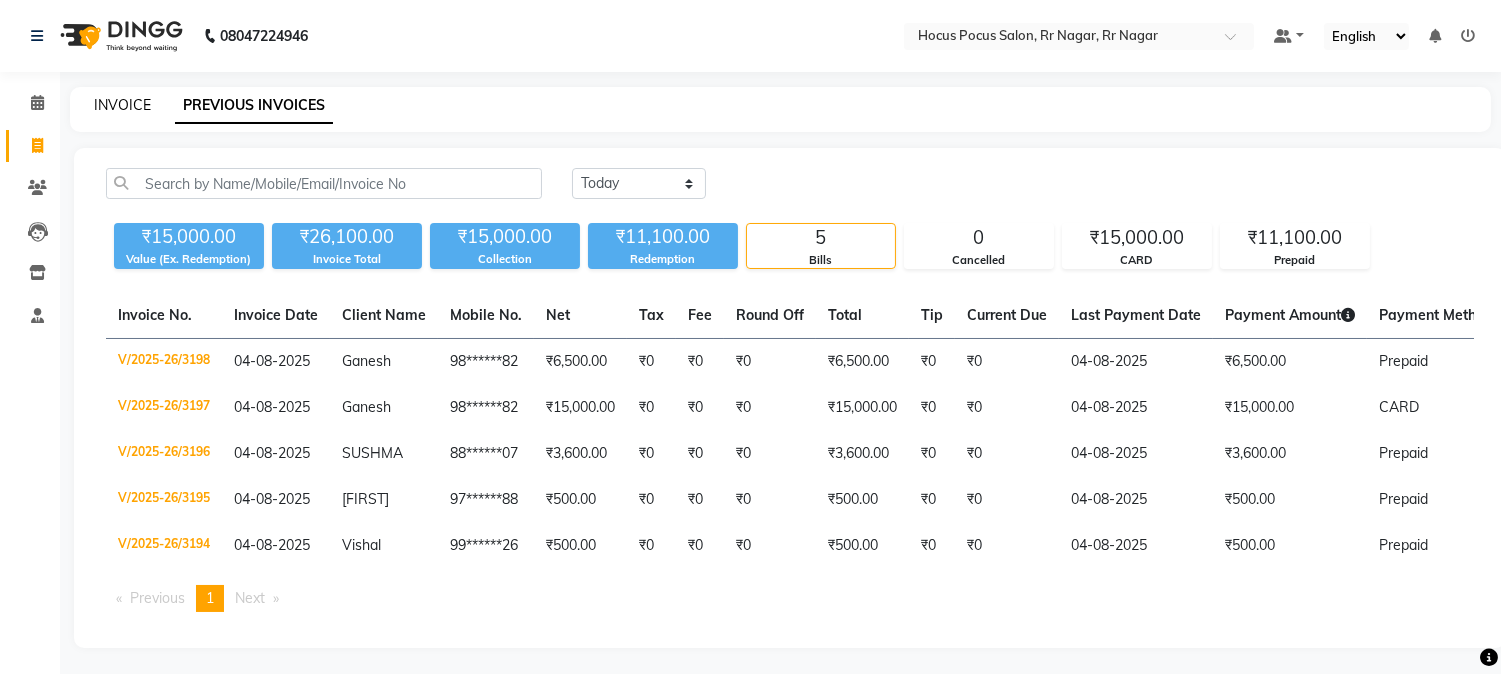 click on "INVOICE" 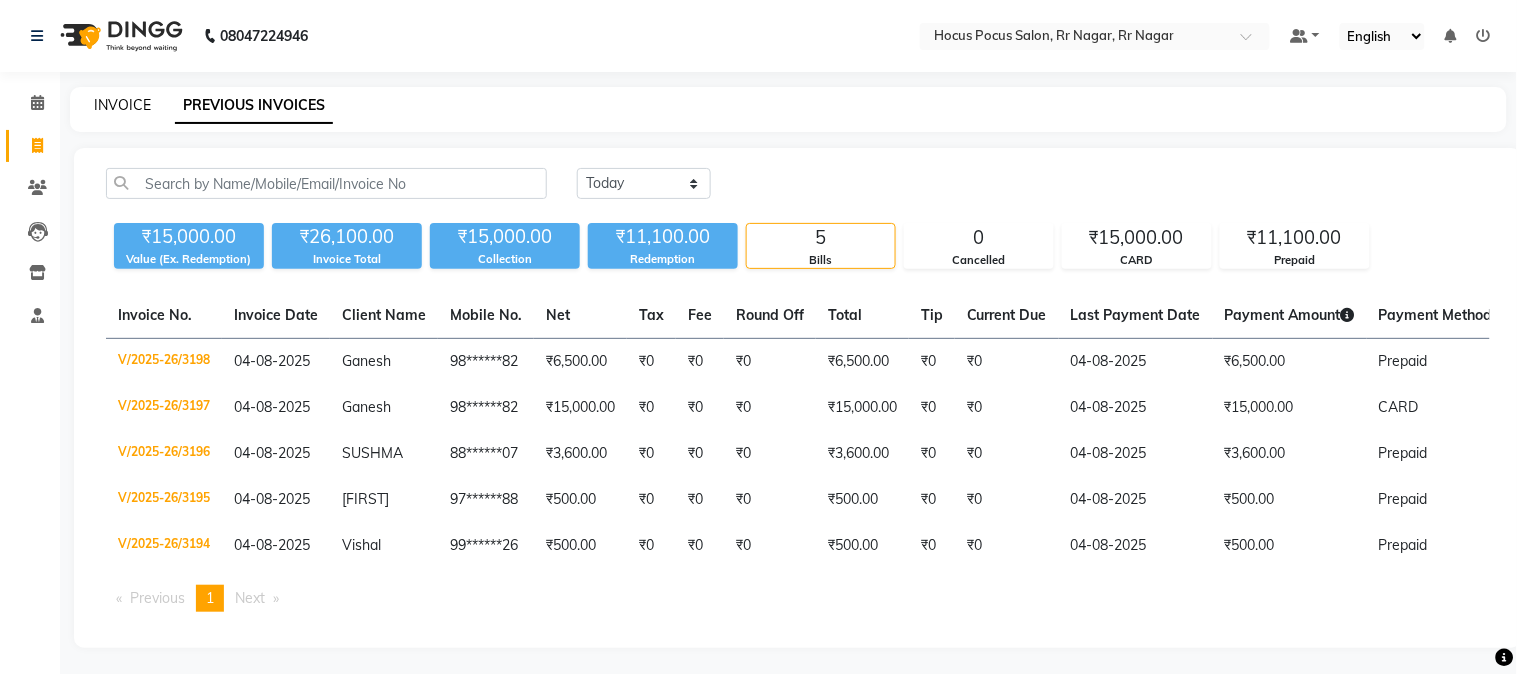 select on "5019" 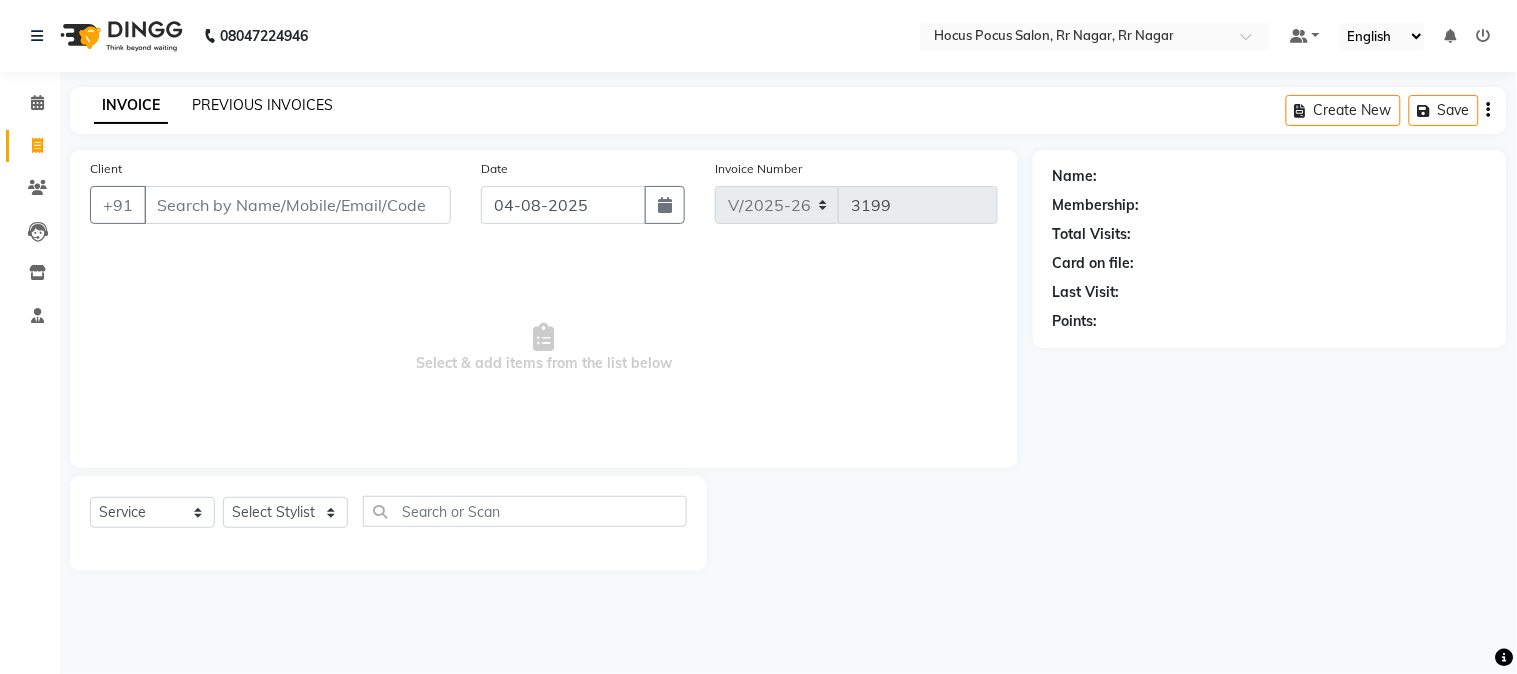 click on "PREVIOUS INVOICES" 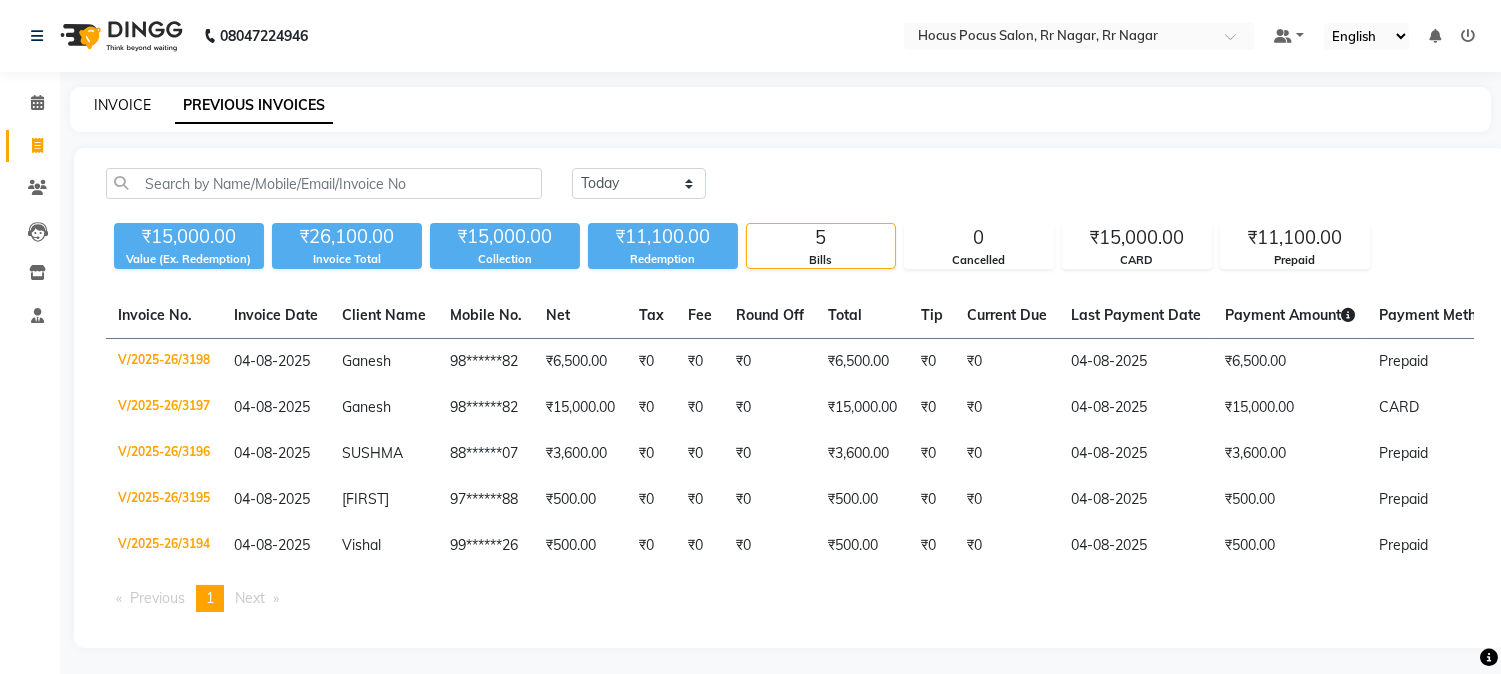click on "INVOICE" 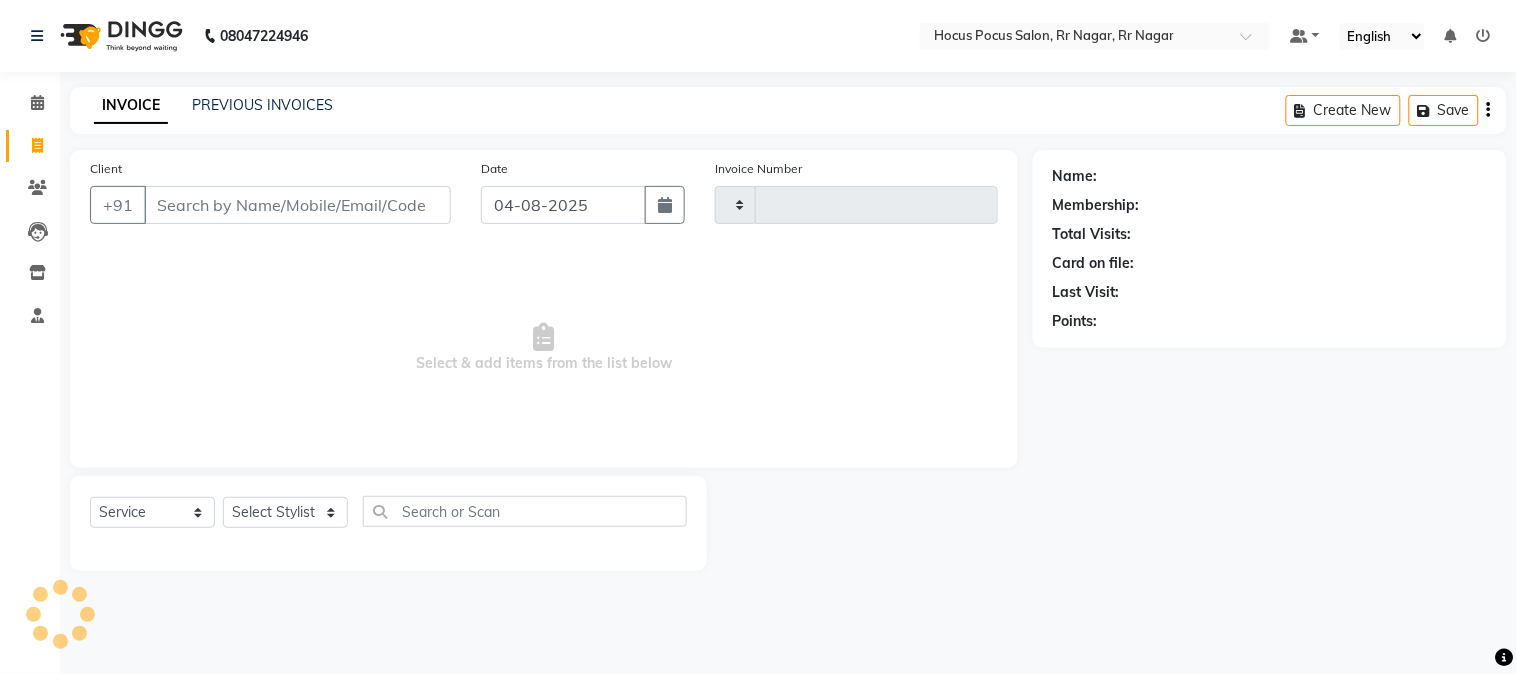 type on "3199" 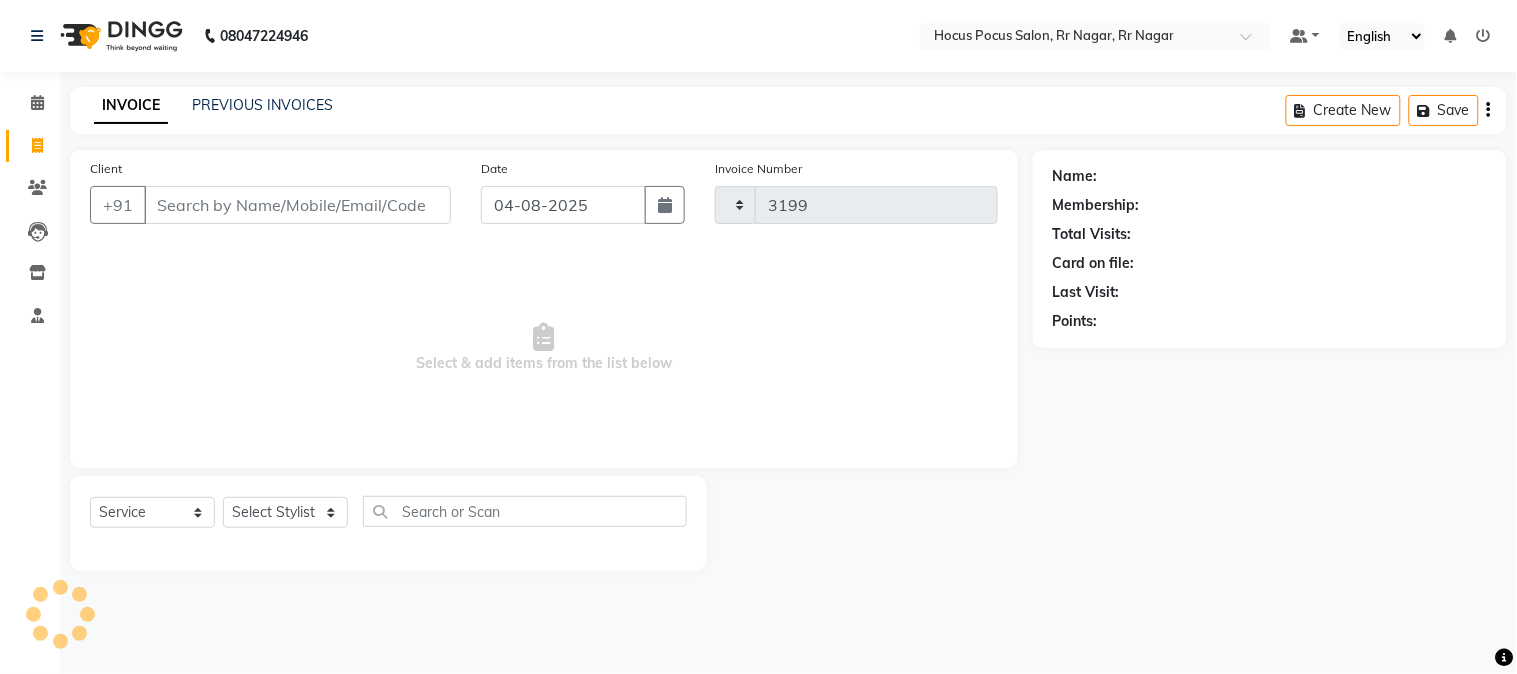select on "5019" 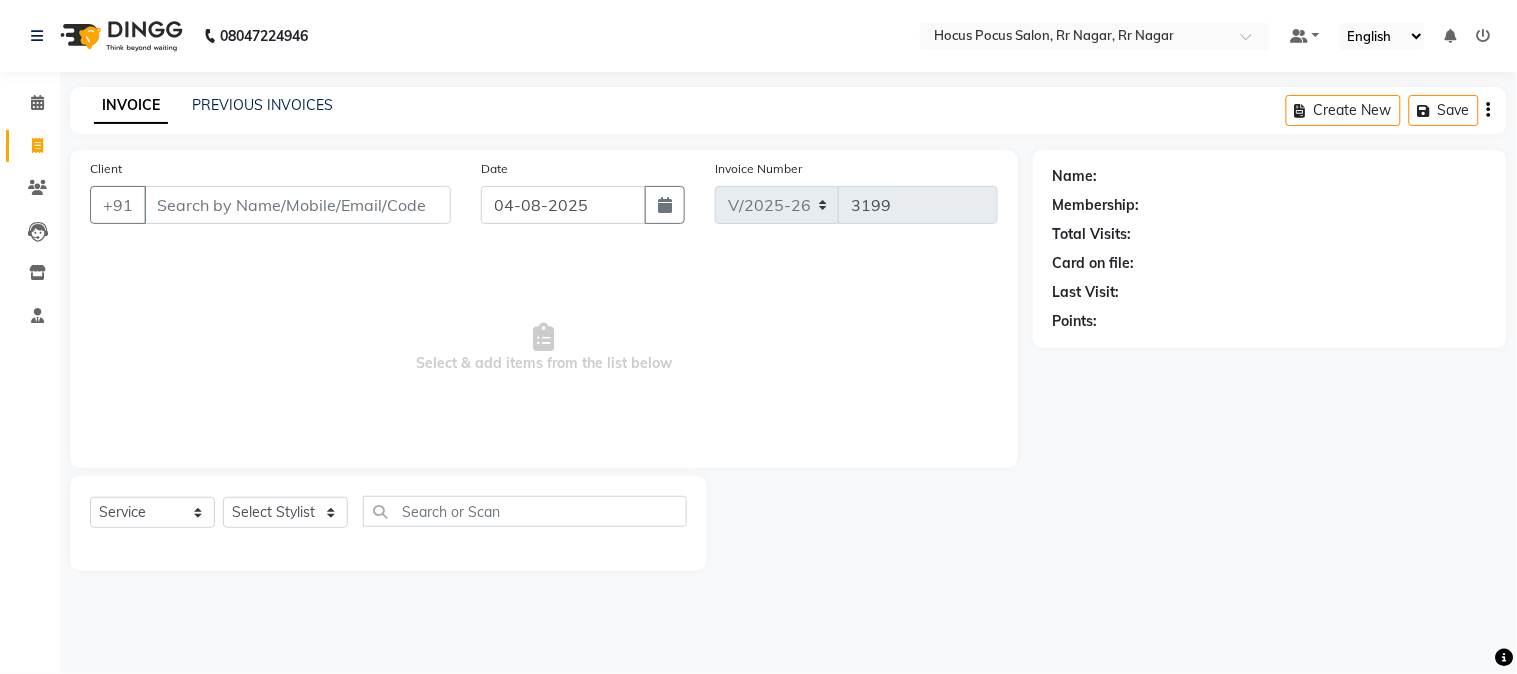 click on "Client" at bounding box center [297, 205] 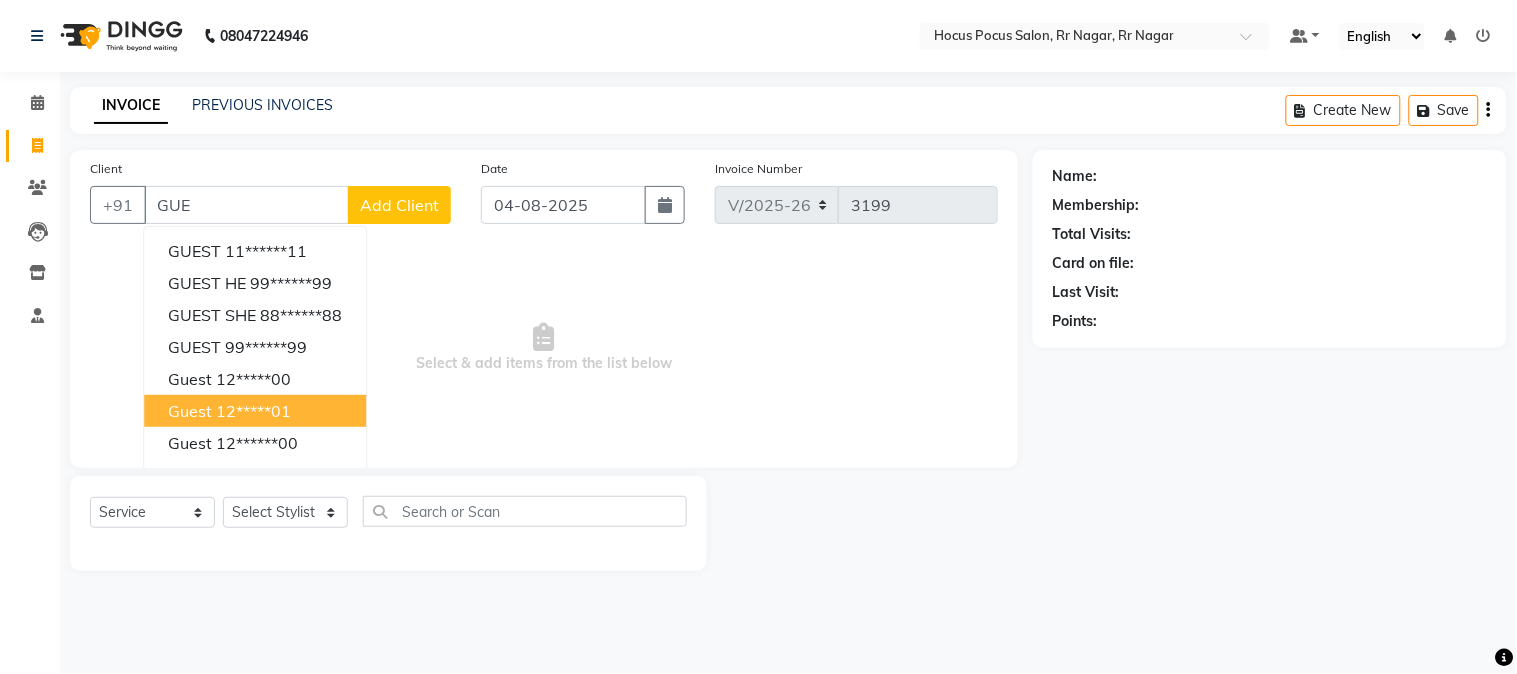 click on "12*****01" at bounding box center [253, 411] 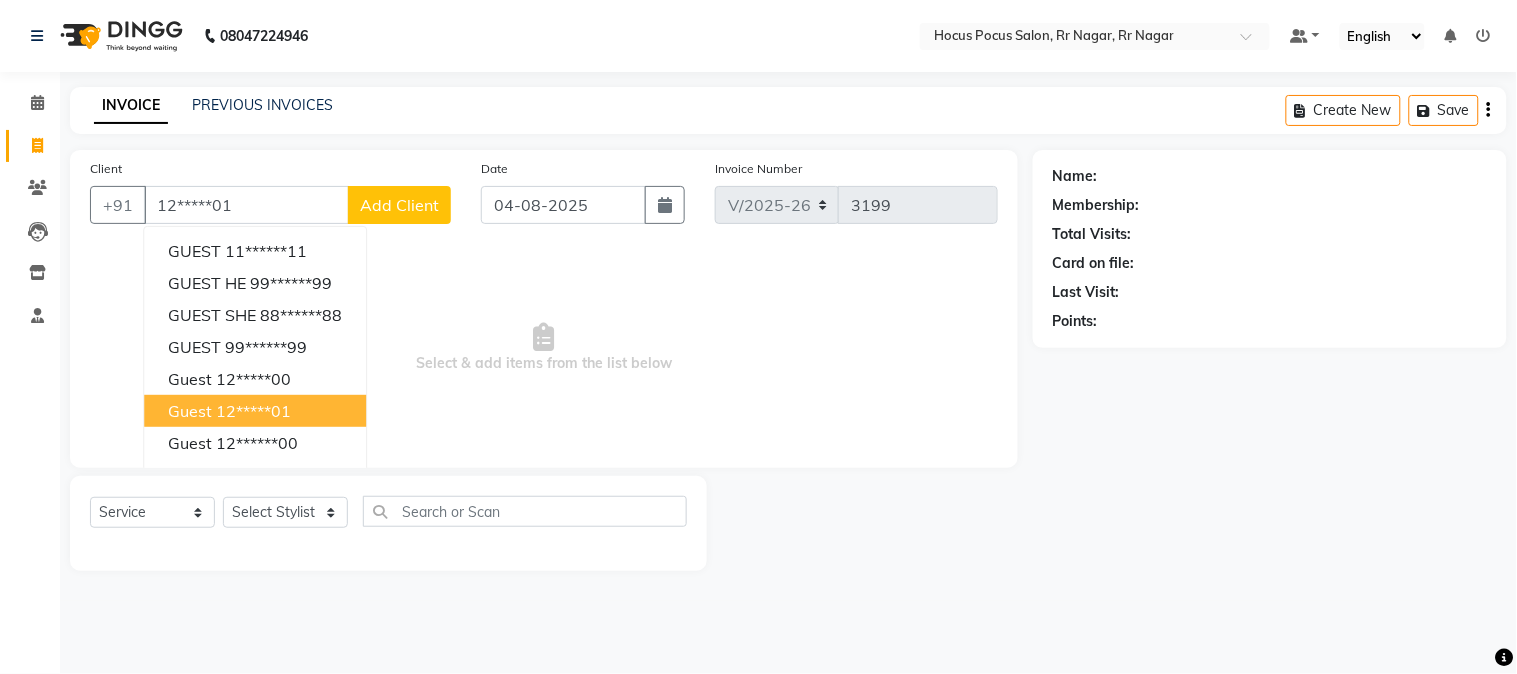 type on "12*****01" 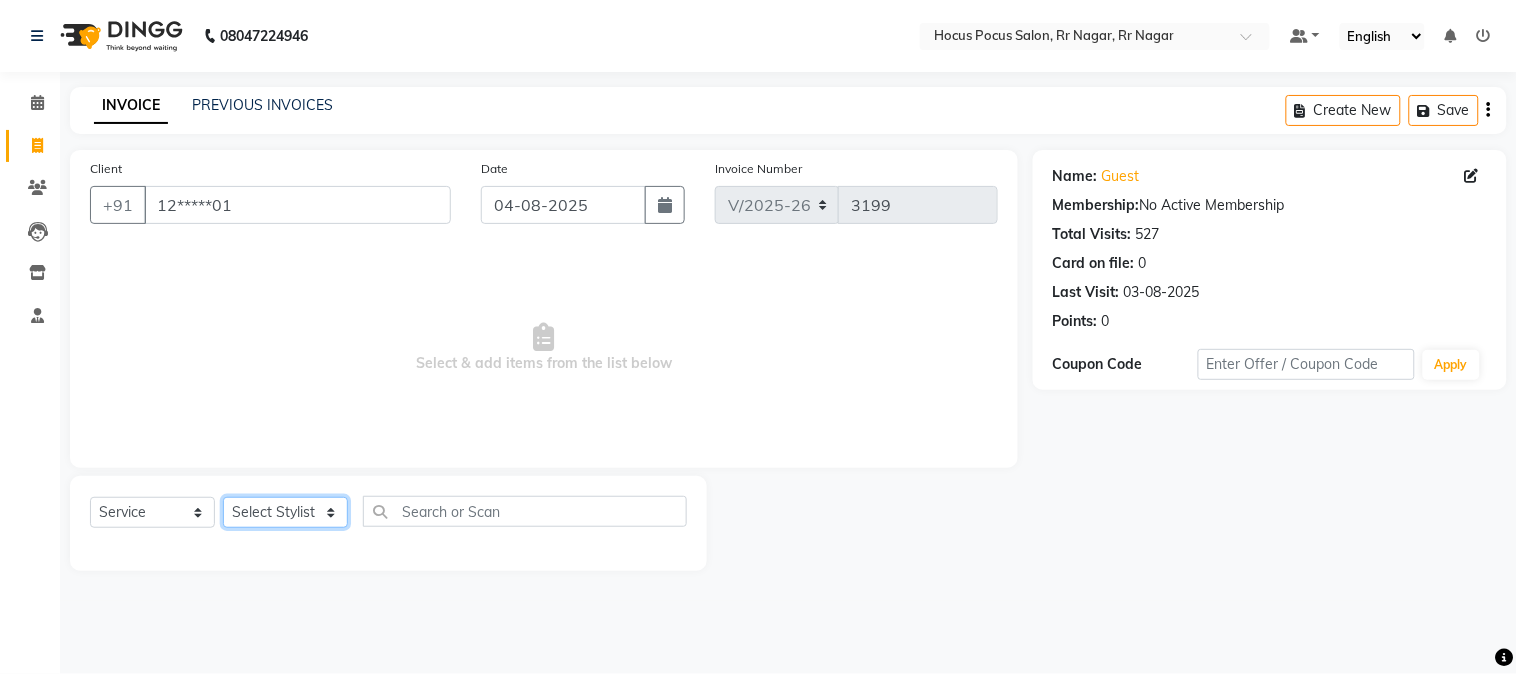 click on "Select Stylist Amar  Arjun Eliza hocus pocus KHUSHI Maya Mona Neha Ravi Salima Sonam" 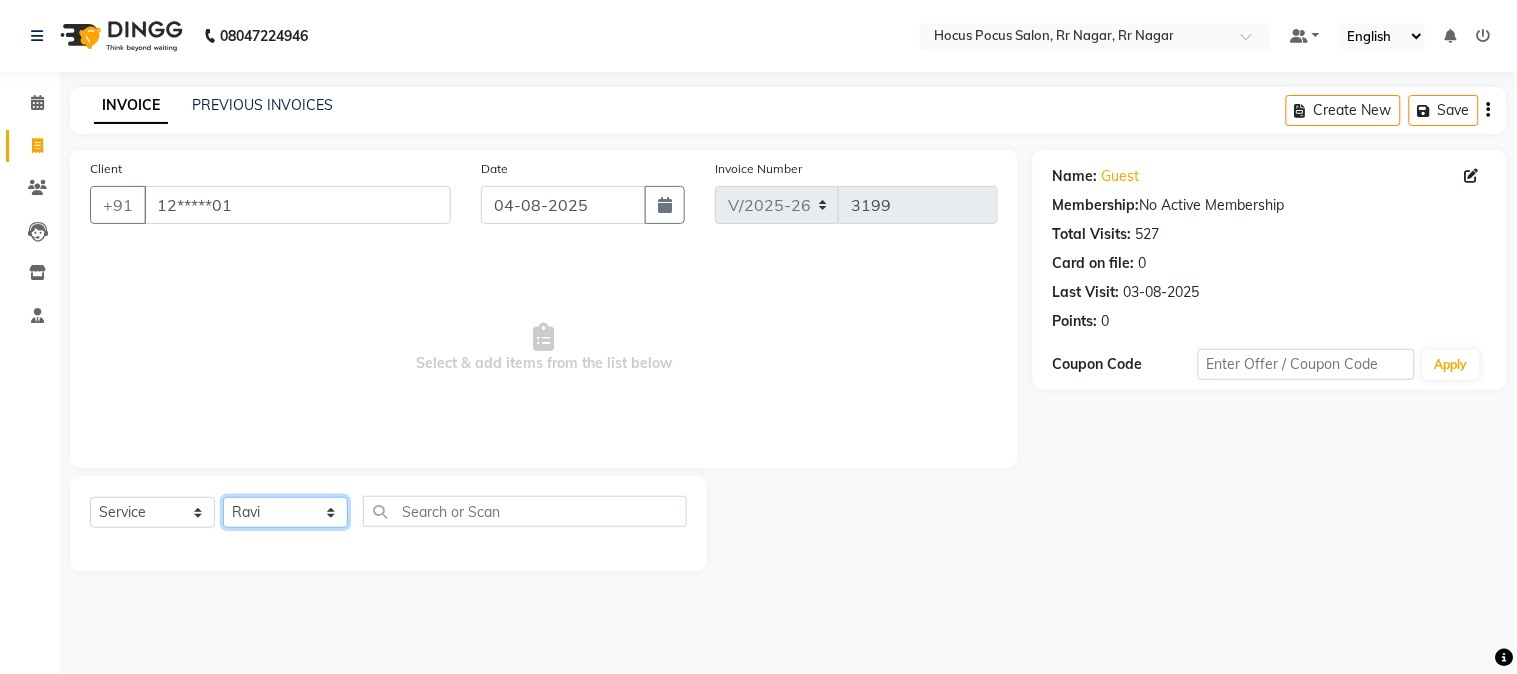 click on "Select Stylist Amar  Arjun Eliza hocus pocus KHUSHI Maya Mona Neha Ravi Salima Sonam" 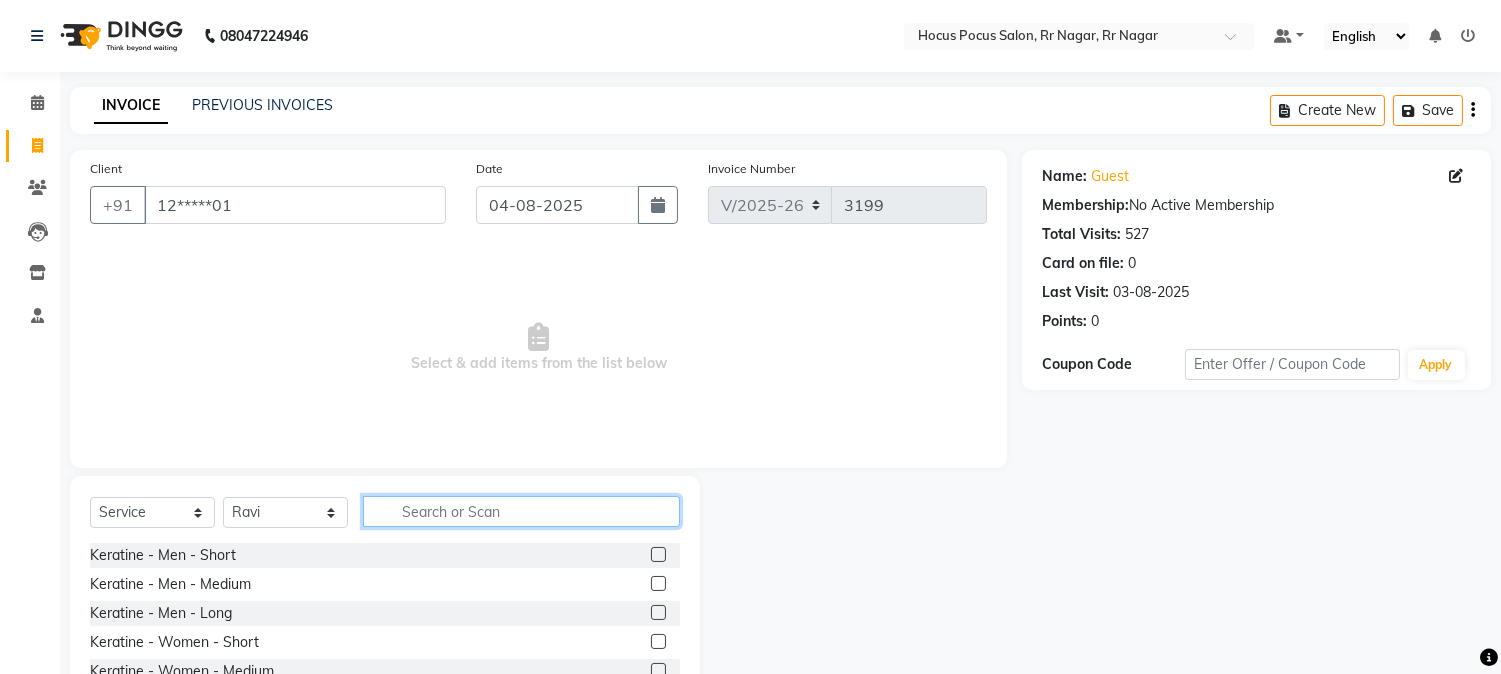 click 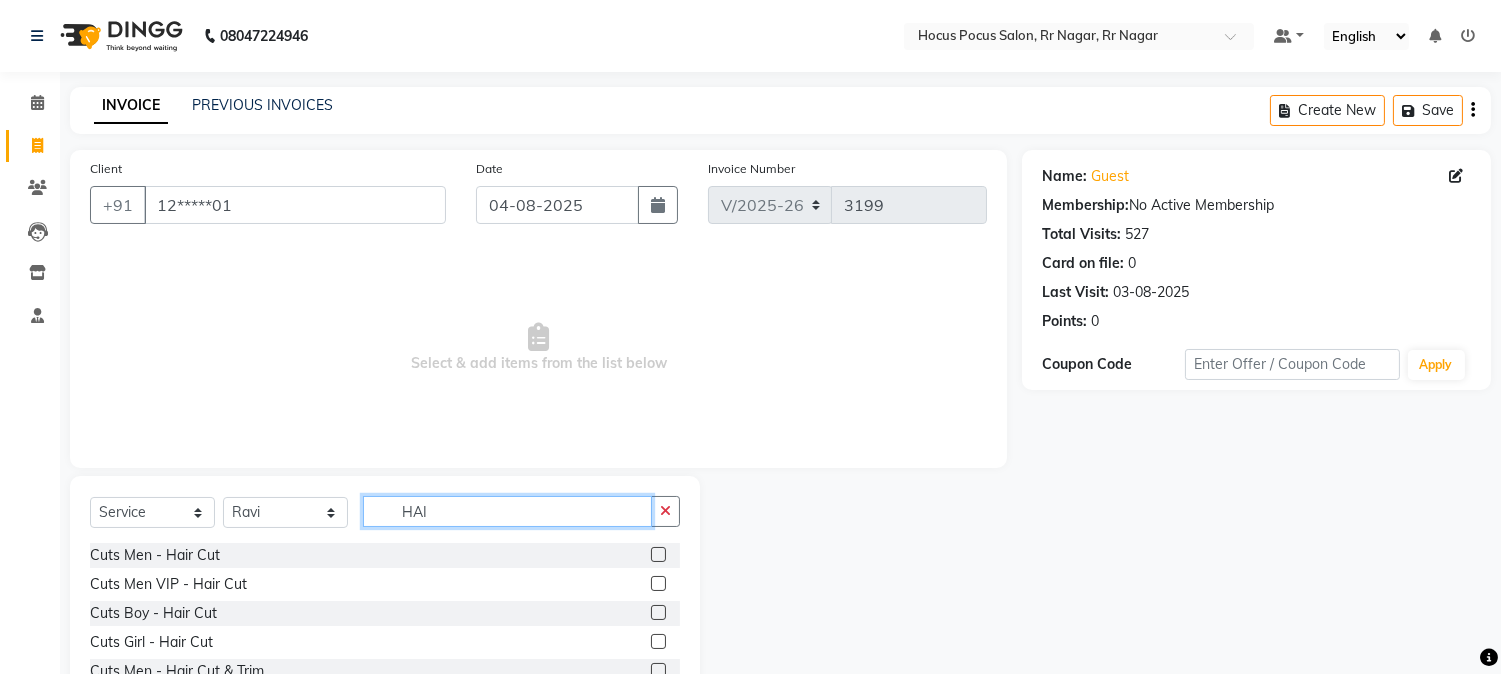 type on "HAI" 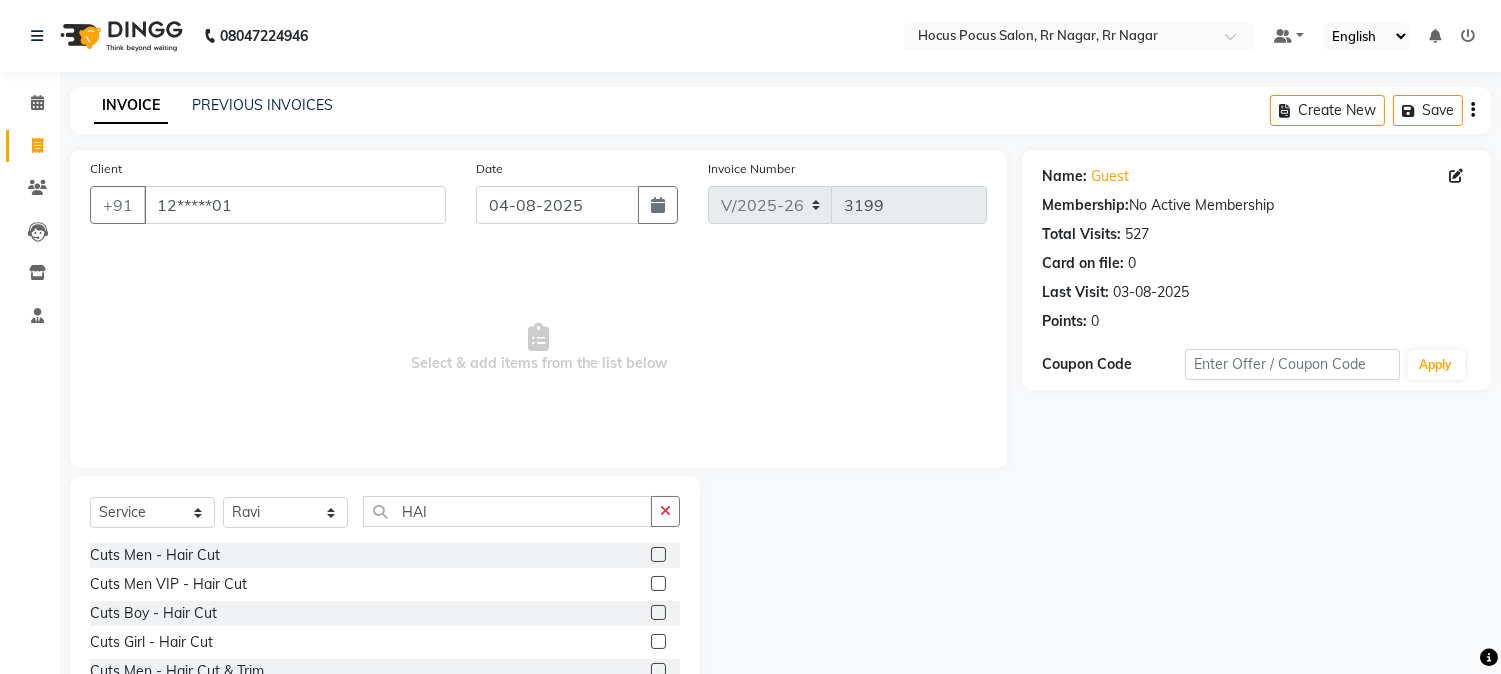 click 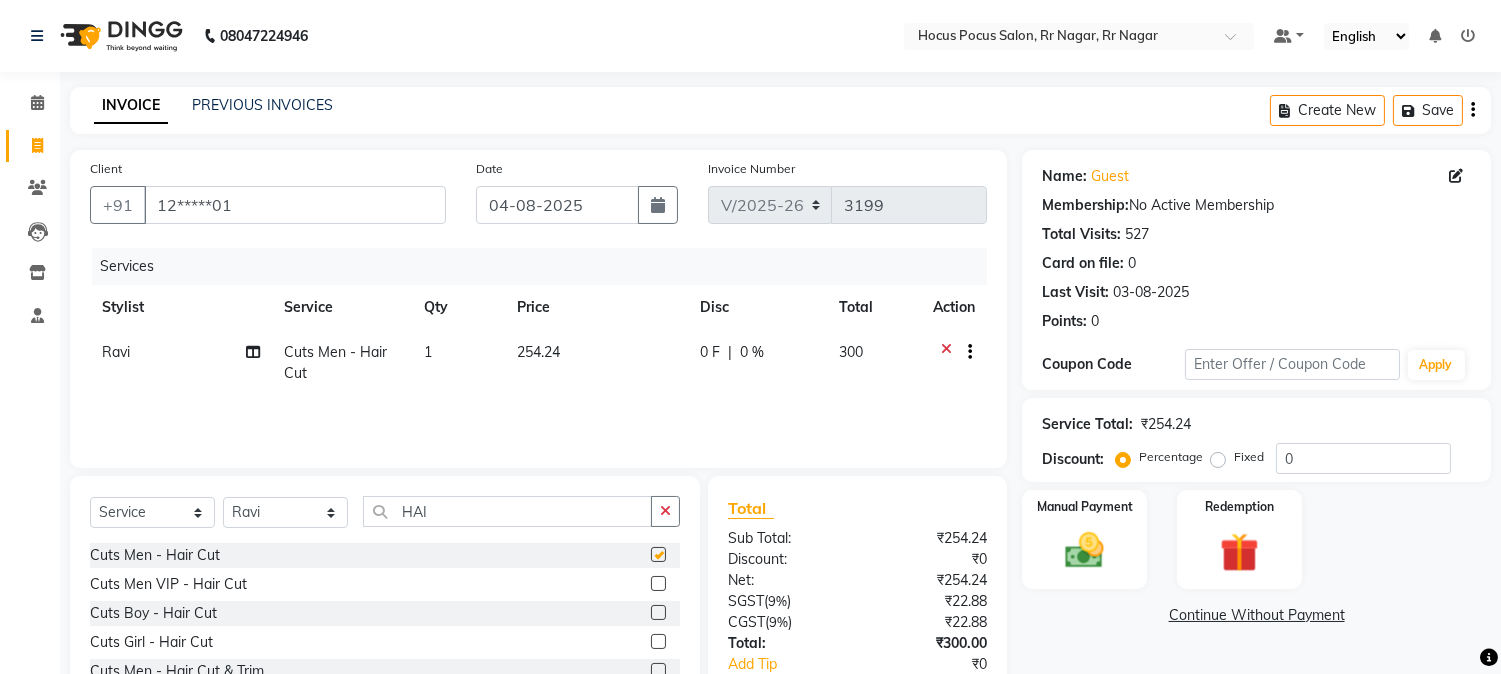 checkbox on "false" 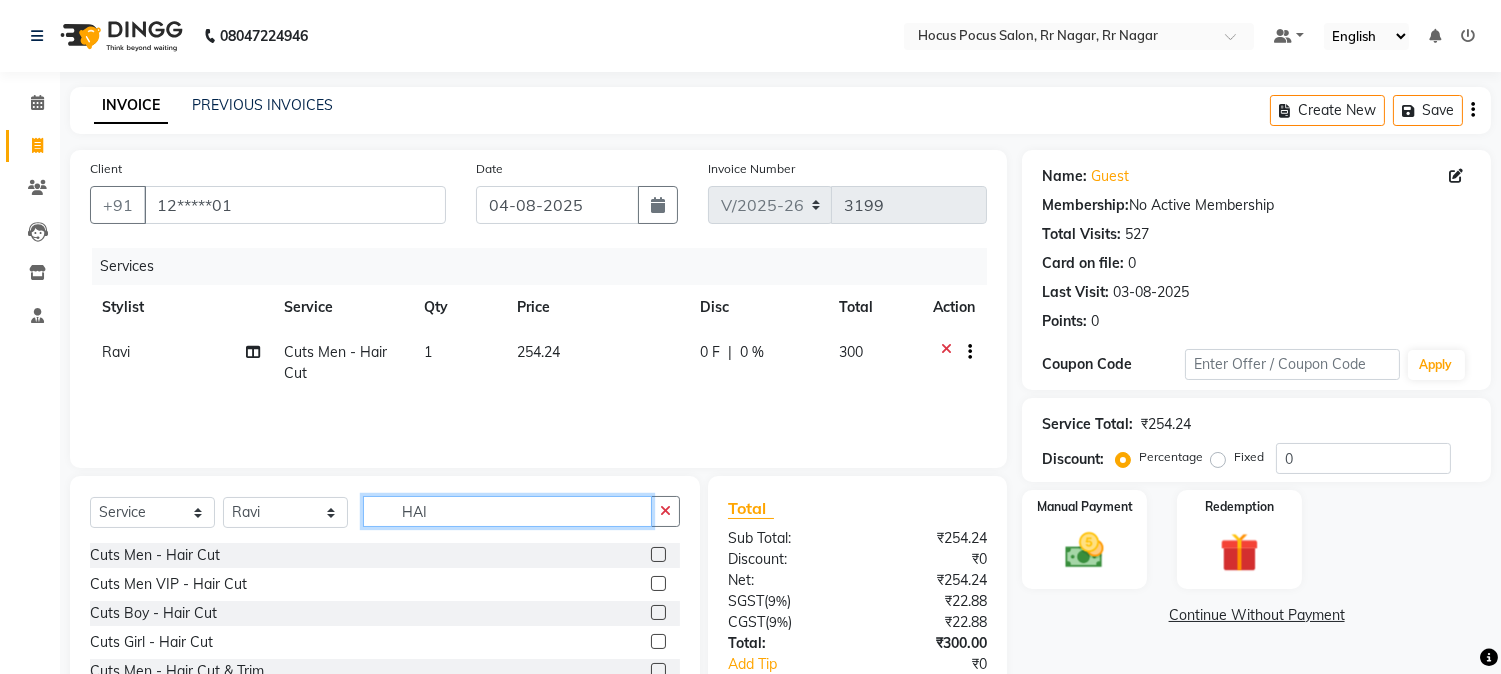 click on "HAI" 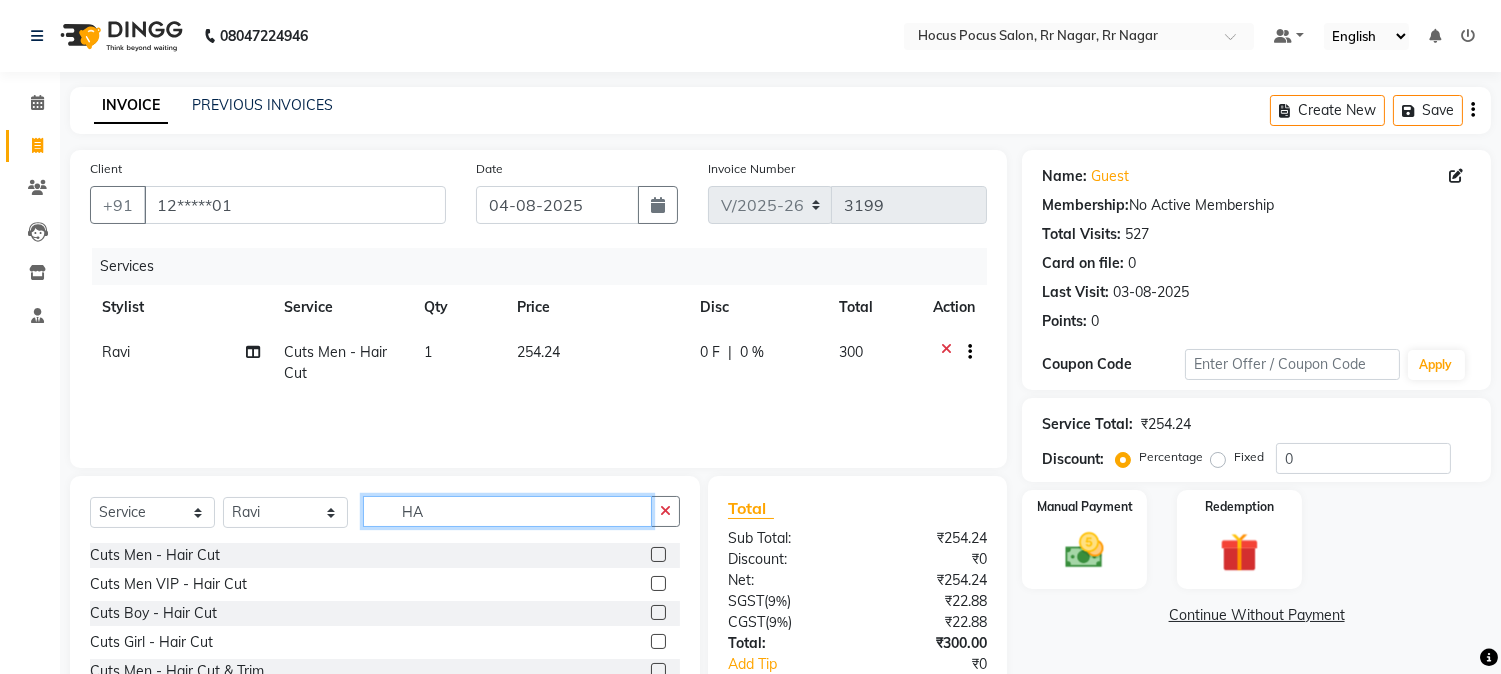 type on "H" 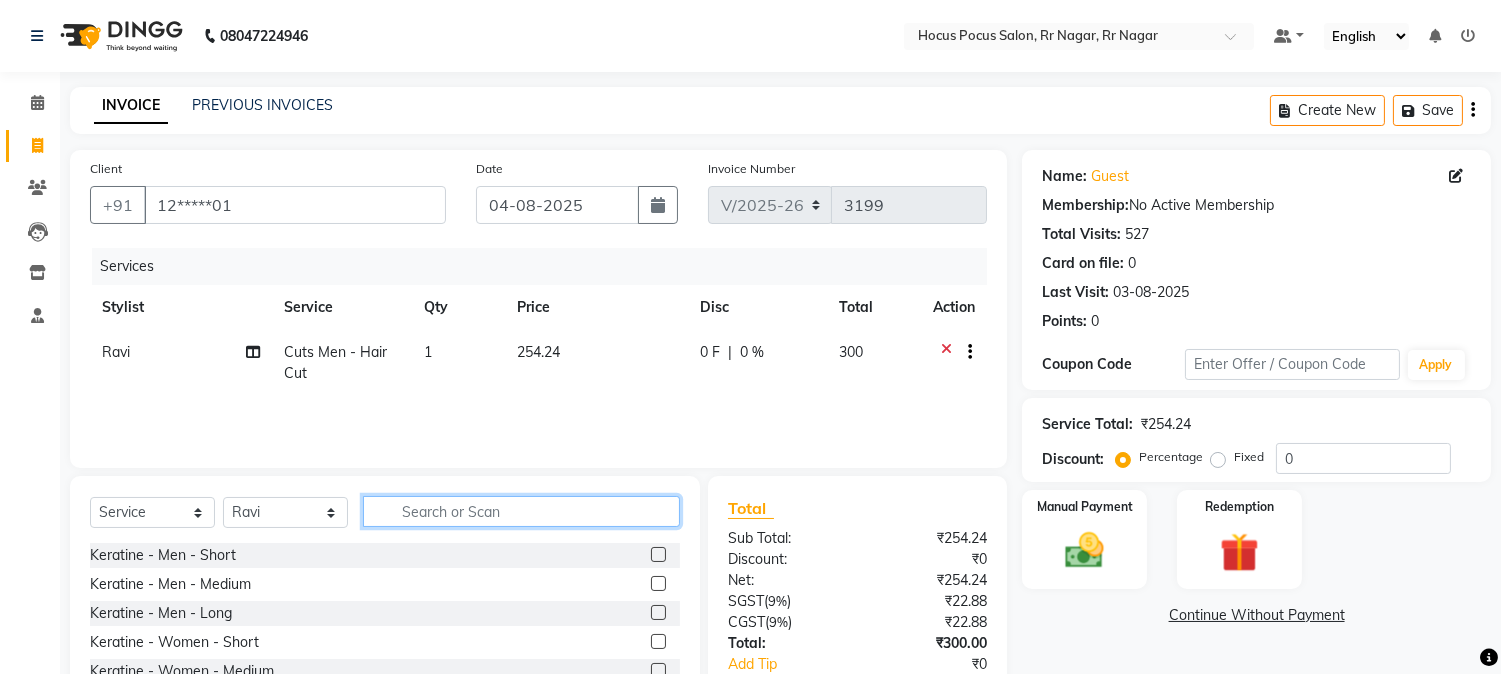 type 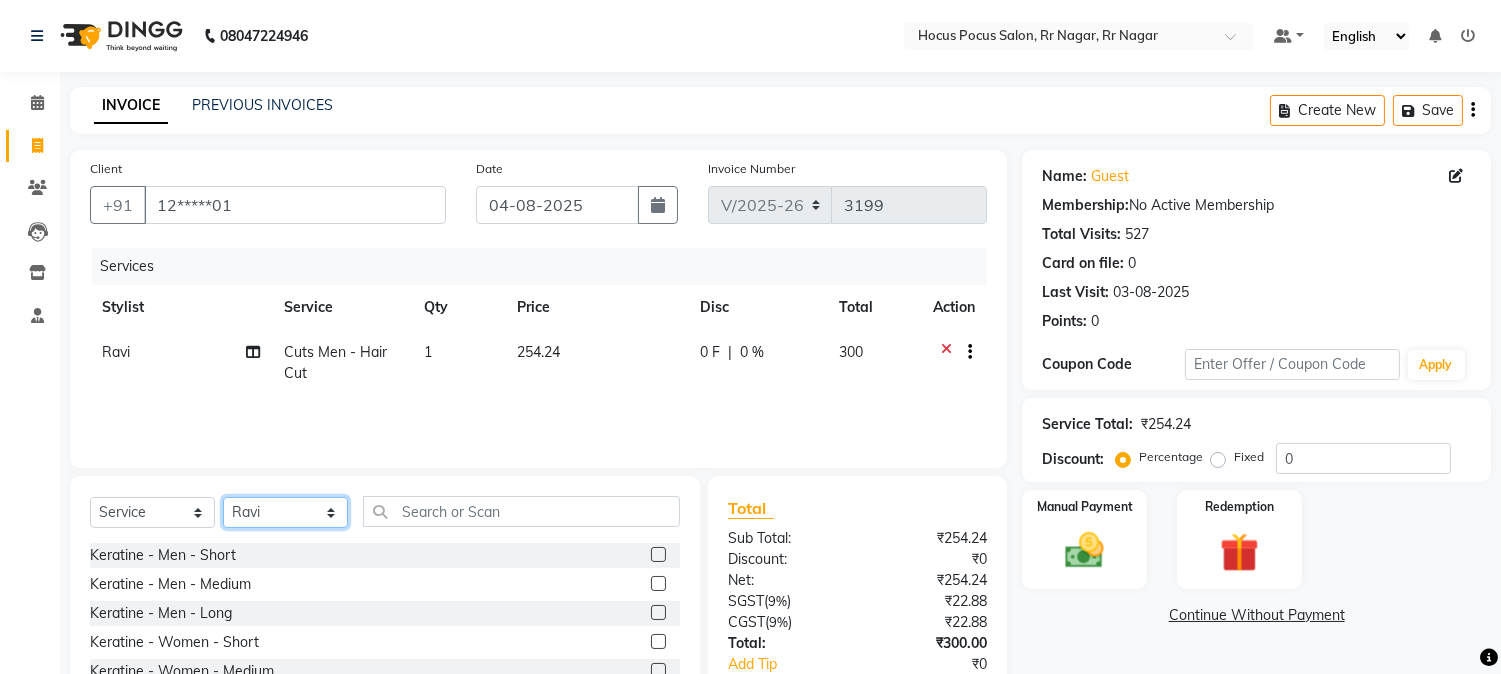 click on "Select Stylist Amar  Arjun Eliza hocus pocus KHUSHI Maya Mona Neha Ravi Salima Sonam" 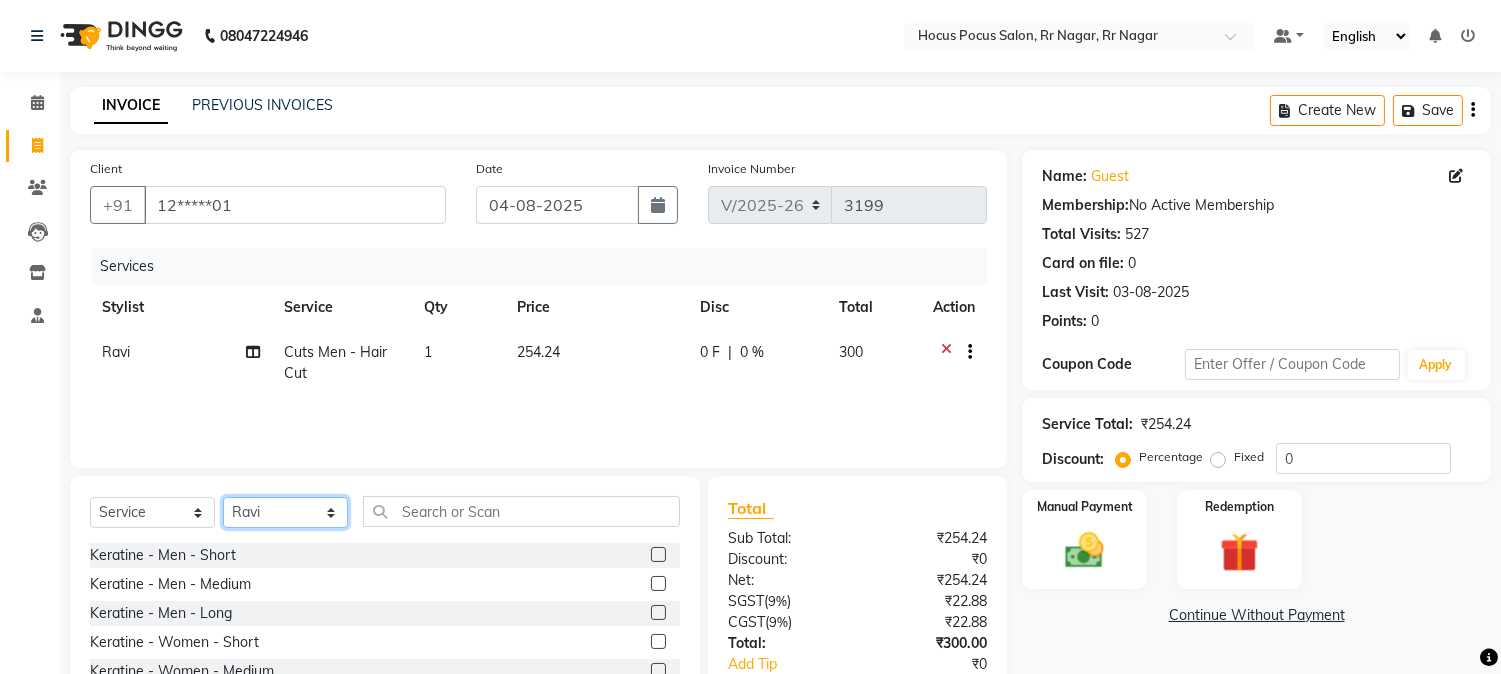 select on "88134" 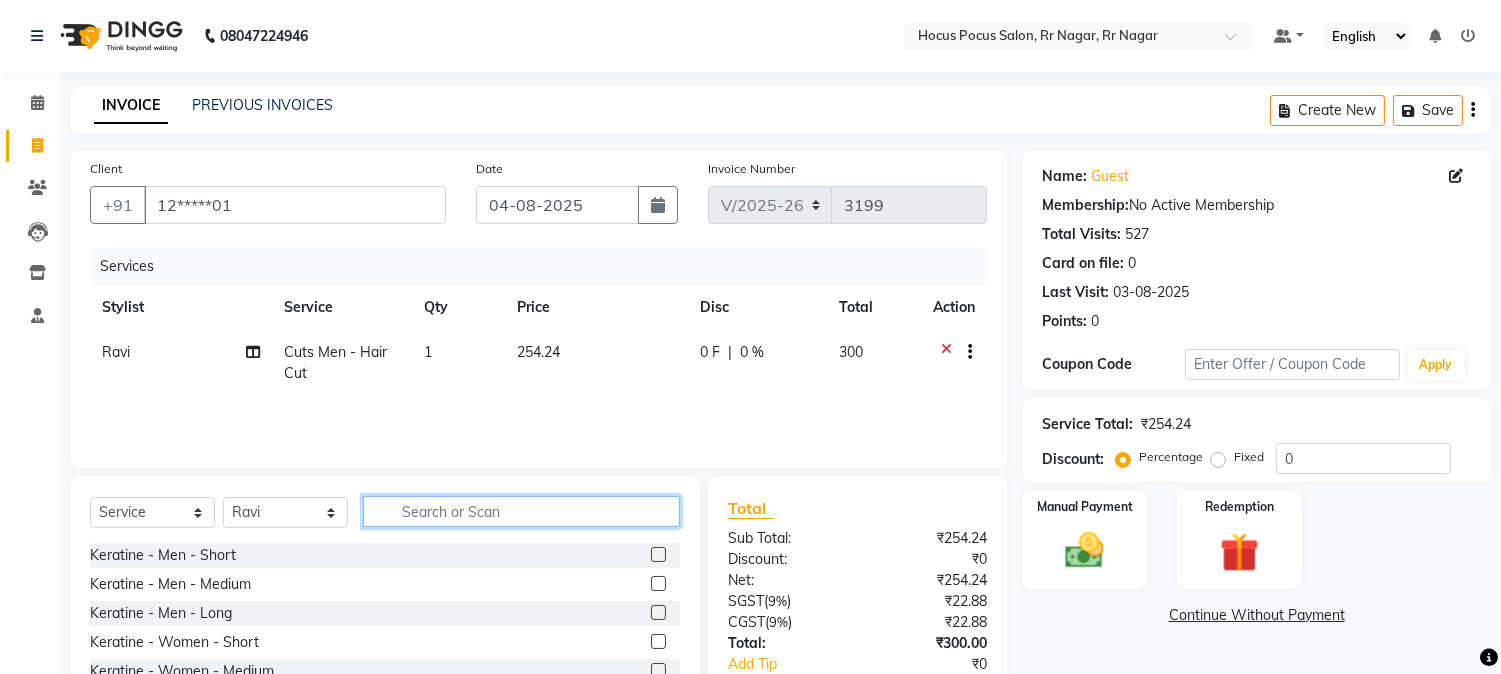 click 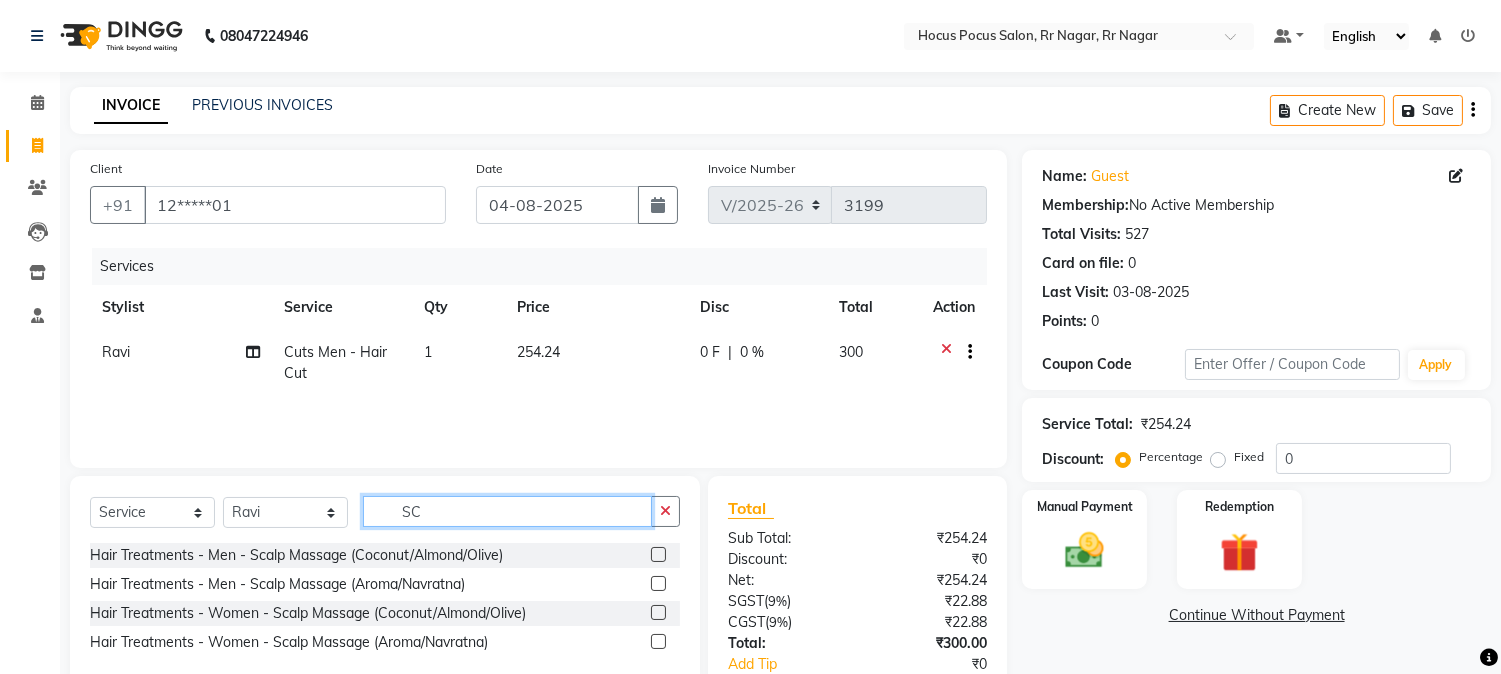type on "SC" 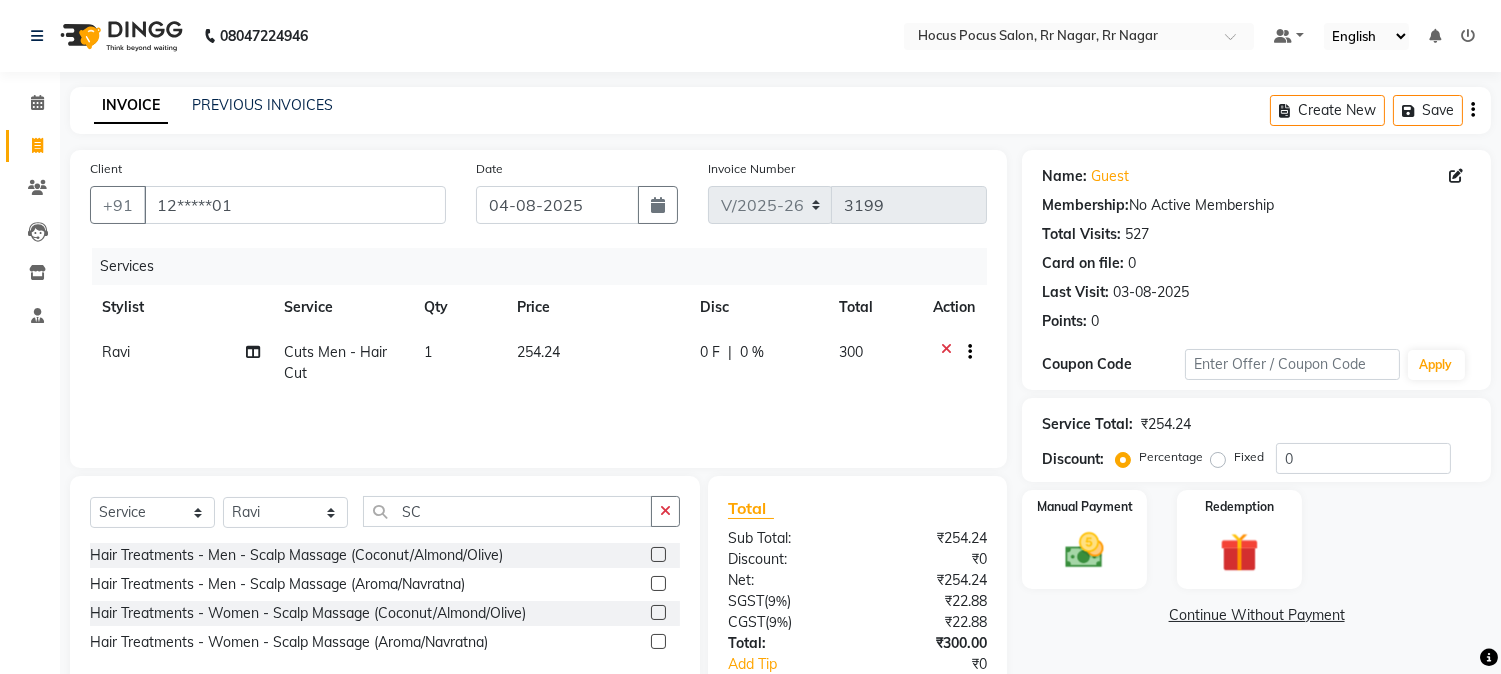click 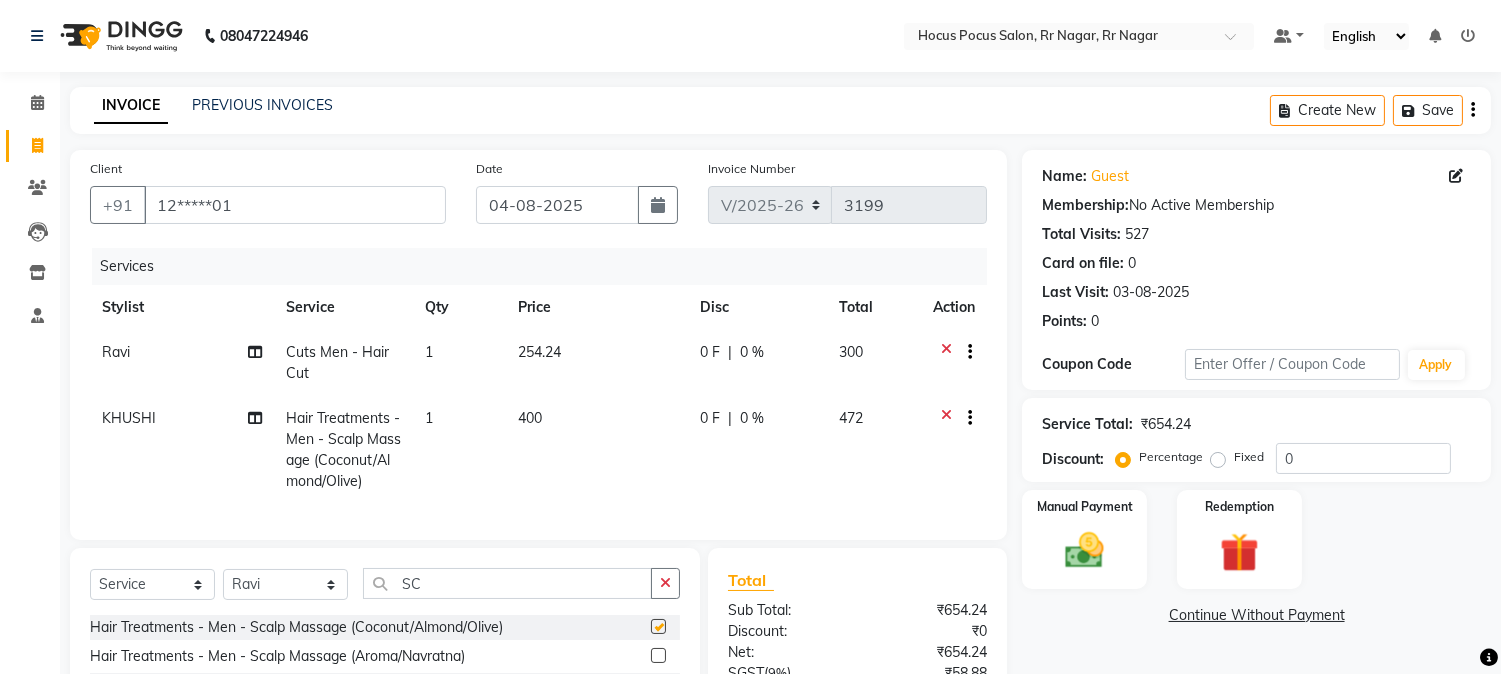checkbox on "false" 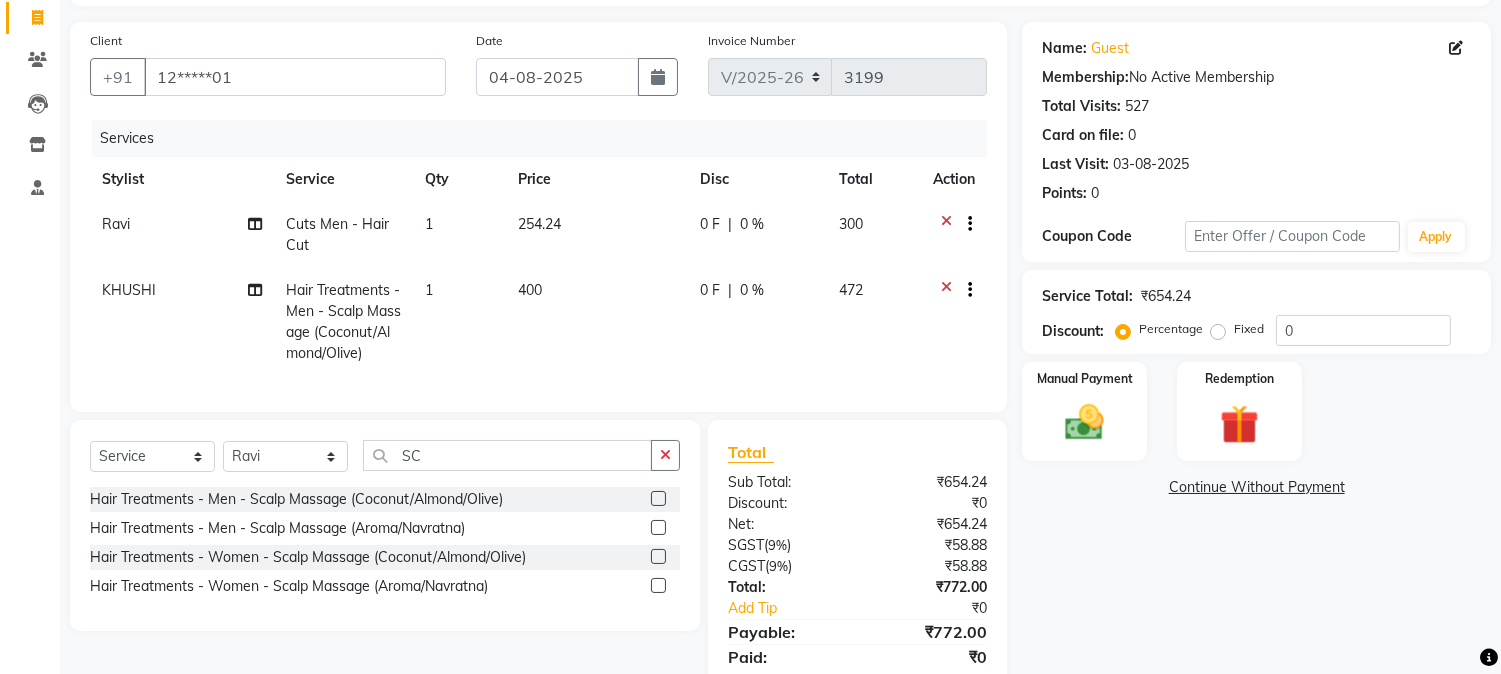 scroll, scrollTop: 214, scrollLeft: 0, axis: vertical 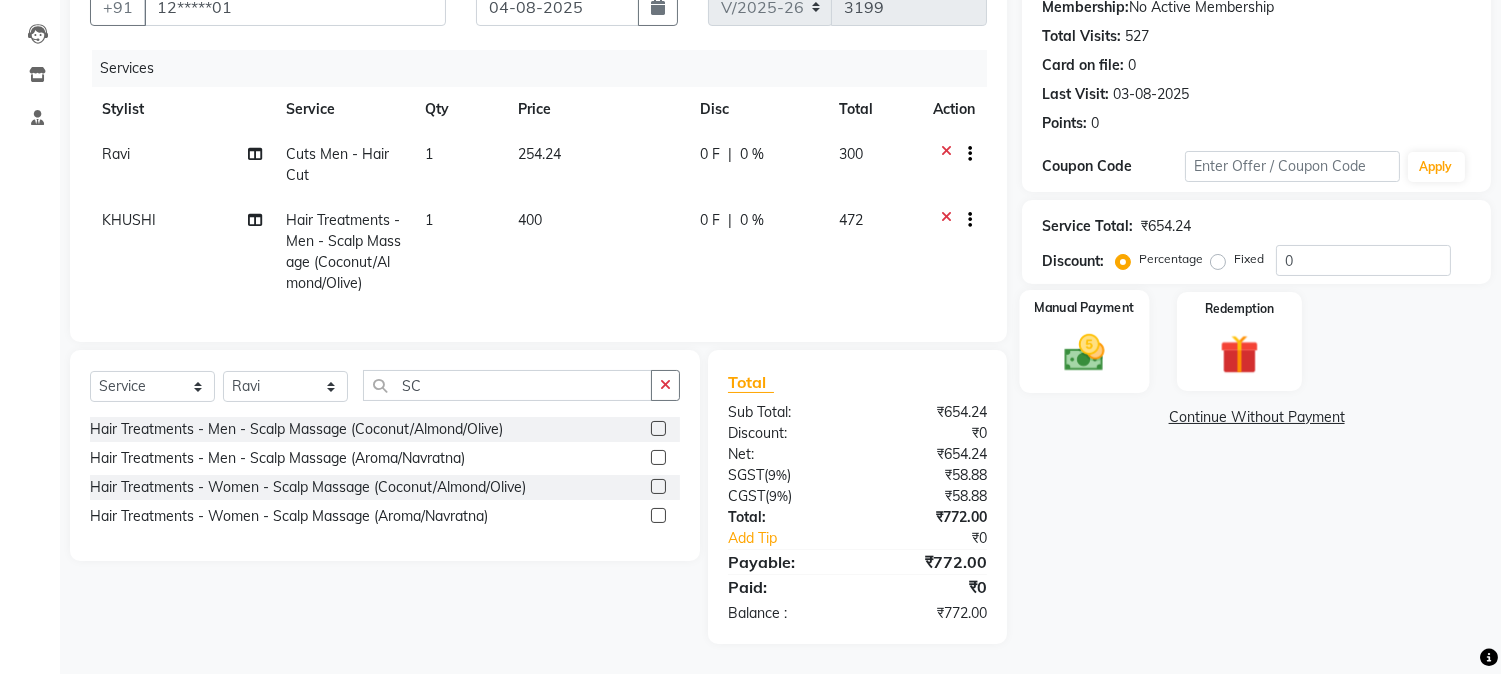 click on "Manual Payment" 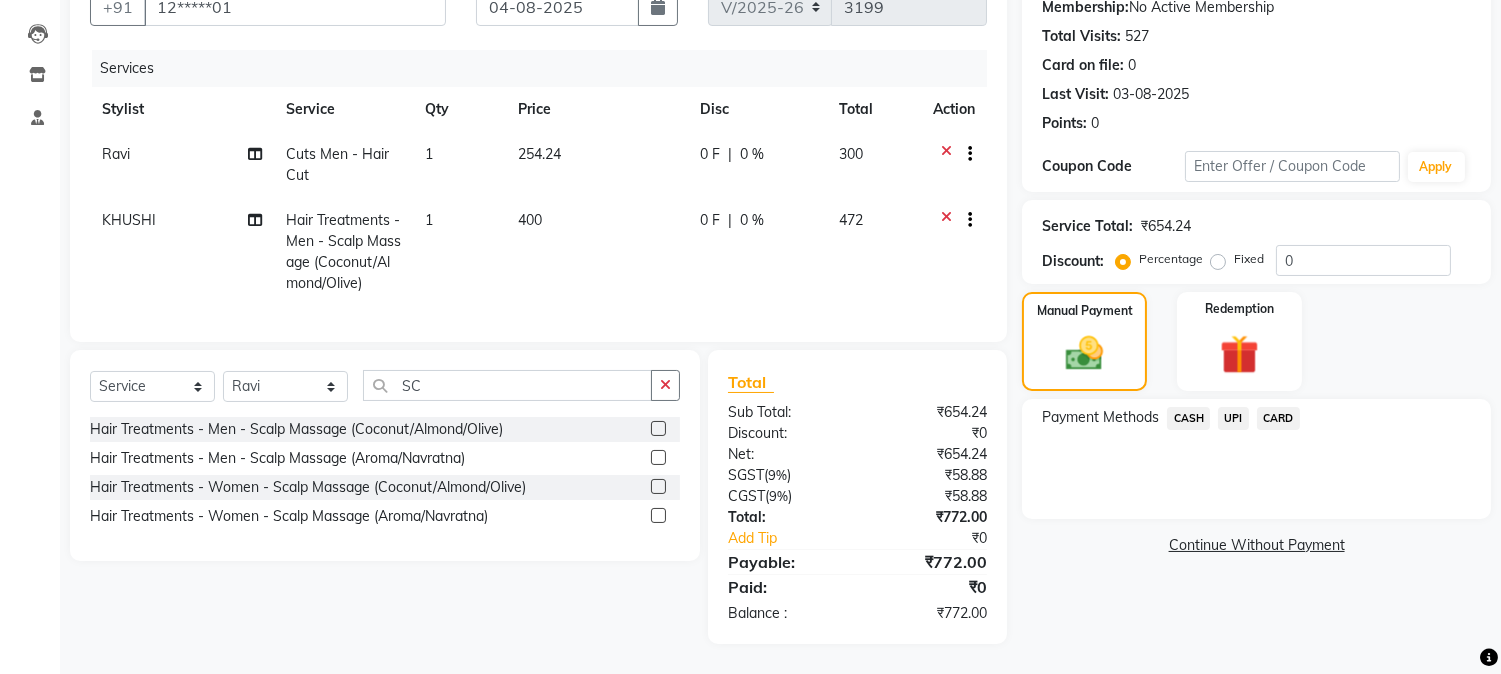 click on "472" 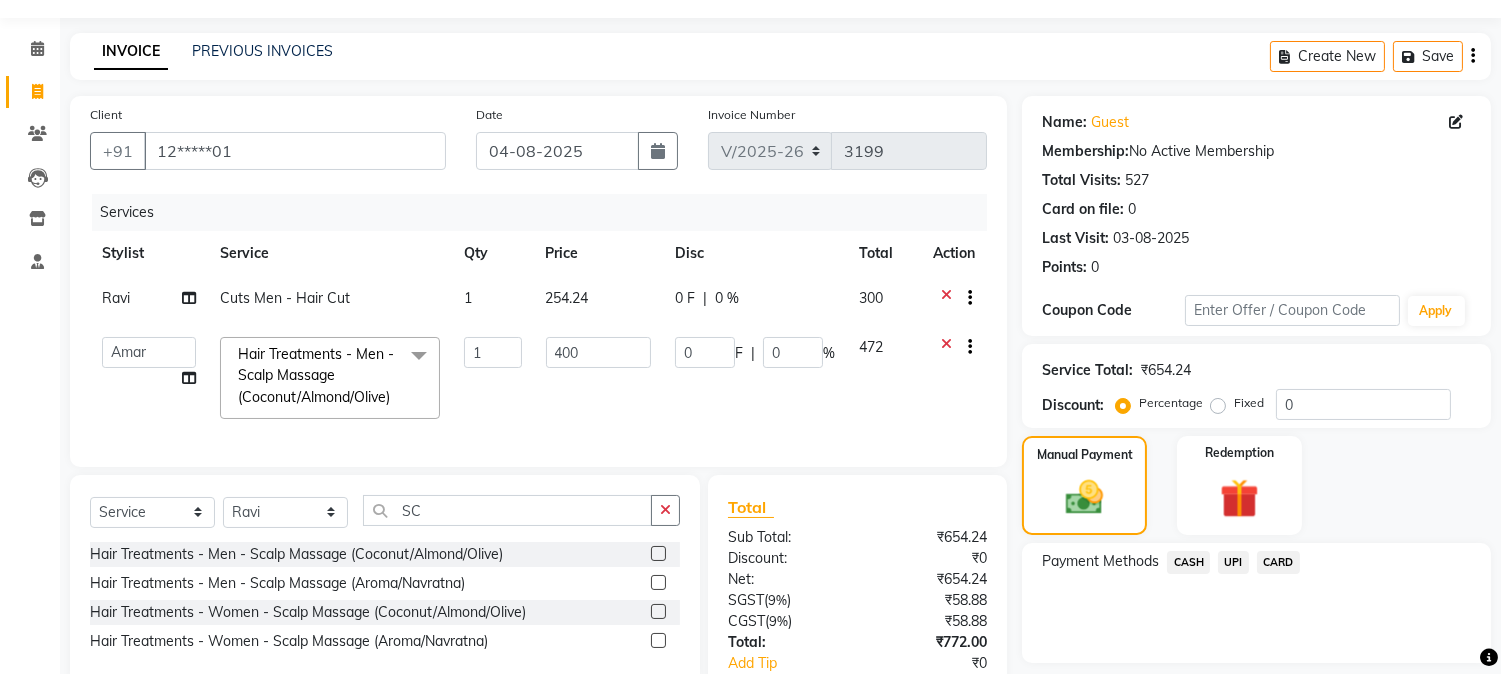 scroll, scrollTop: 0, scrollLeft: 0, axis: both 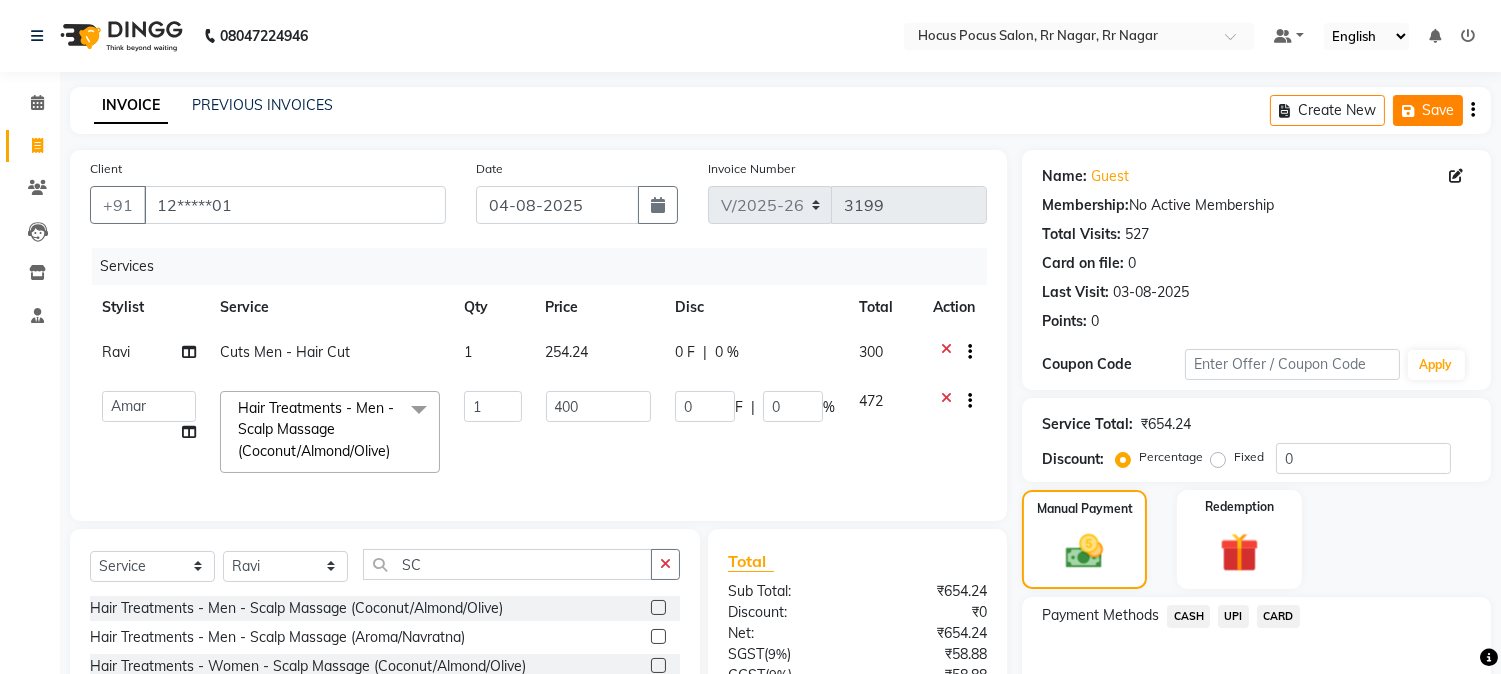 click on "Save" 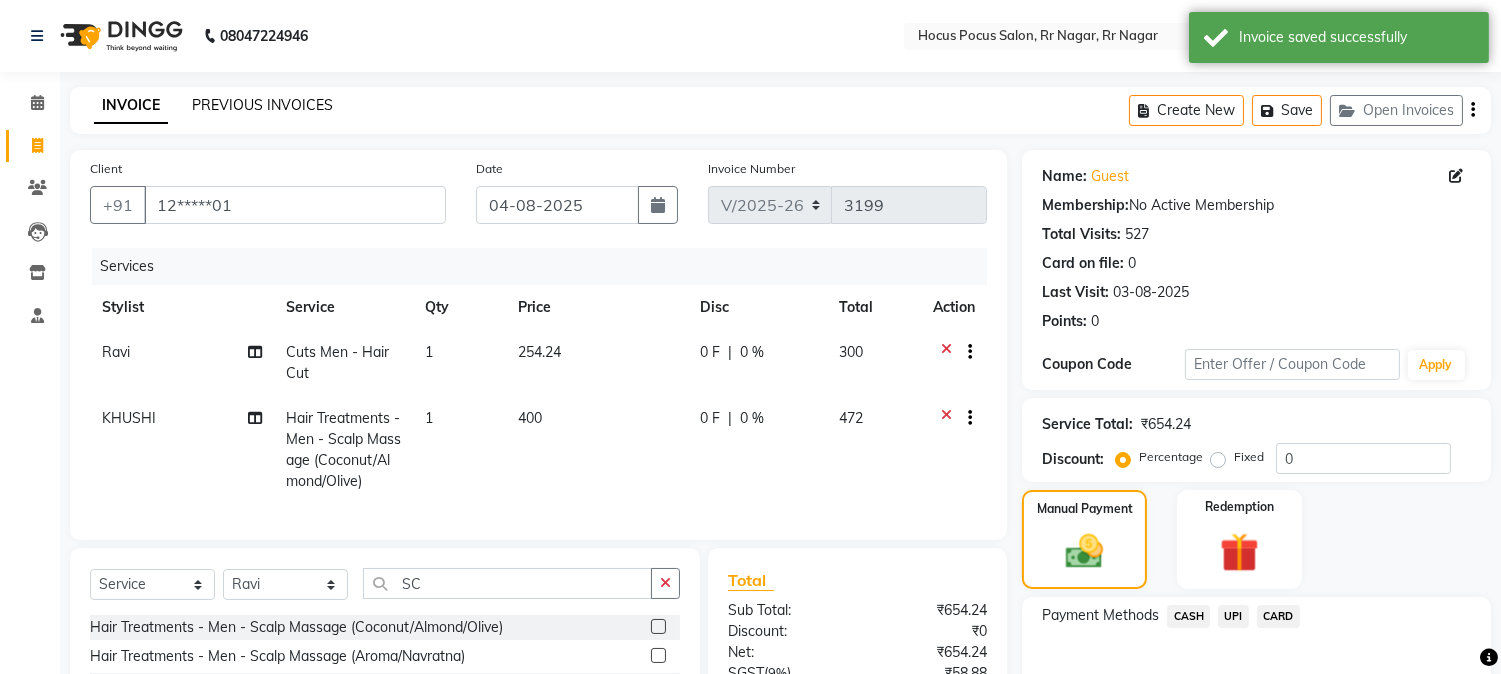 click on "PREVIOUS INVOICES" 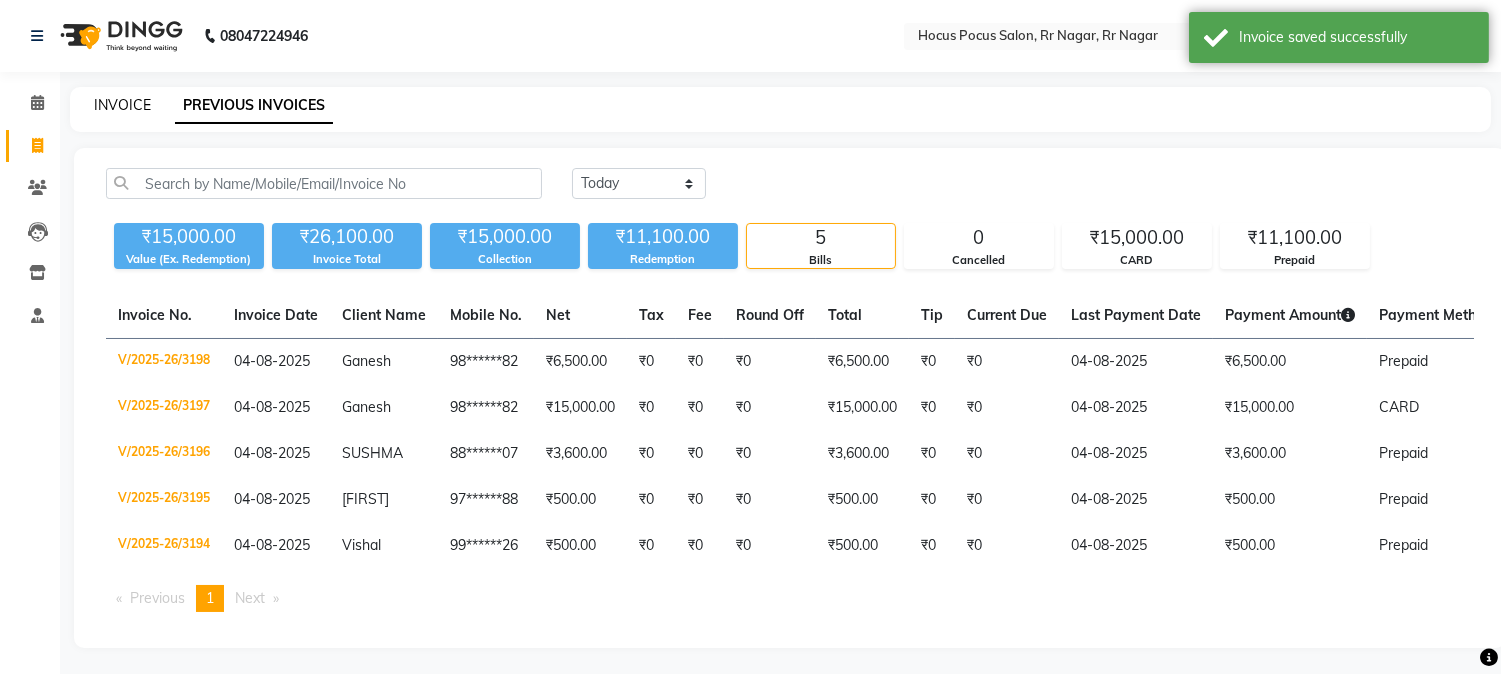 click on "INVOICE" 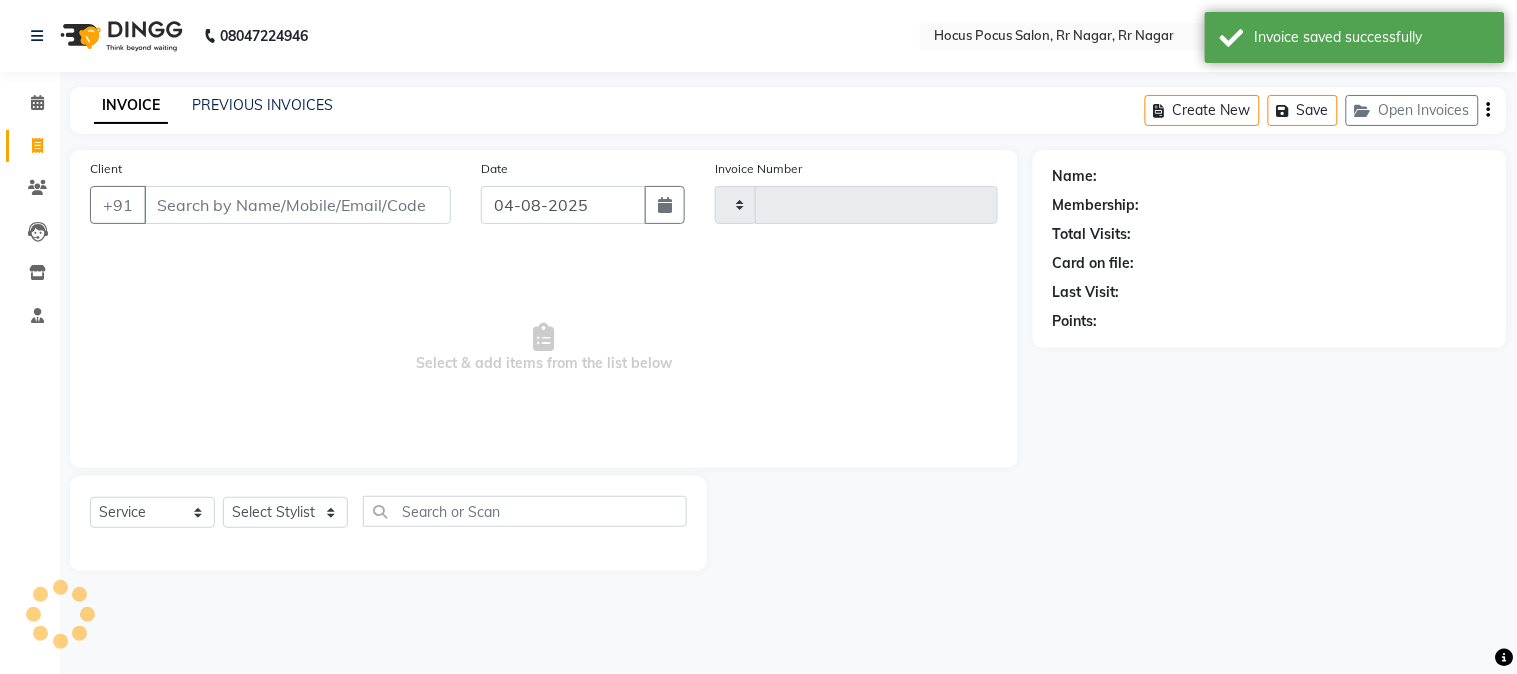type on "3199" 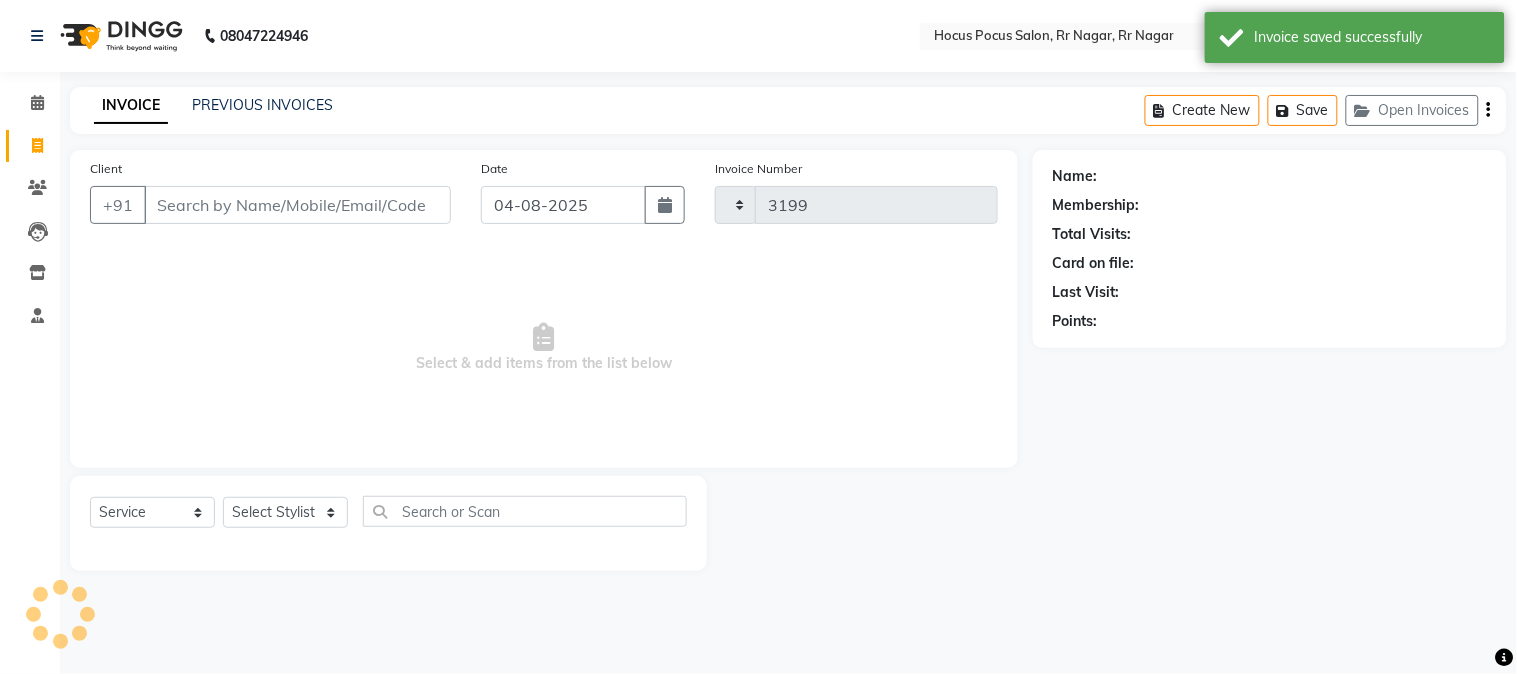 select on "5019" 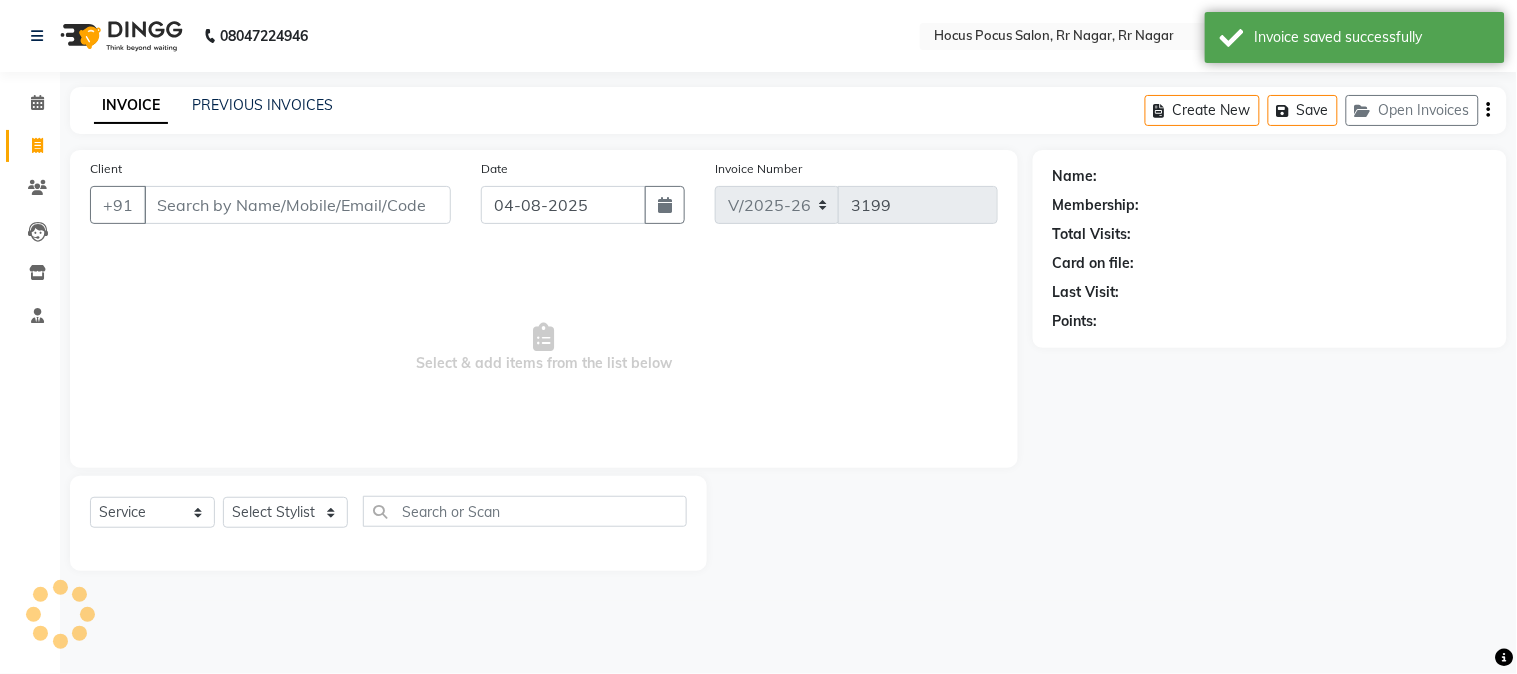 click on "Client" at bounding box center (297, 205) 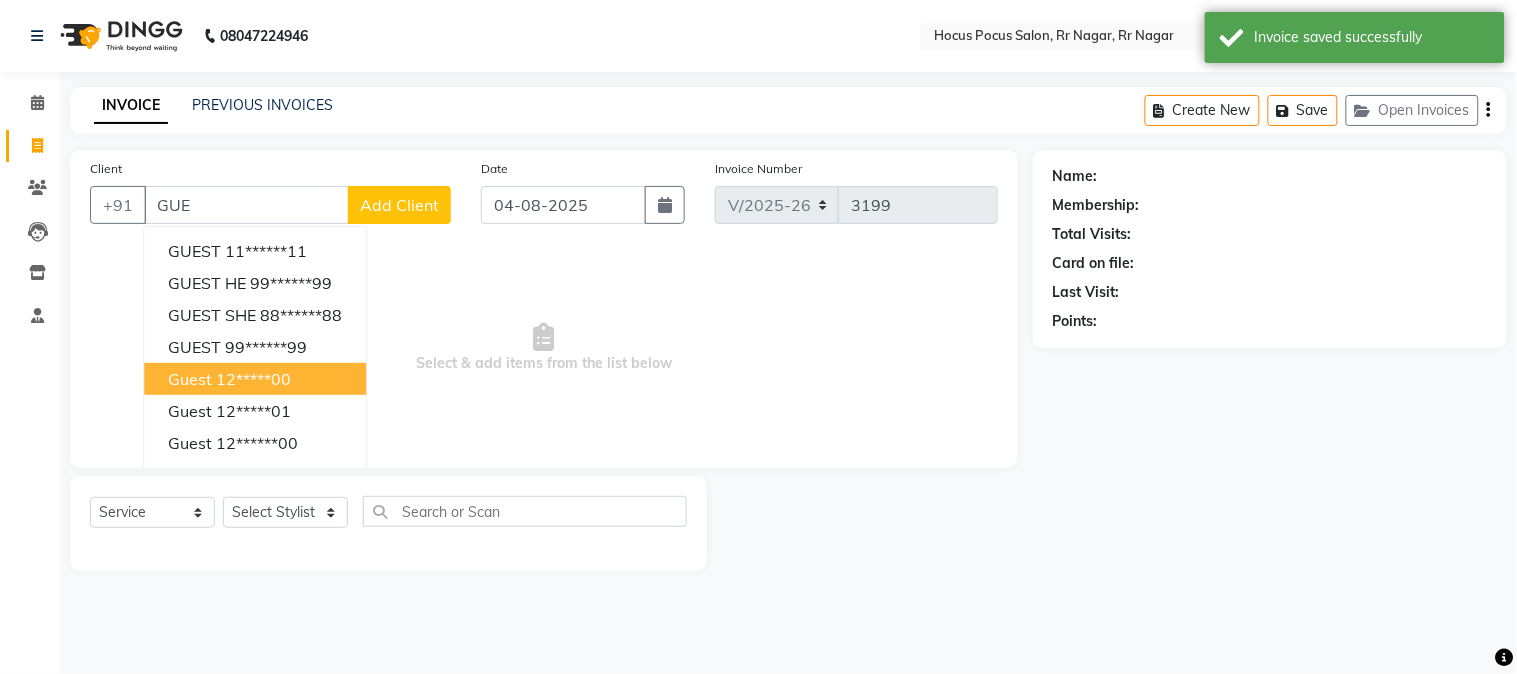 click on "12*****00" at bounding box center [253, 379] 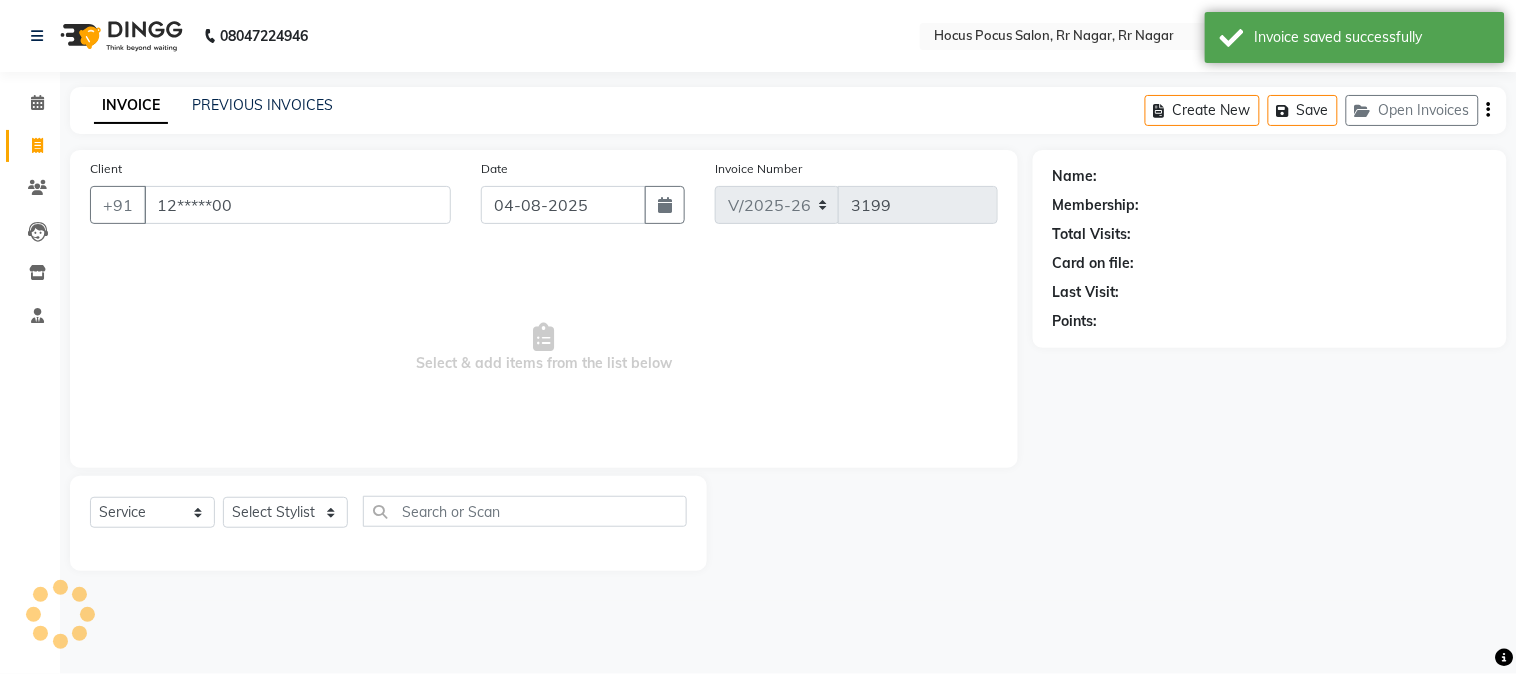 type on "12*****00" 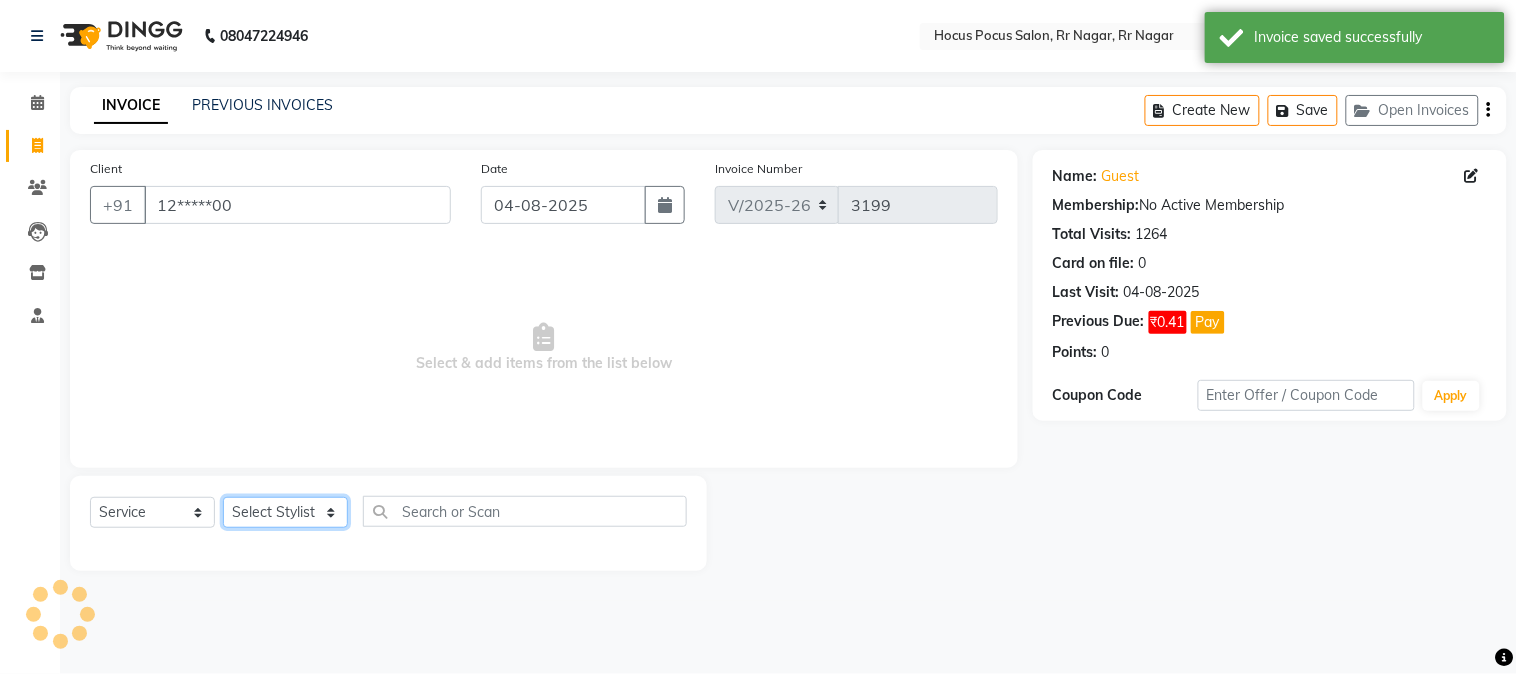 click on "Select Stylist Amar  Arjun Eliza hocus pocus KHUSHI Maya Mona Neha Ravi Salima Sonam" 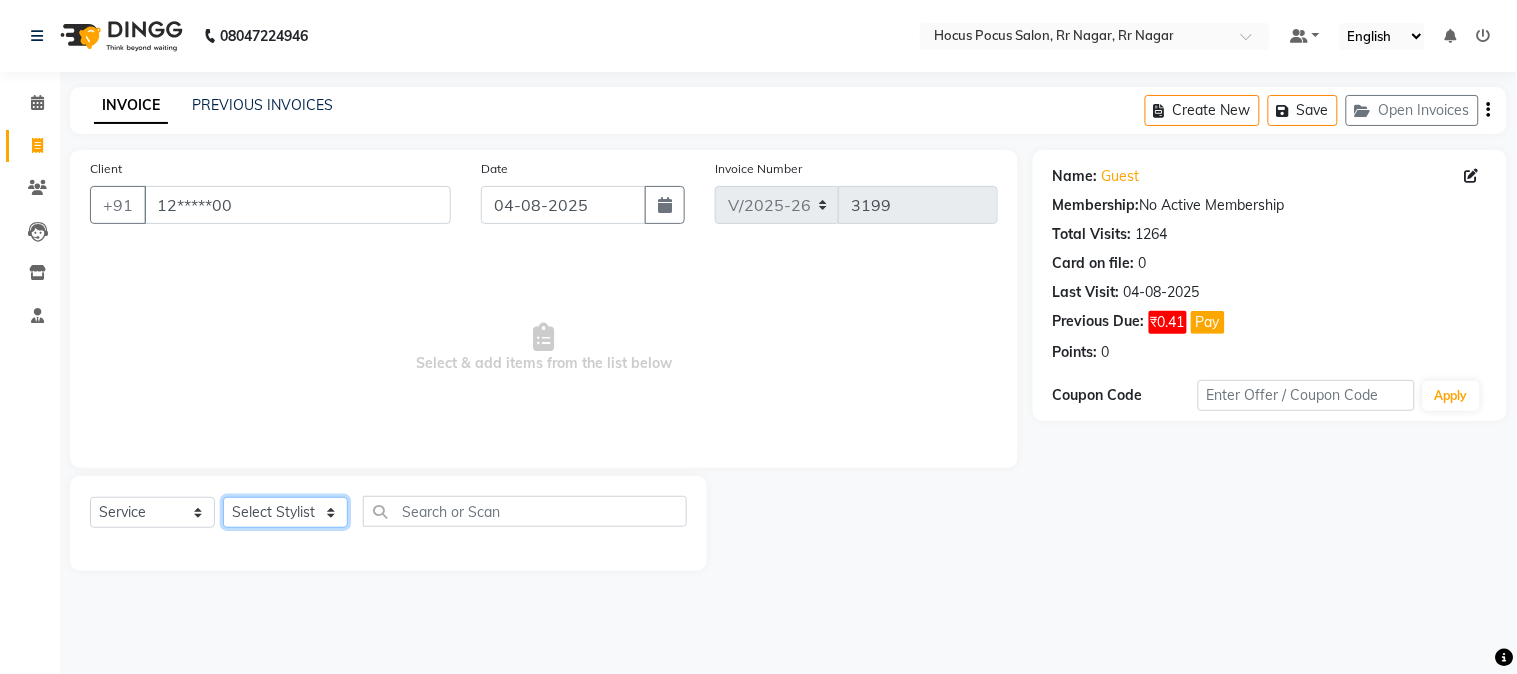 select on "85060" 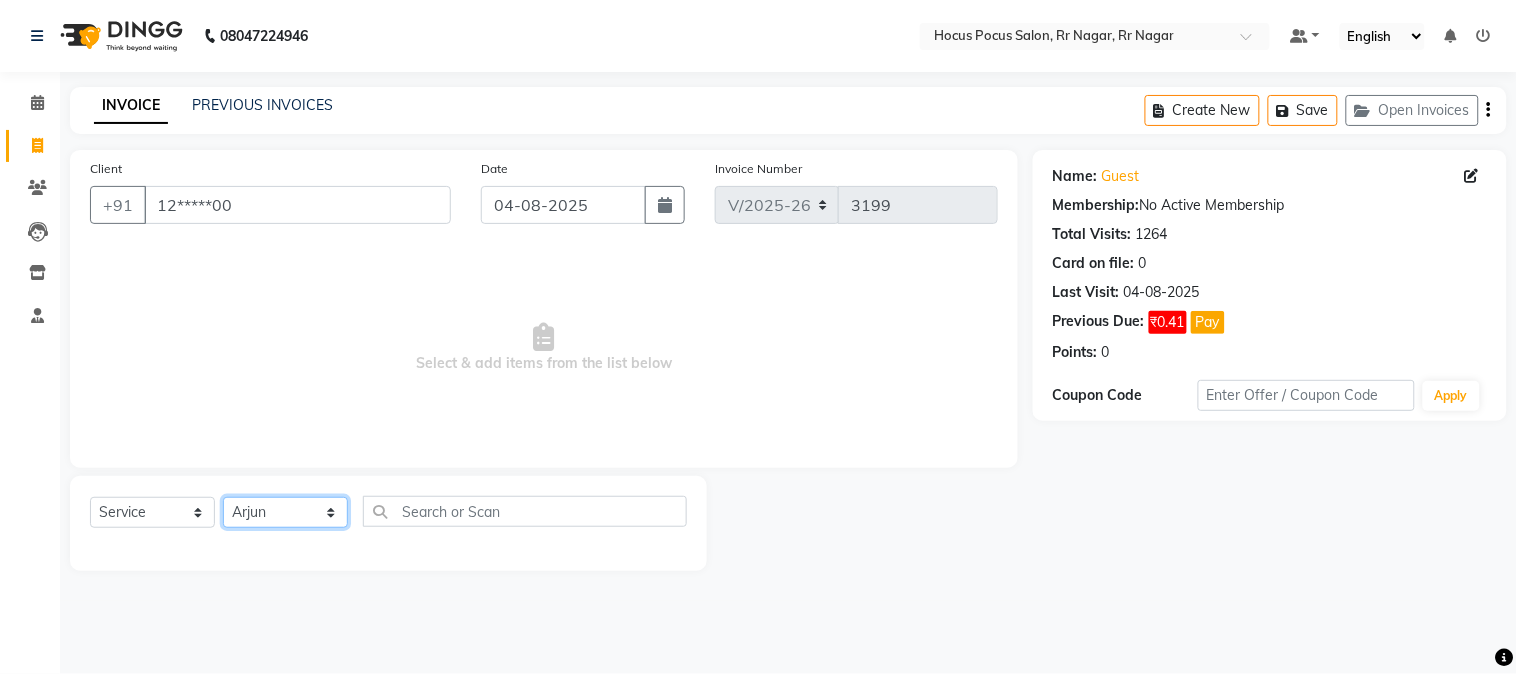 click on "Select Stylist Amar  Arjun Eliza hocus pocus KHUSHI Maya Mona Neha Ravi Salima Sonam" 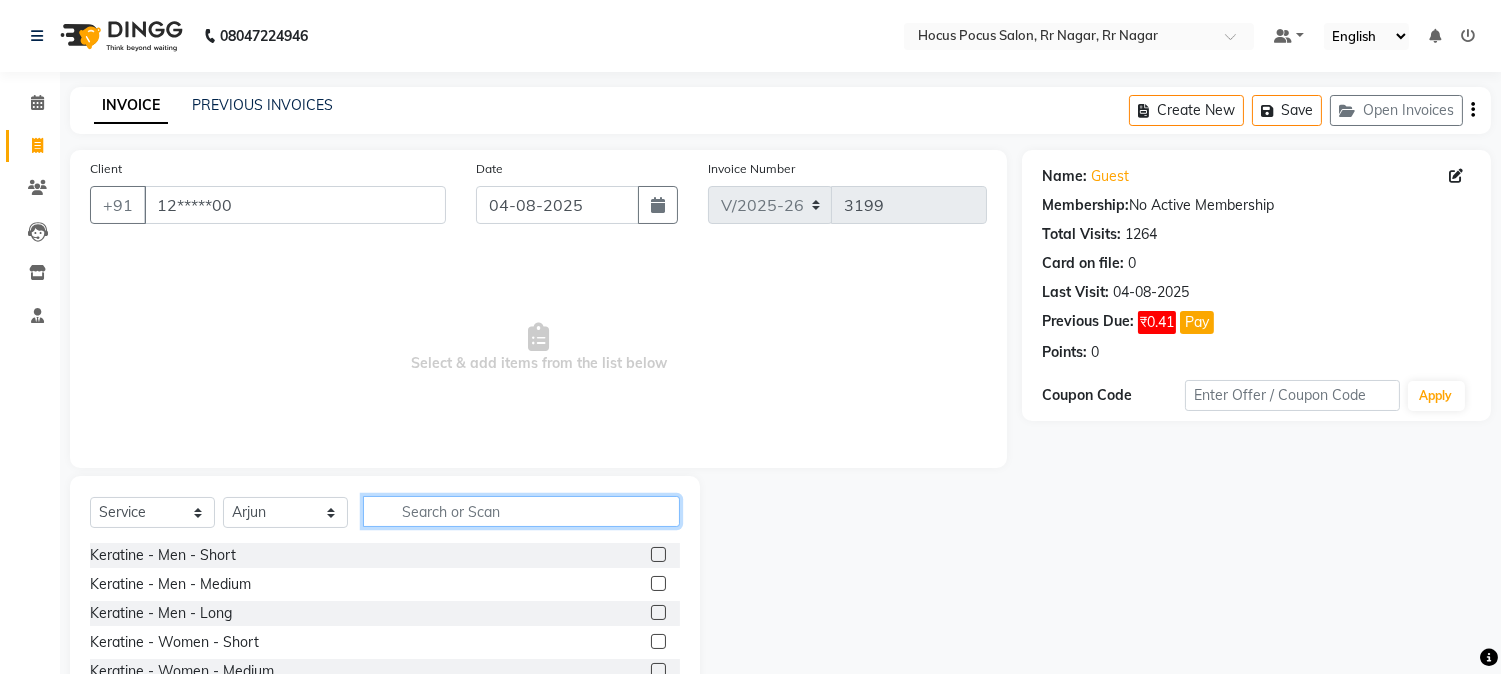 click 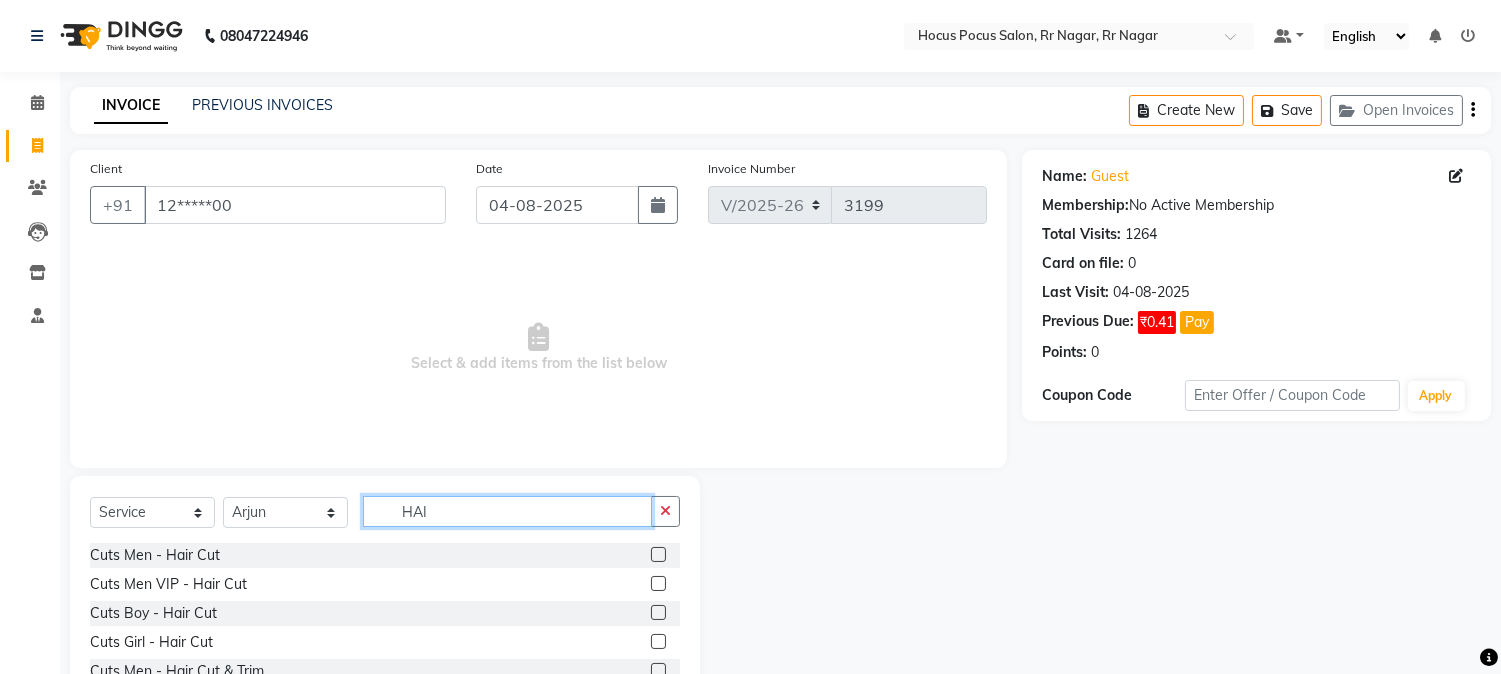 type on "HAI" 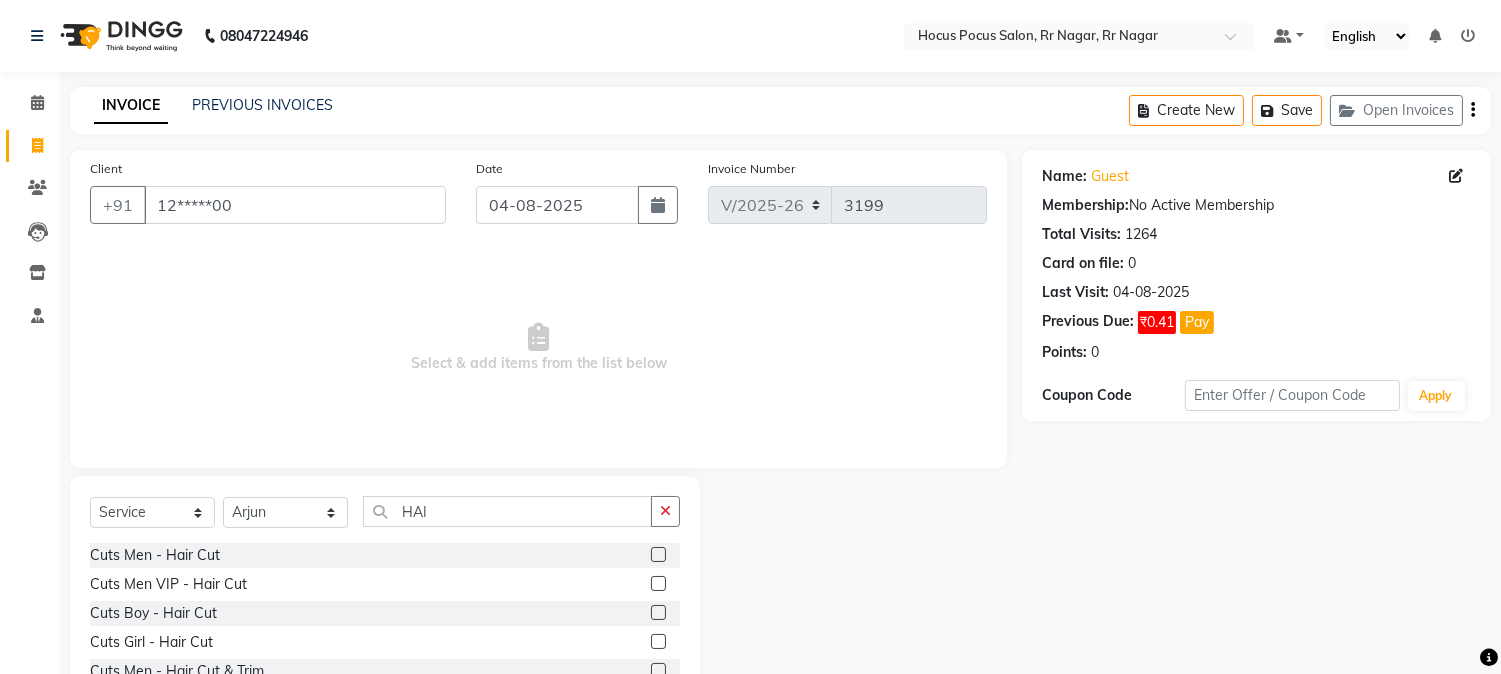 click 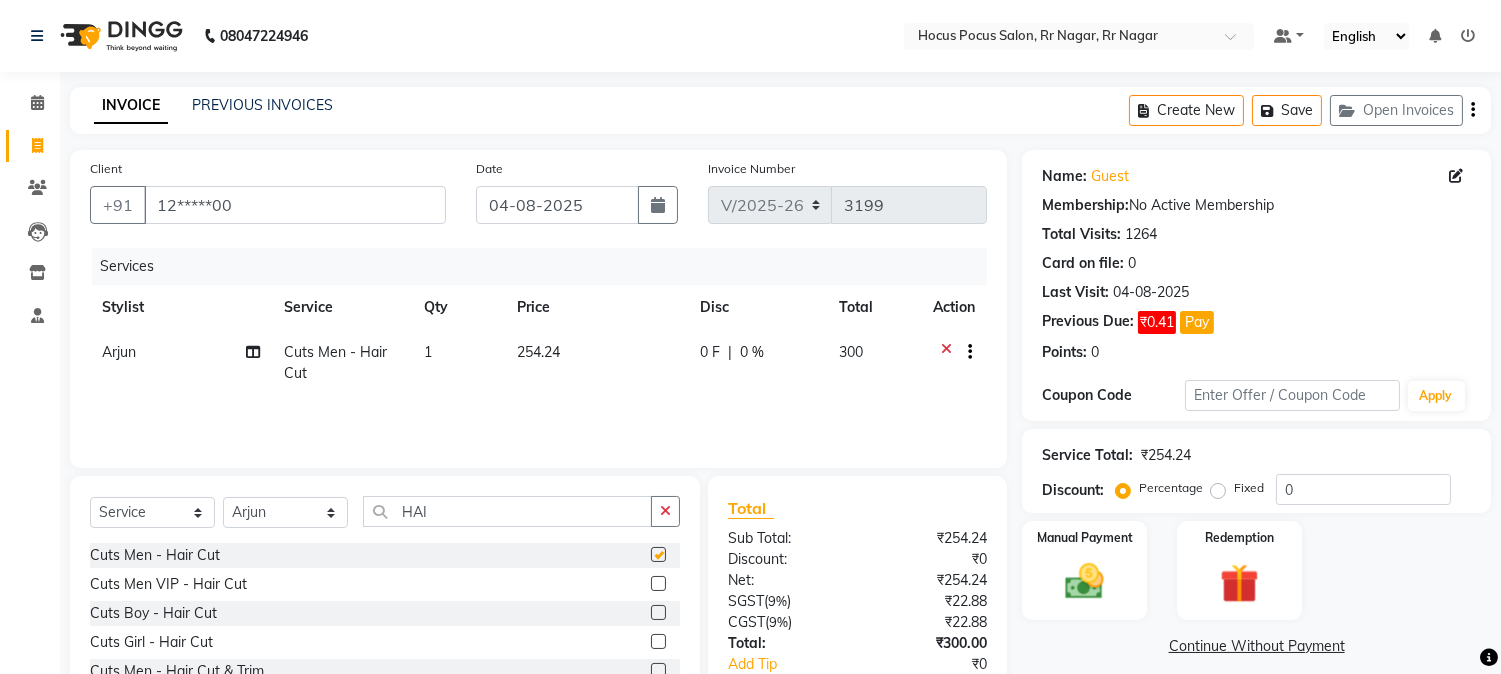 checkbox on "false" 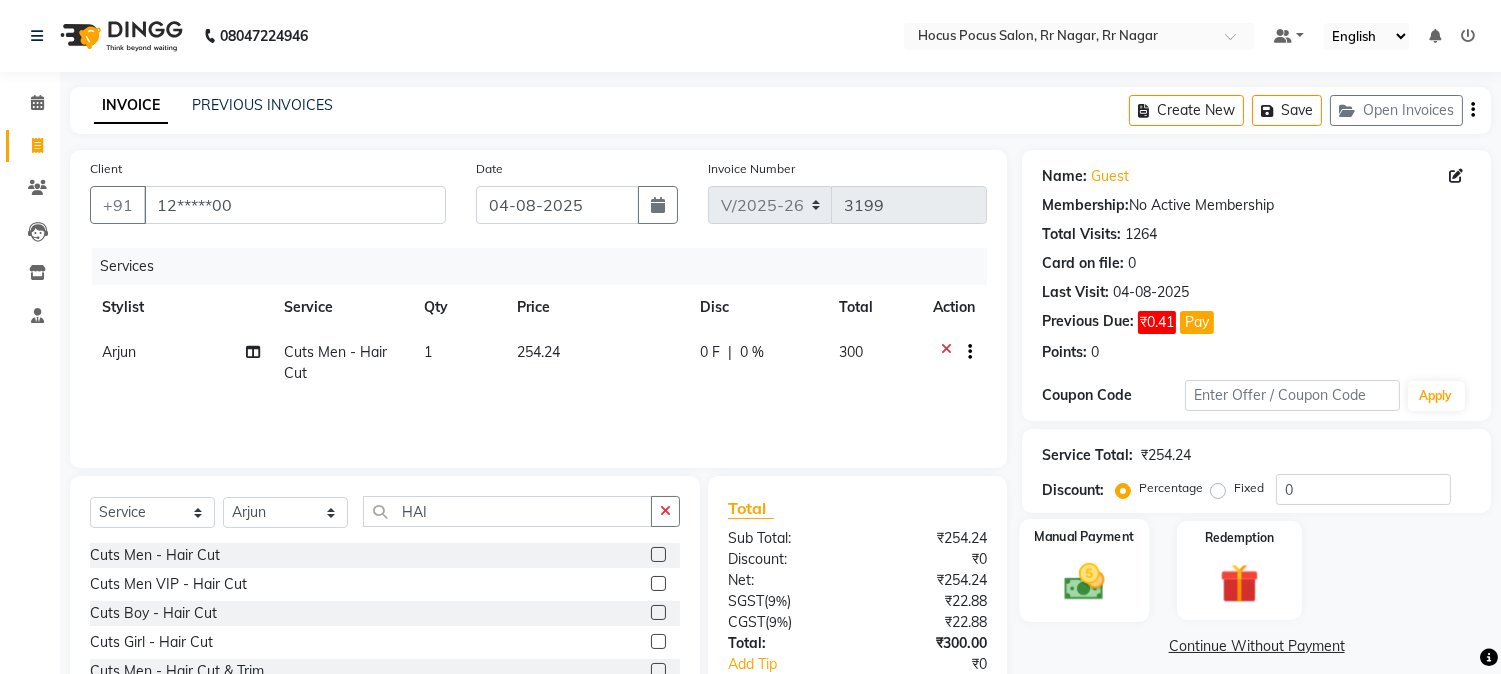 scroll, scrollTop: 111, scrollLeft: 0, axis: vertical 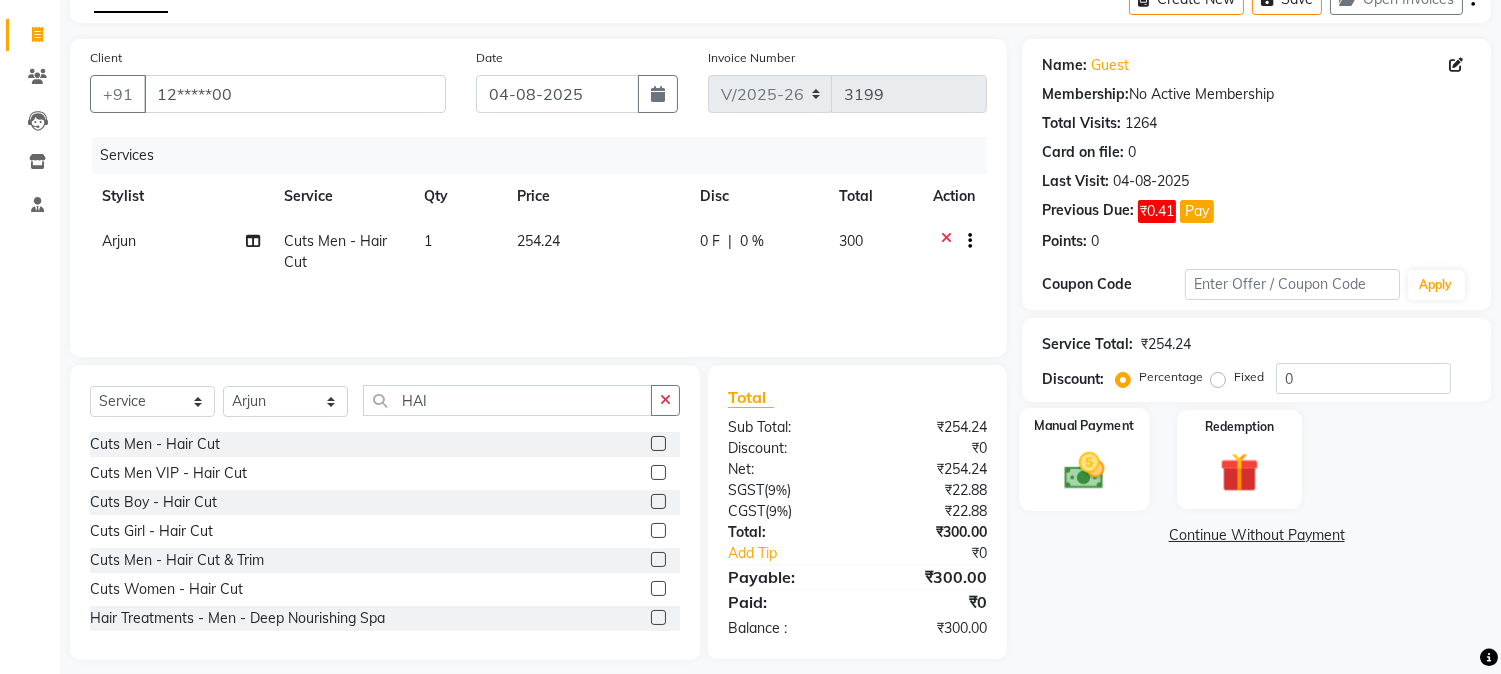 click on "Manual Payment" 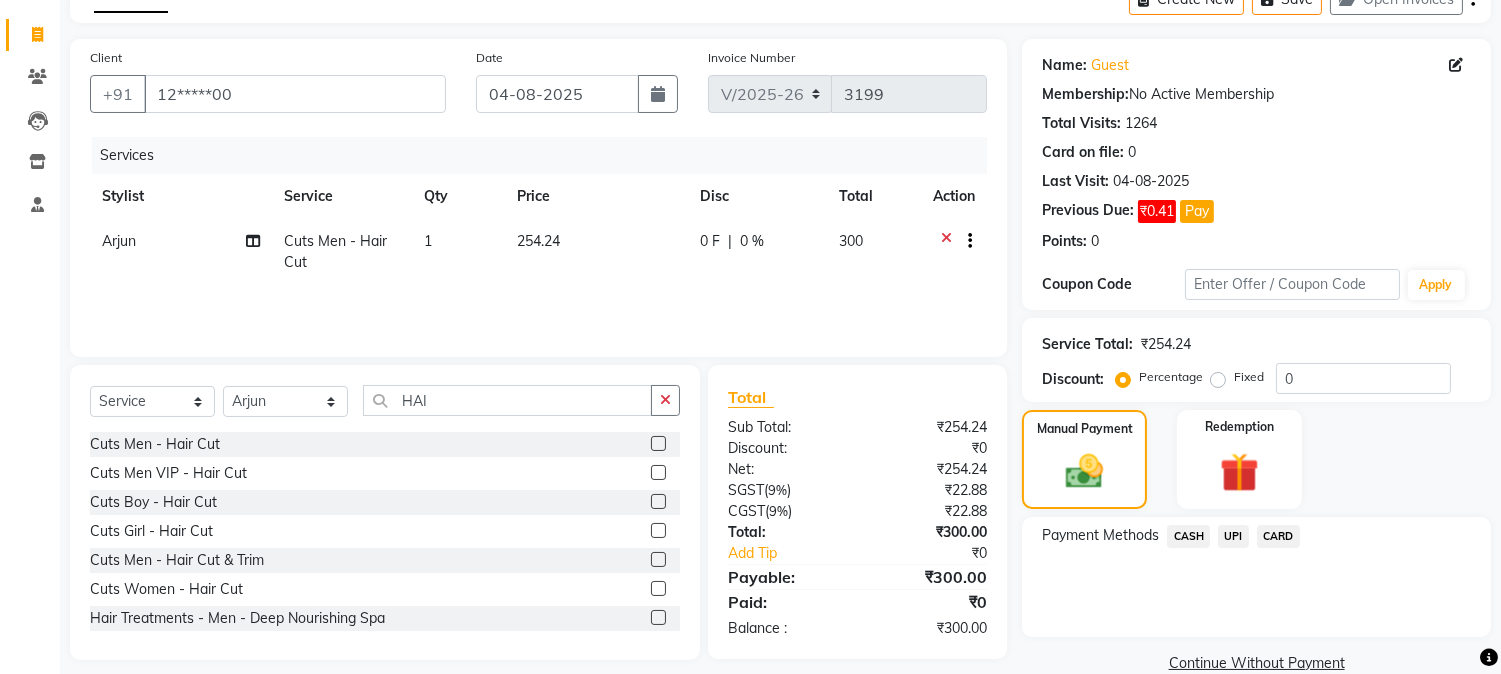 click on "UPI" 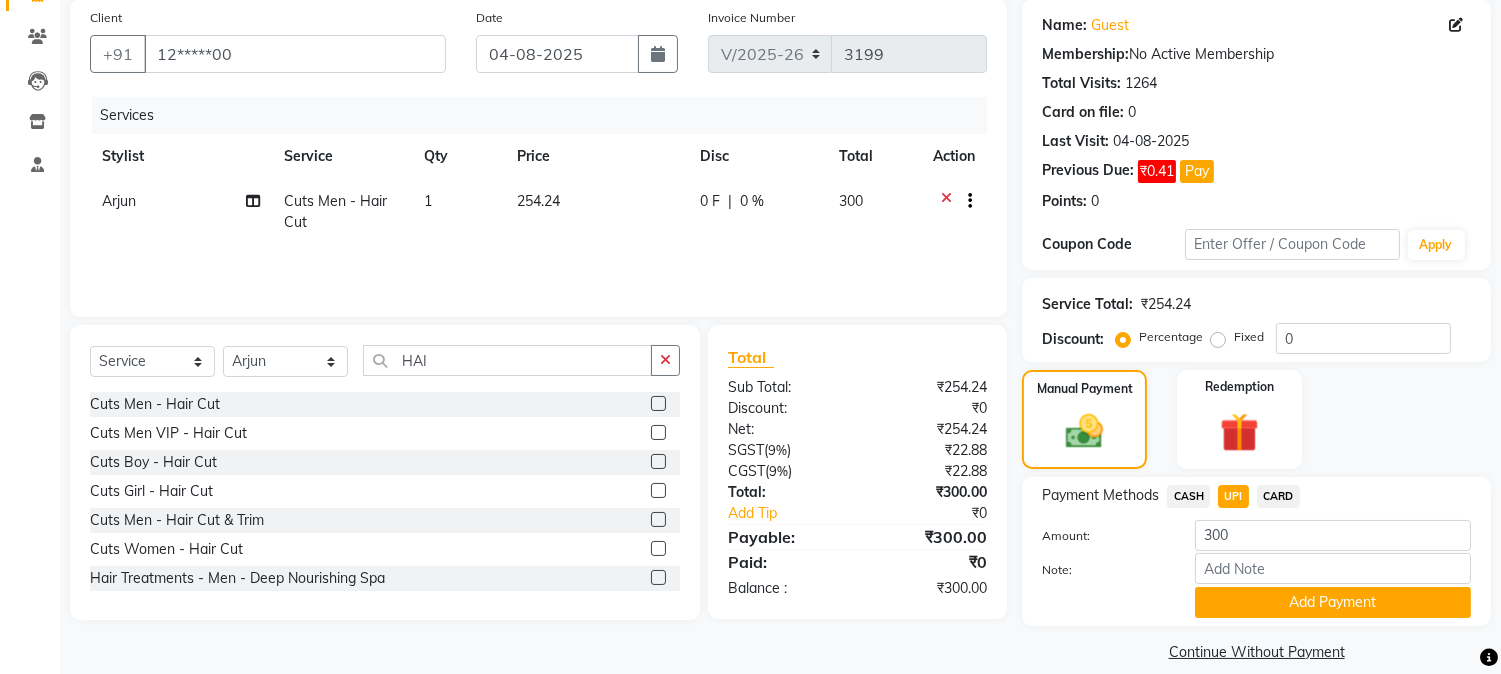 scroll, scrollTop: 173, scrollLeft: 0, axis: vertical 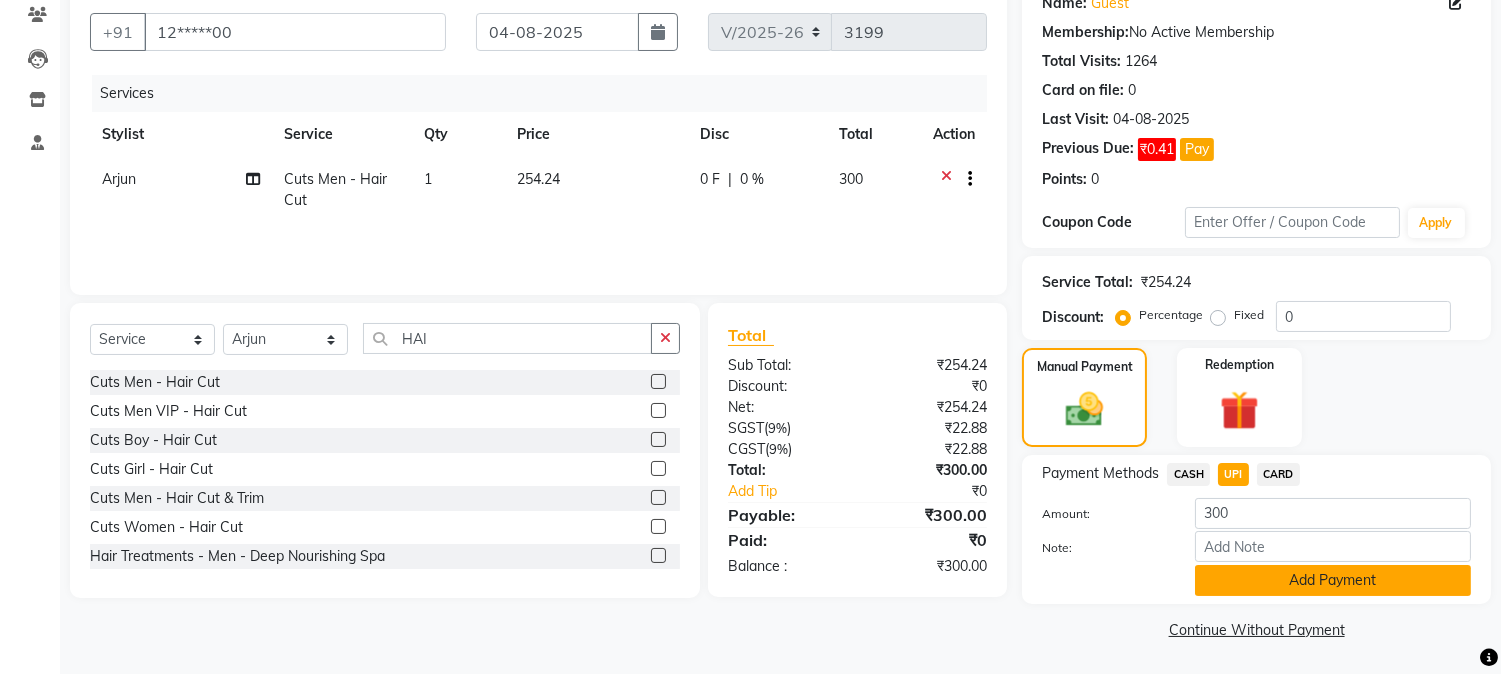 click on "Add Payment" 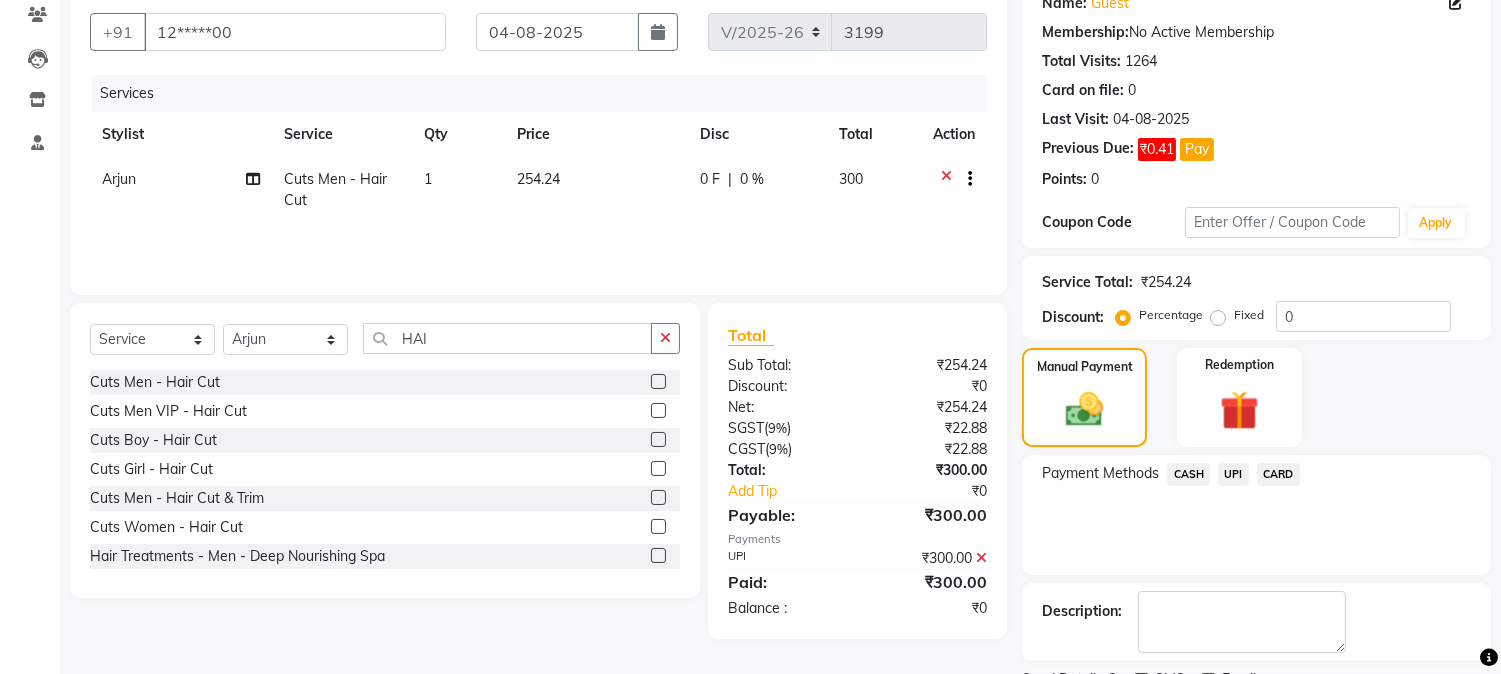 scroll, scrollTop: 257, scrollLeft: 0, axis: vertical 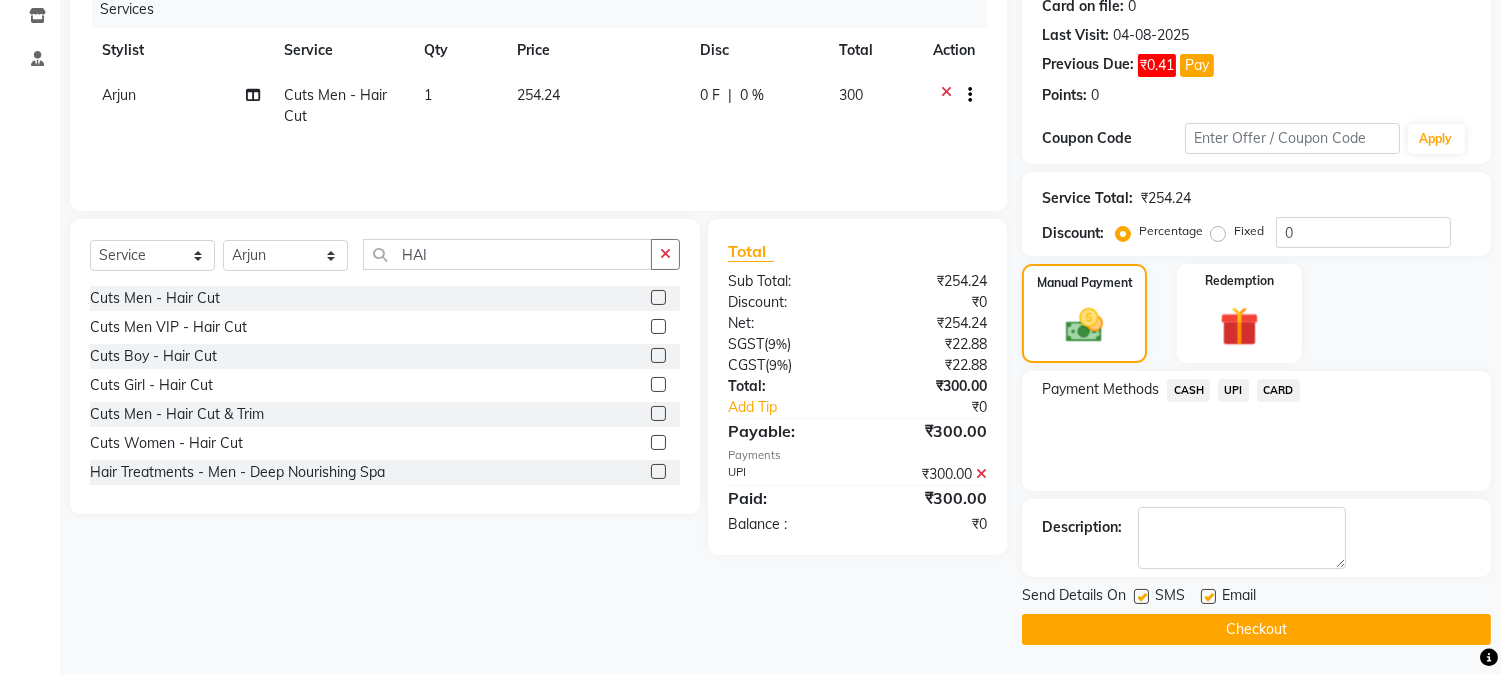 click 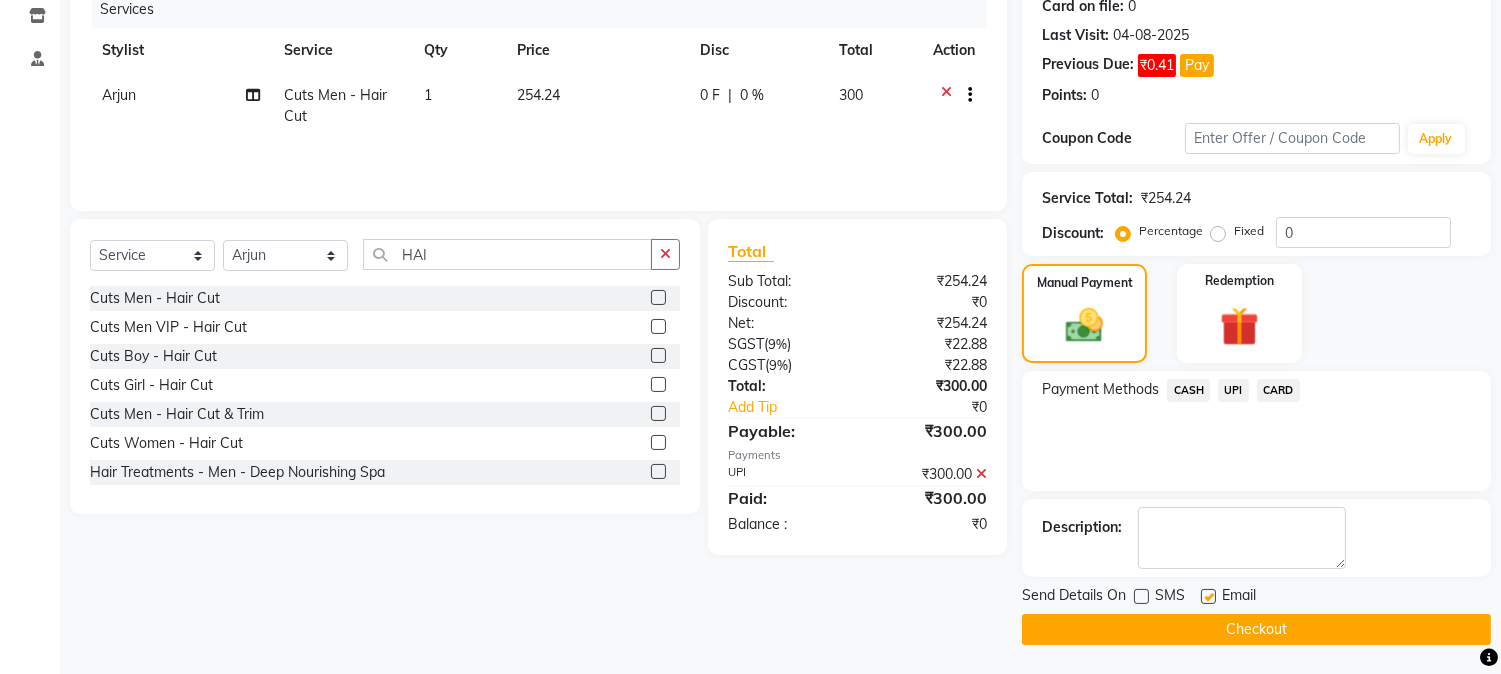 click on "Checkout" 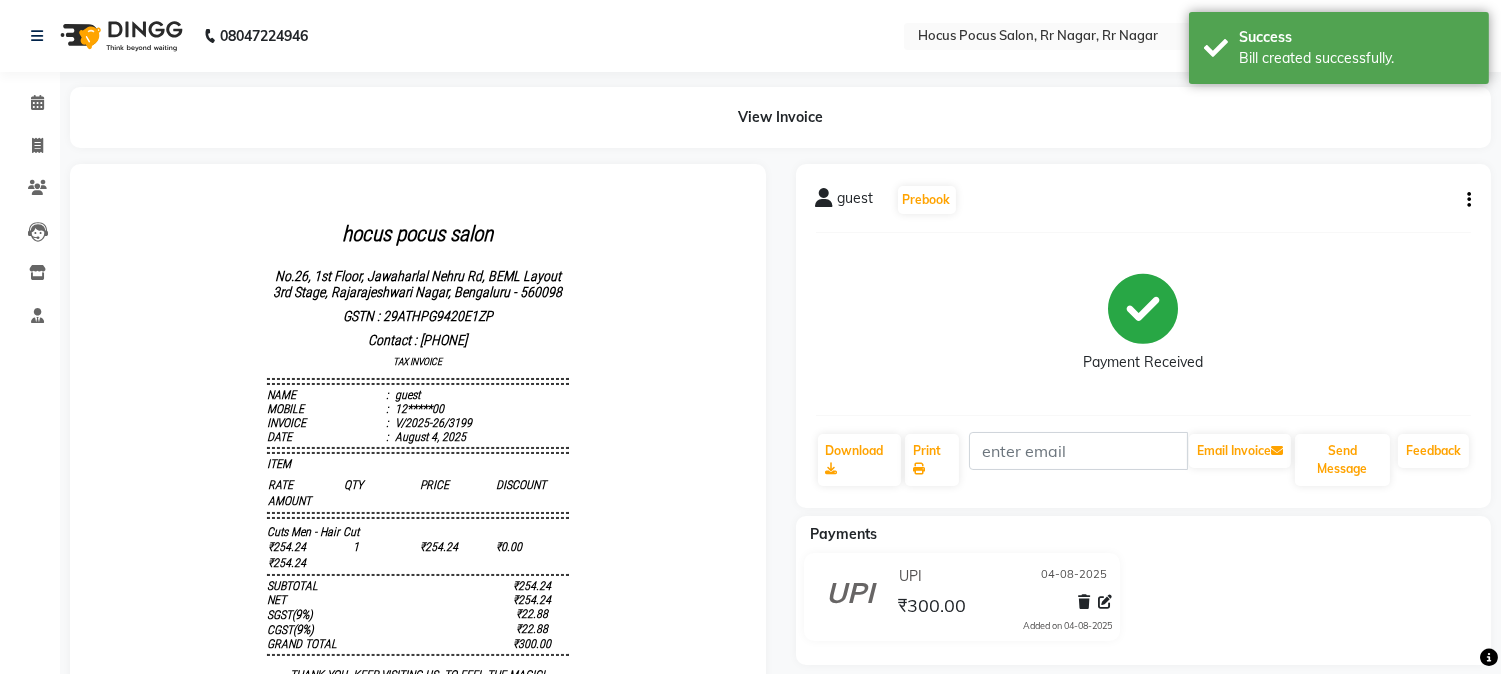scroll, scrollTop: 0, scrollLeft: 0, axis: both 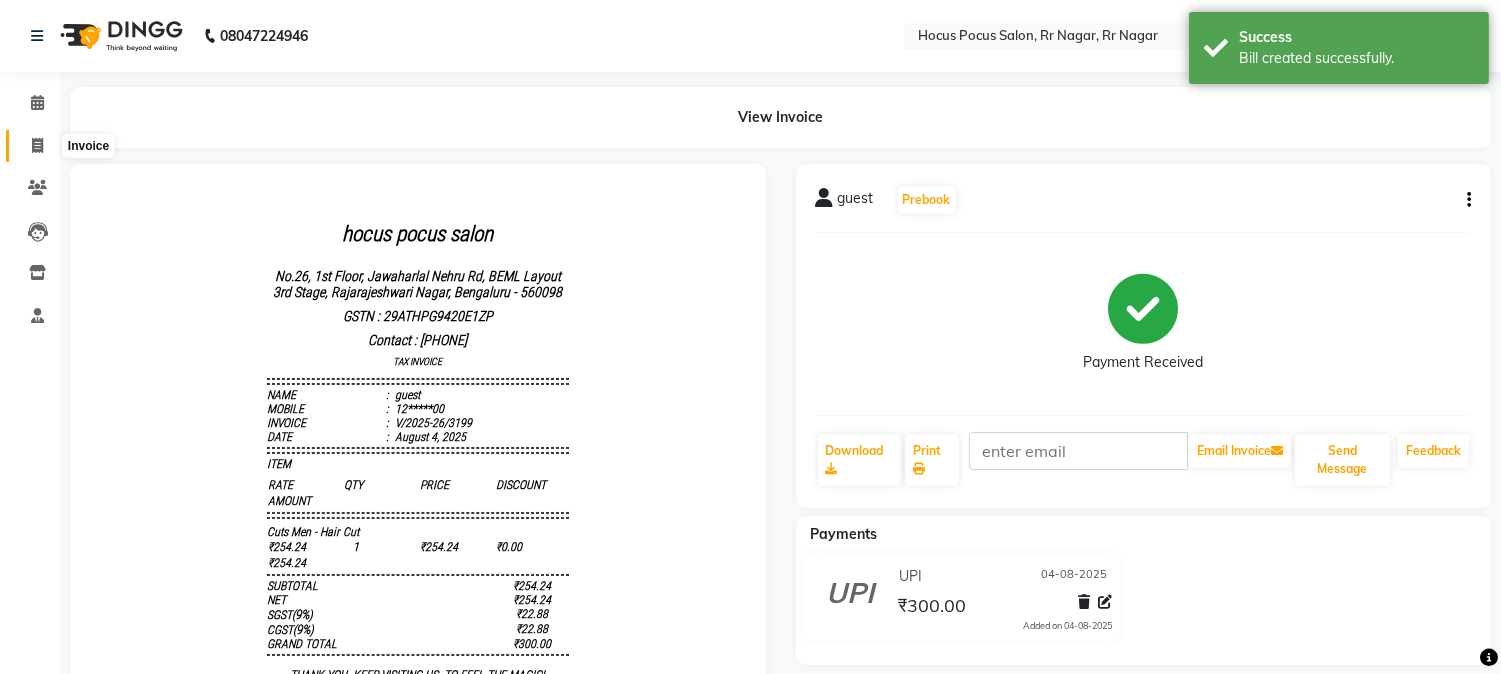 click 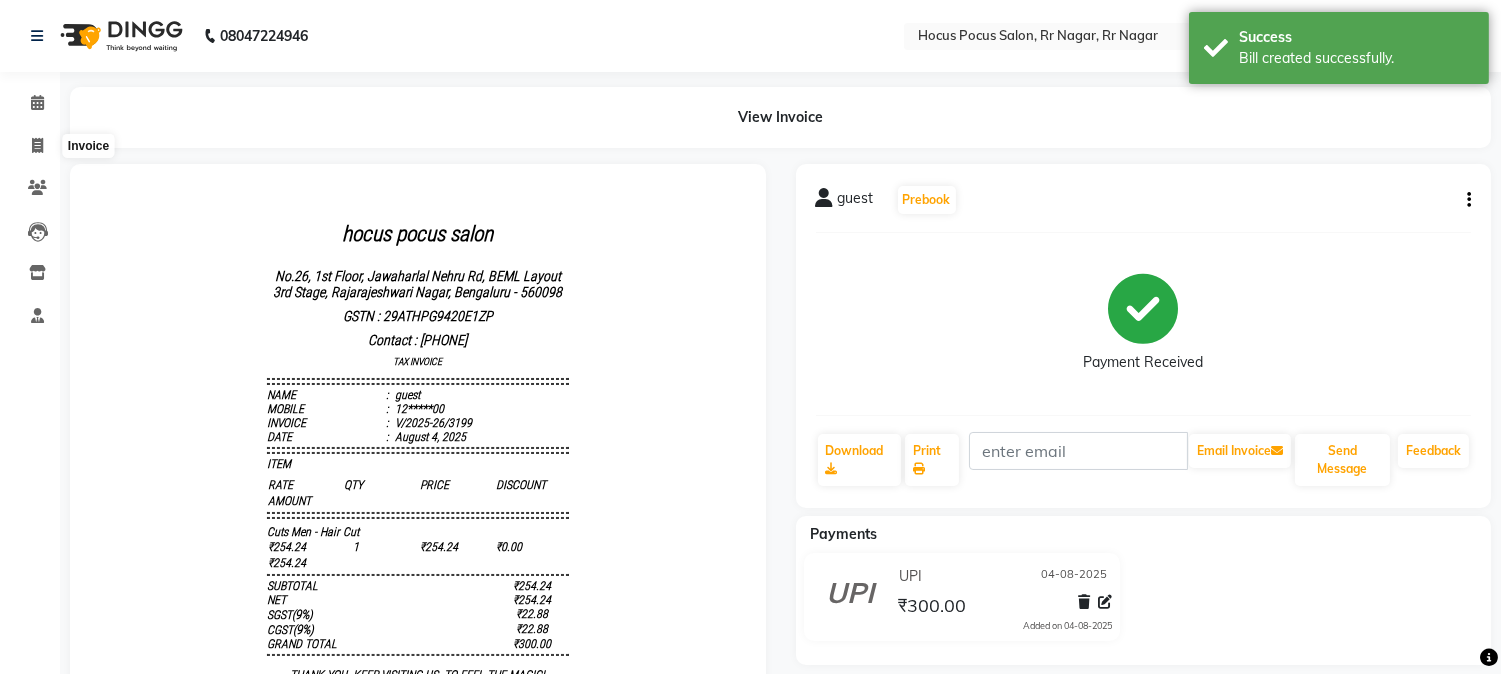 select on "5019" 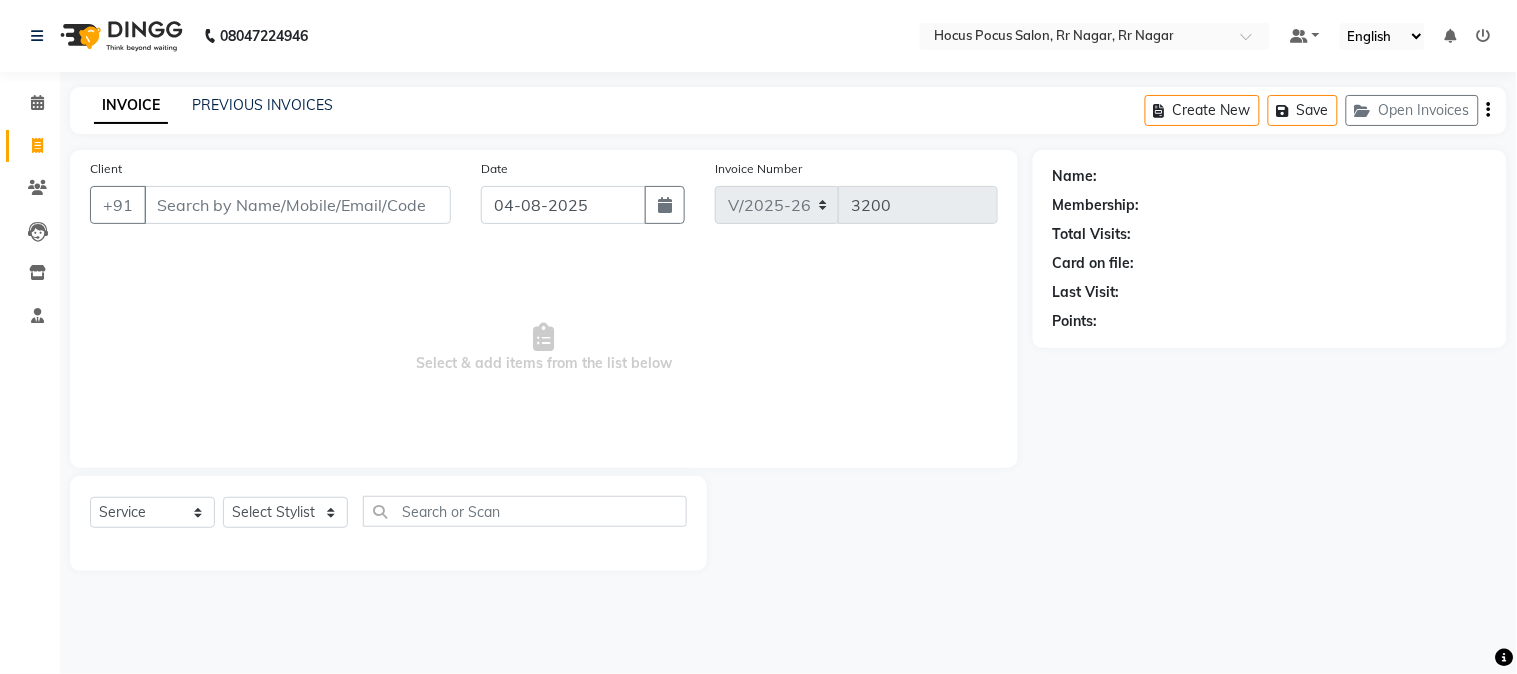 click on "INVOICE PREVIOUS INVOICES Create New   Save   Open Invoices" 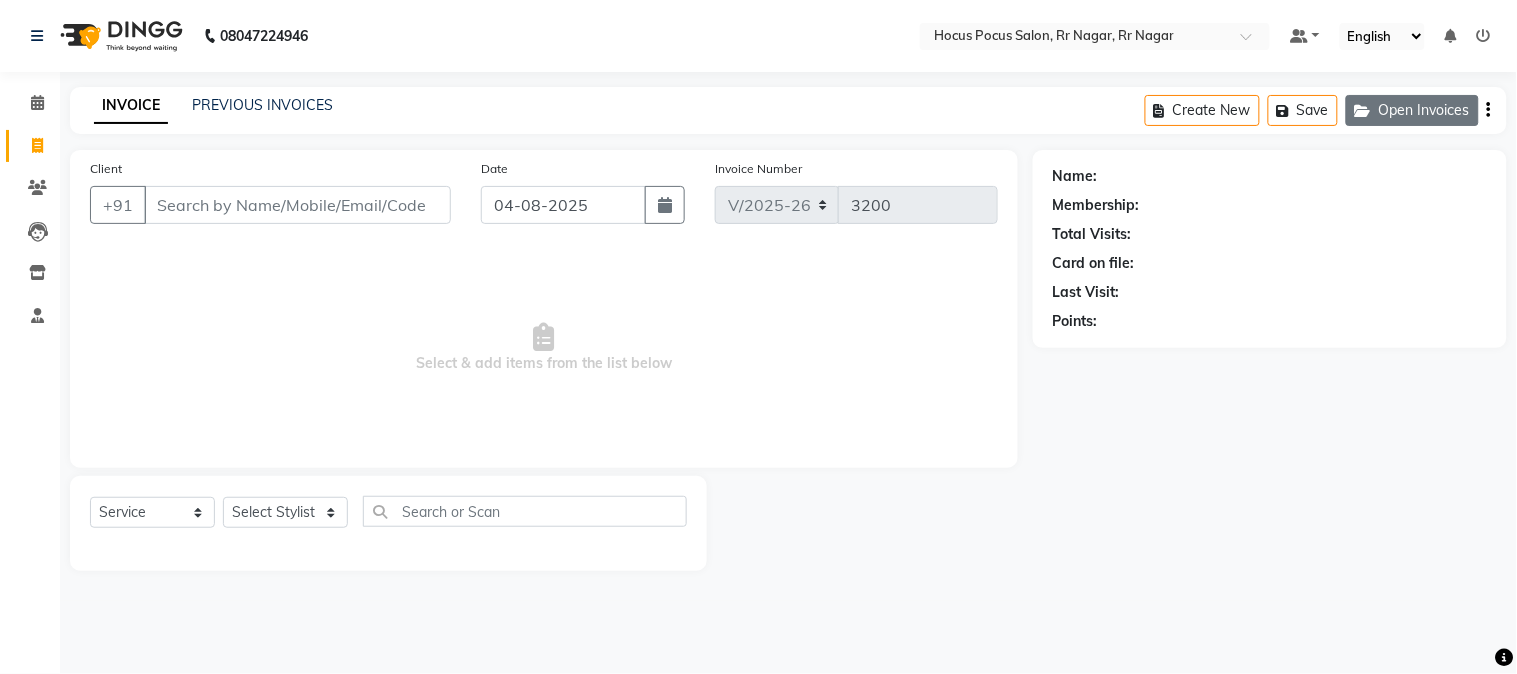 click on "Open Invoices" 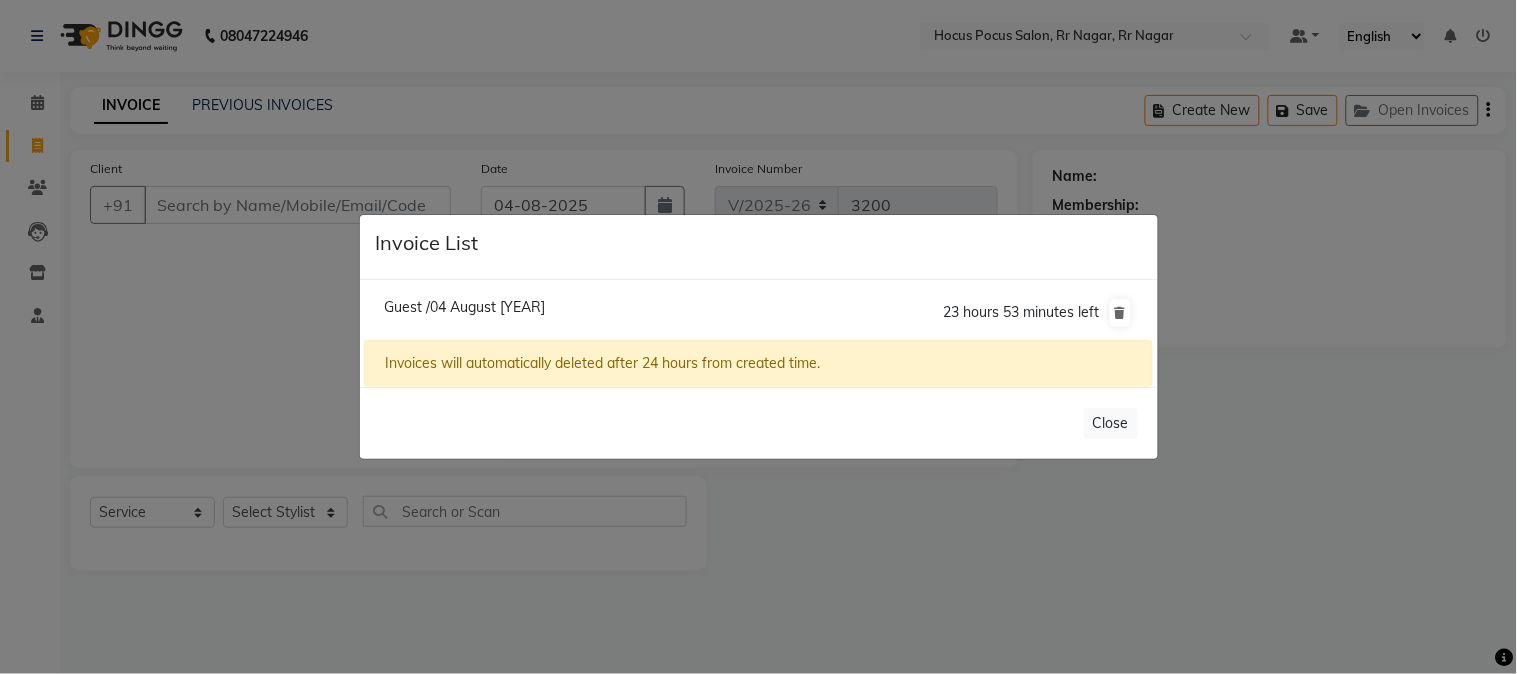 click on "Guest /04 August 2025" 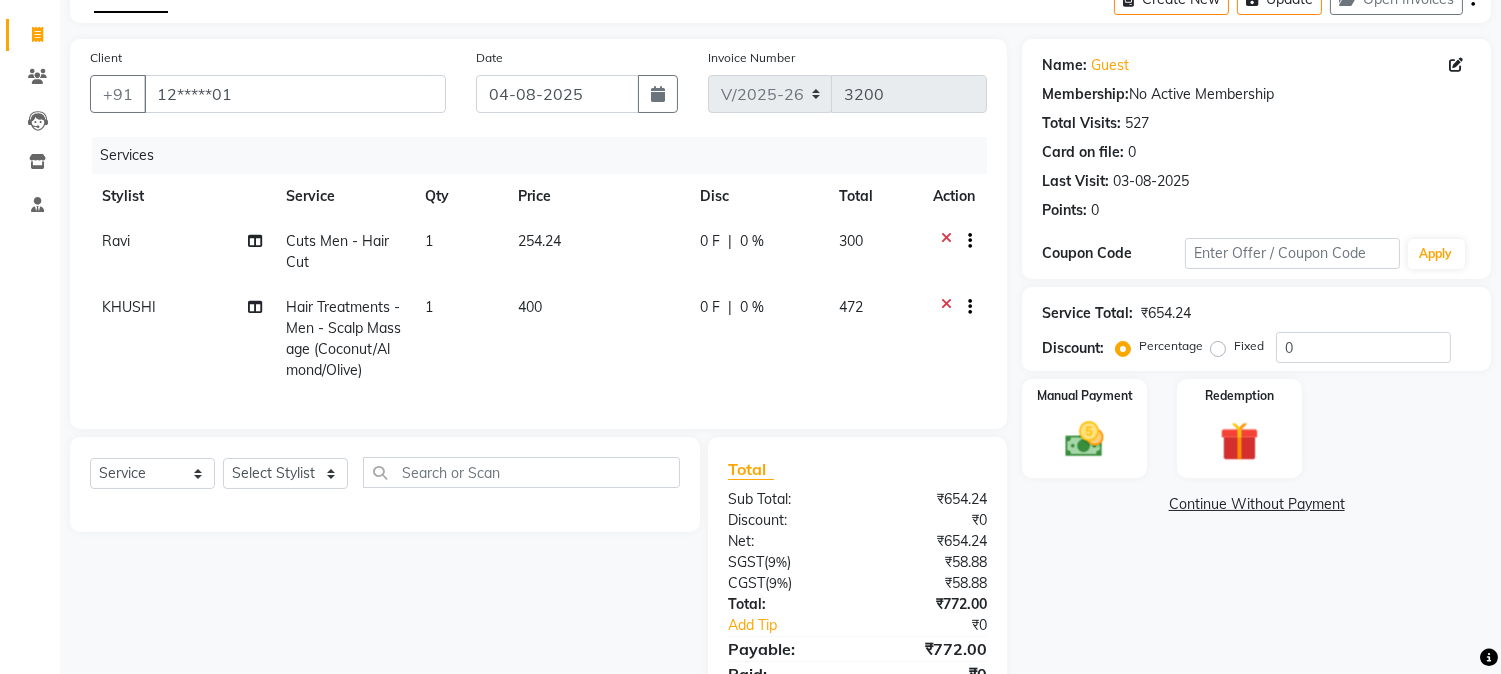 scroll, scrollTop: 0, scrollLeft: 0, axis: both 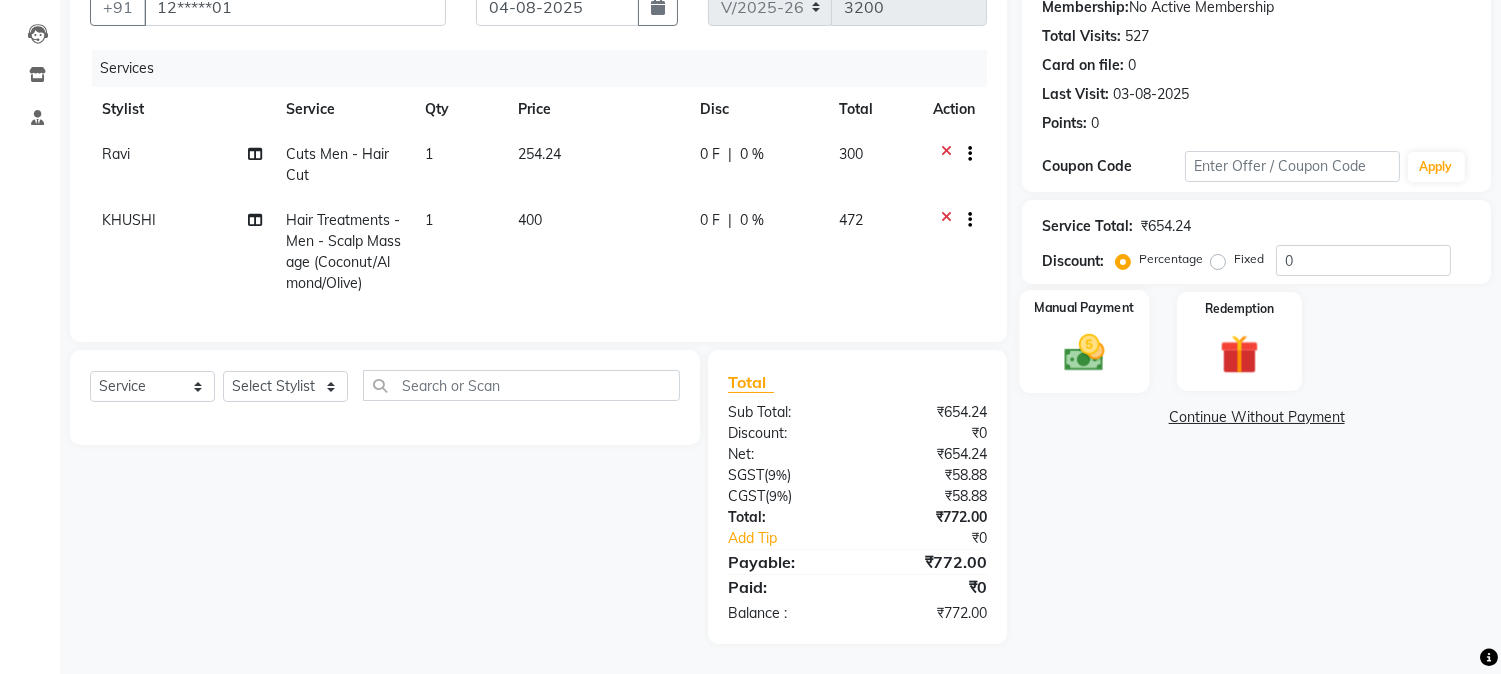 click on "Manual Payment" 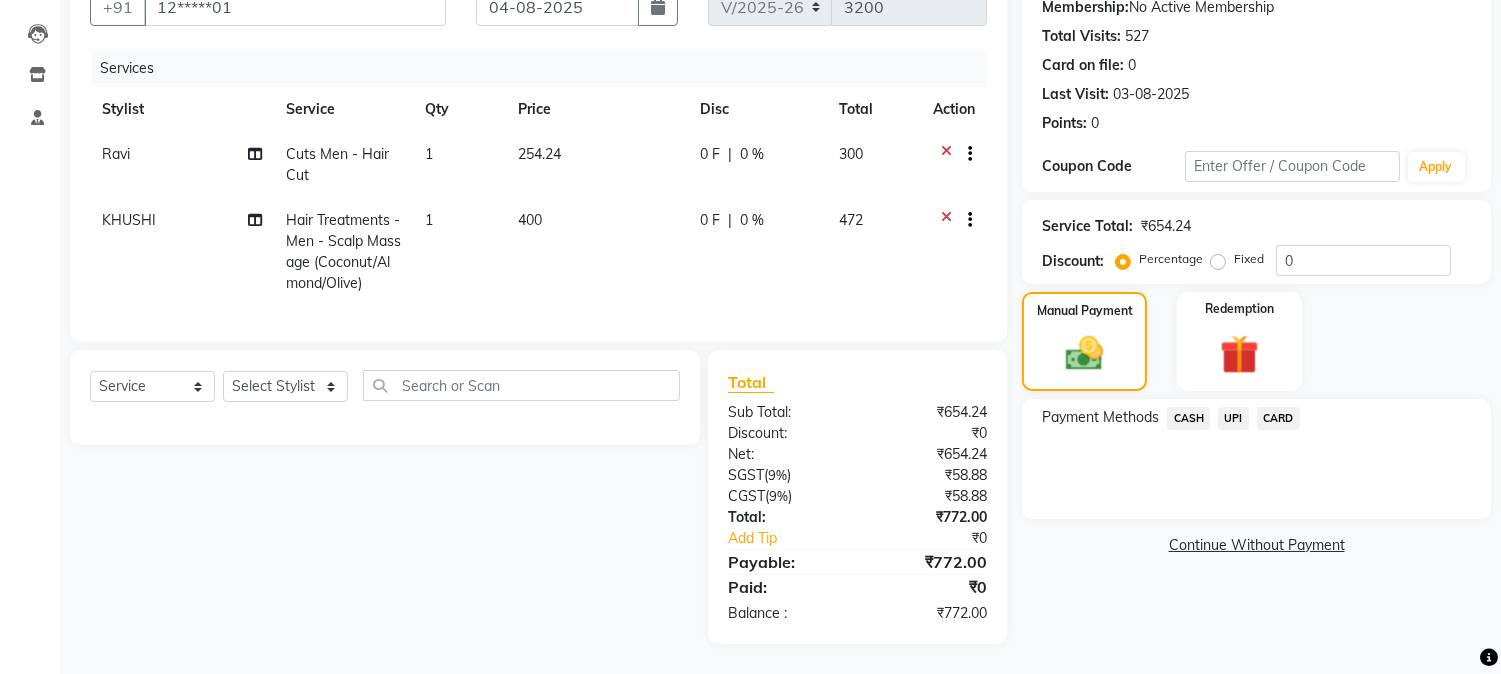 click on "UPI" 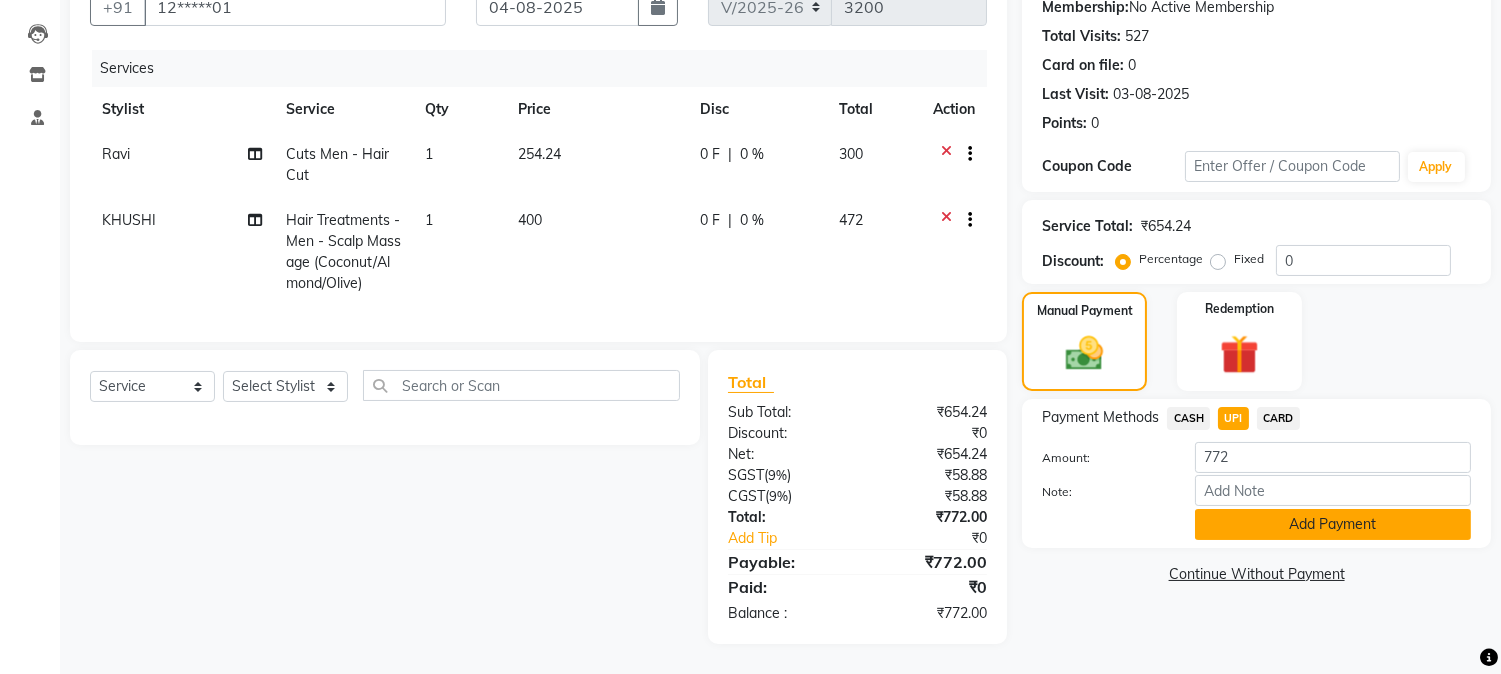 click on "Add Payment" 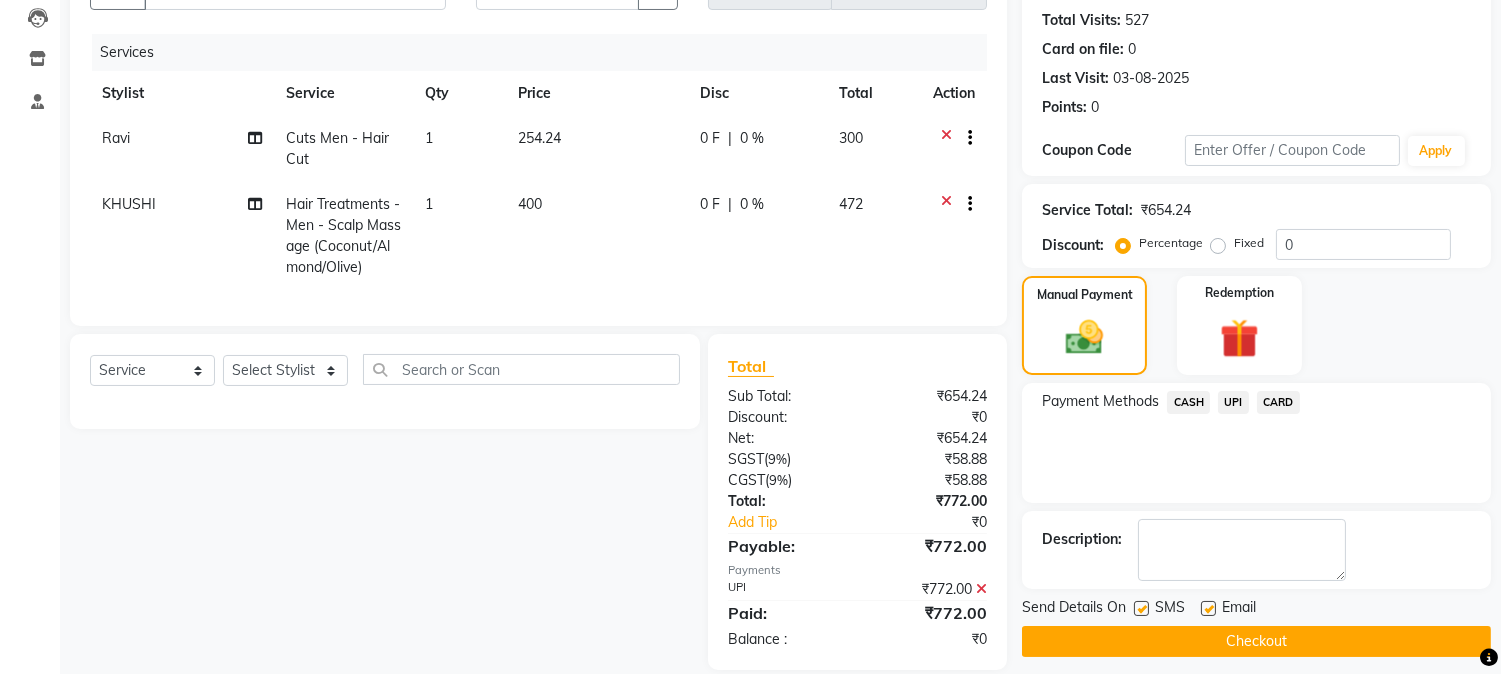 click 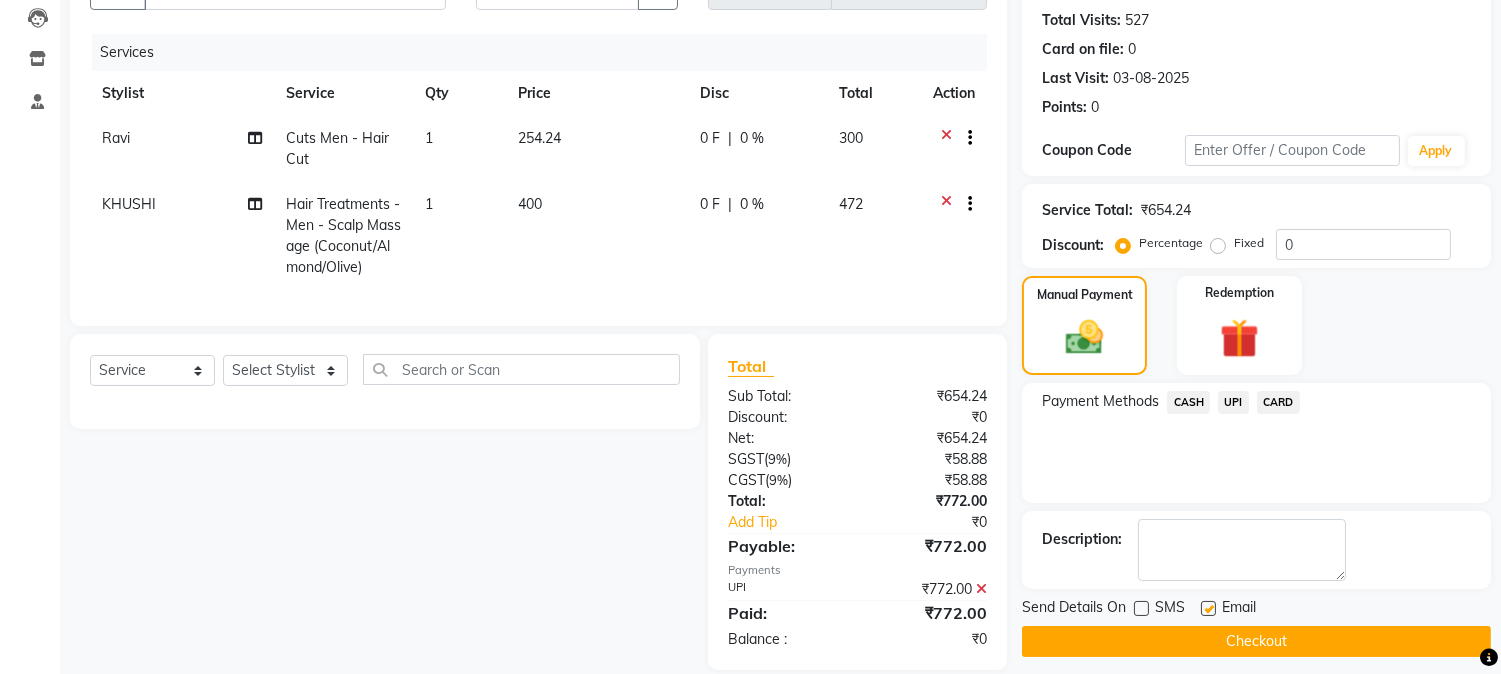 click on "Checkout" 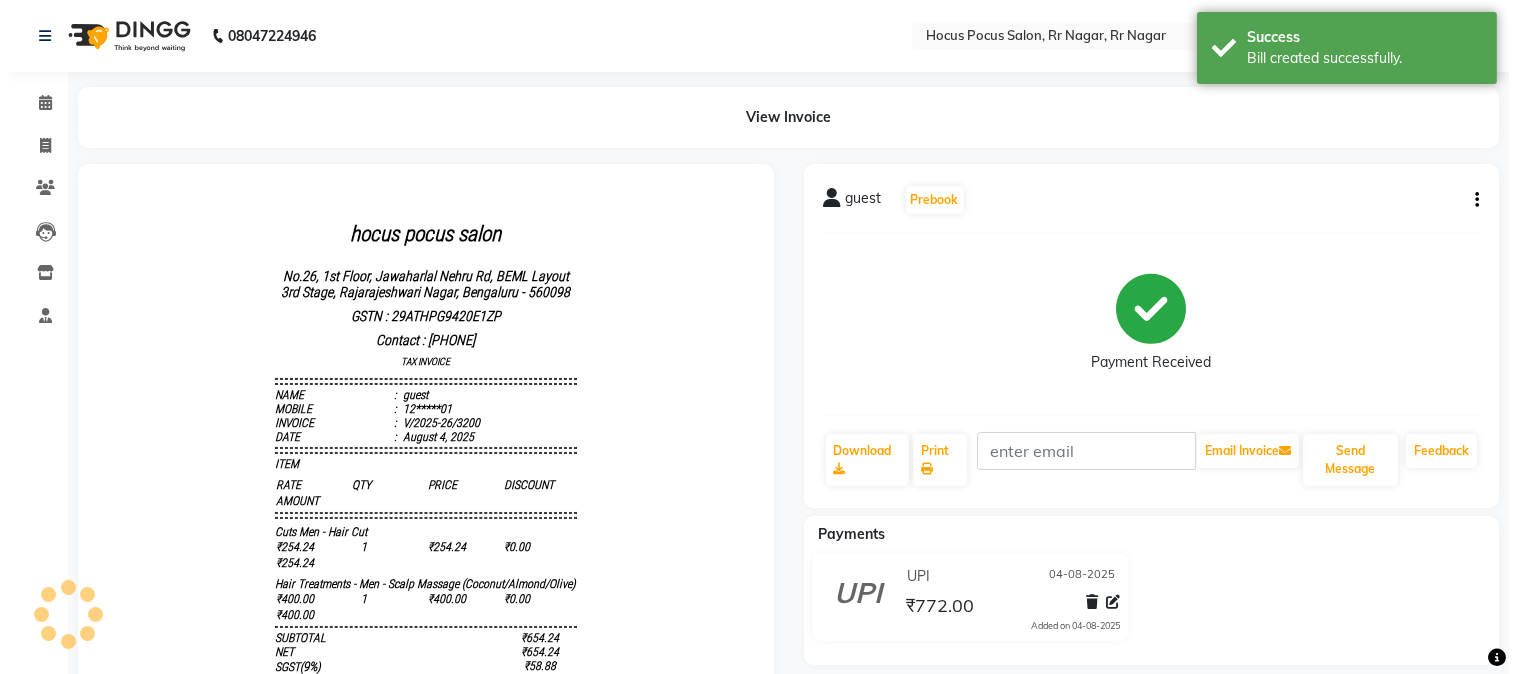 scroll, scrollTop: 0, scrollLeft: 0, axis: both 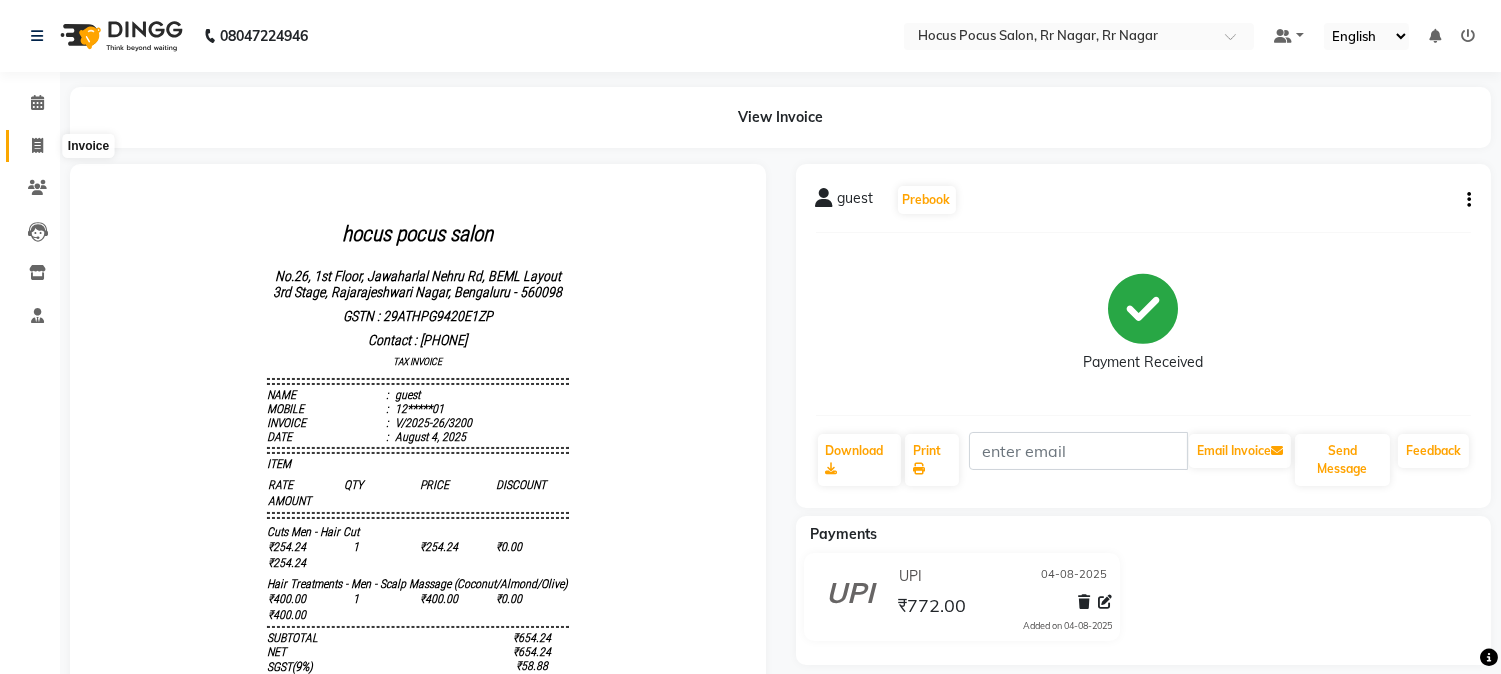 click 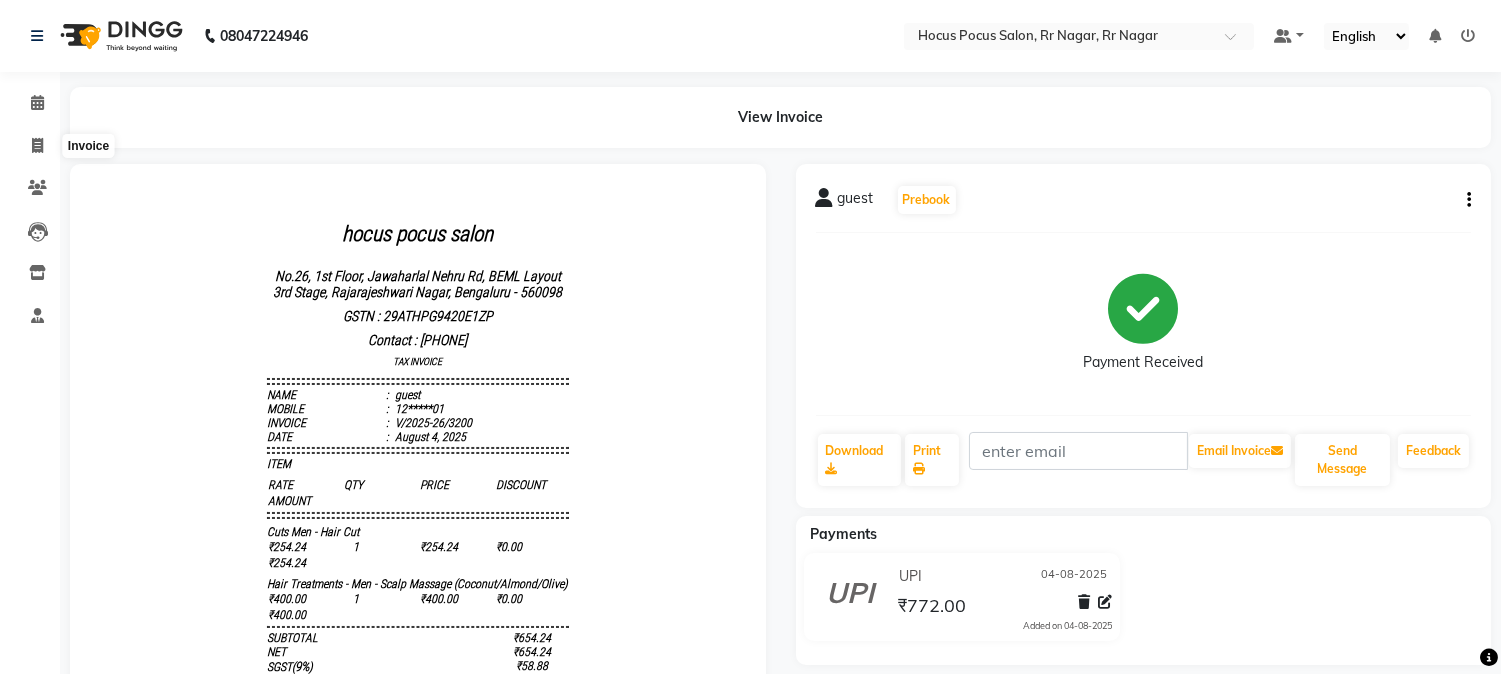 select on "5019" 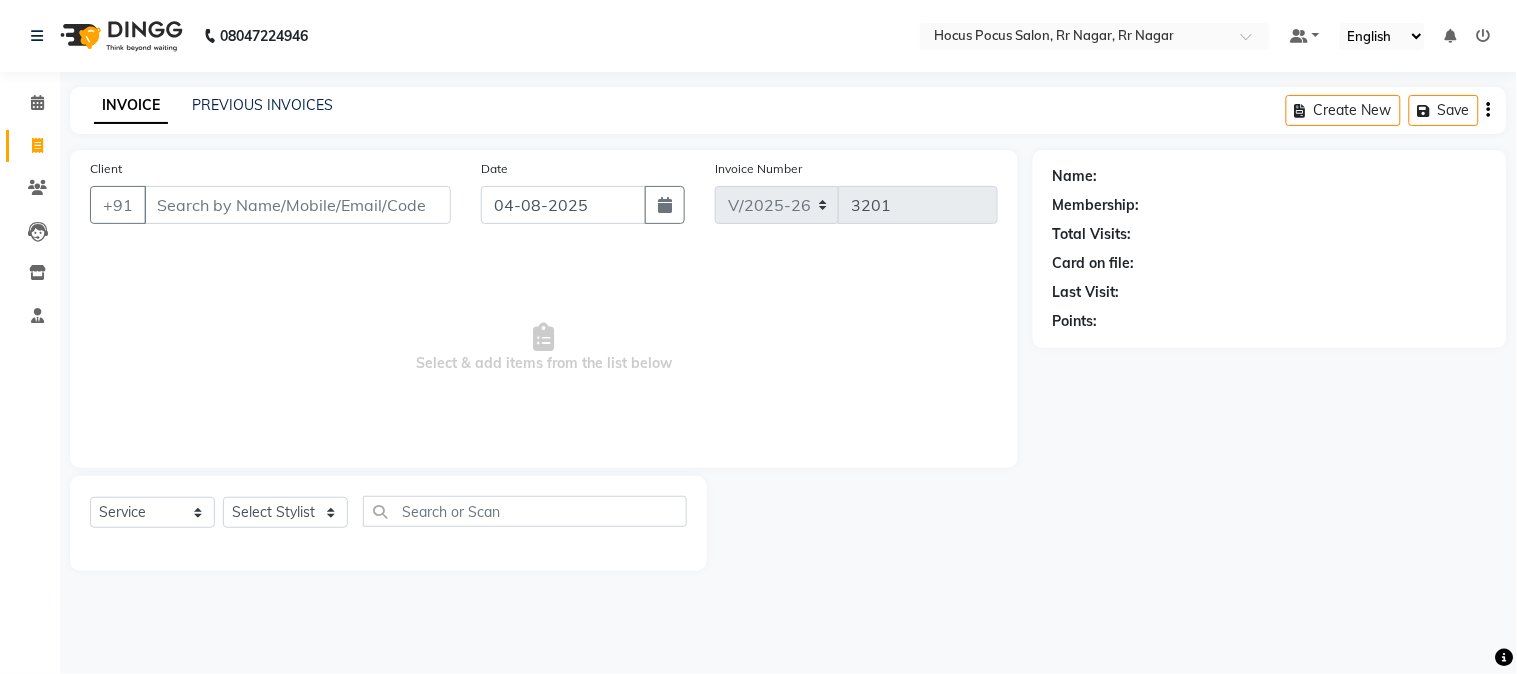 click on "Client" at bounding box center [297, 205] 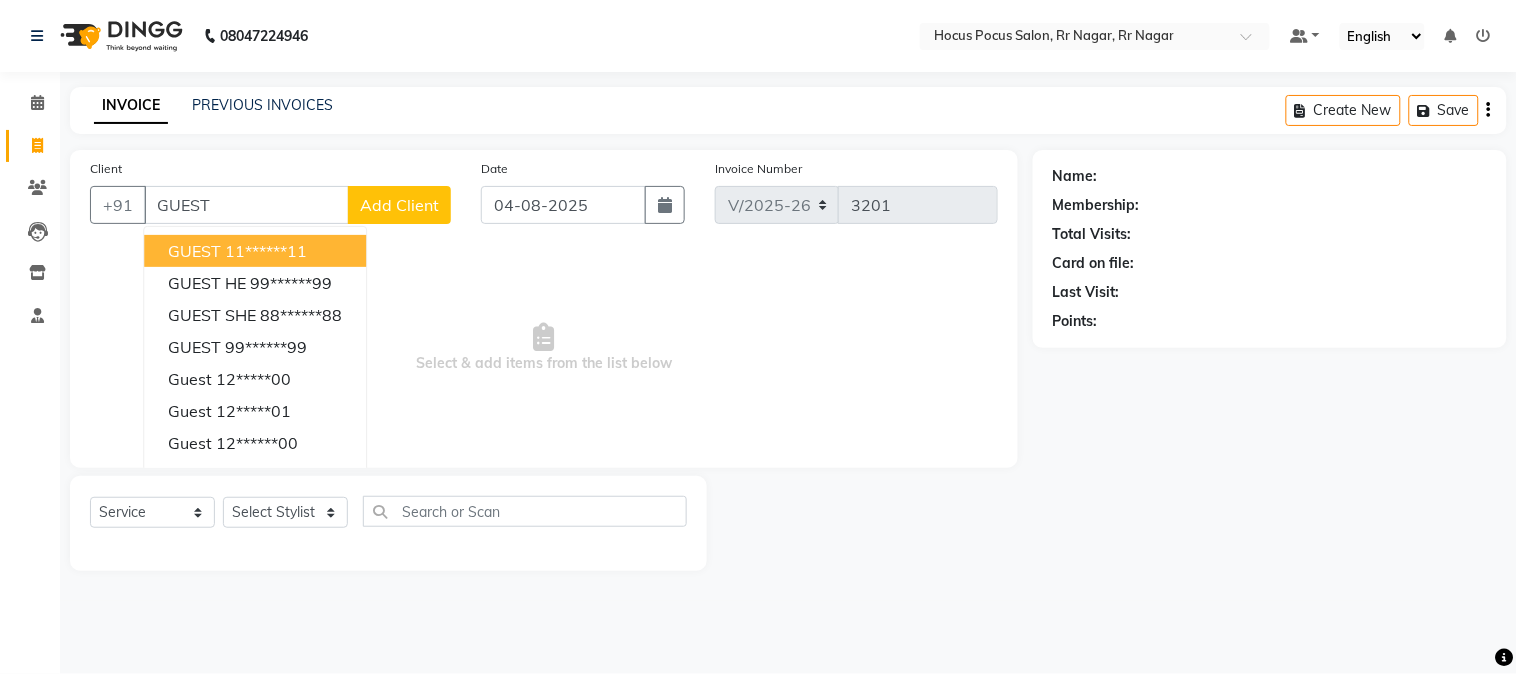 type on "GUEST" 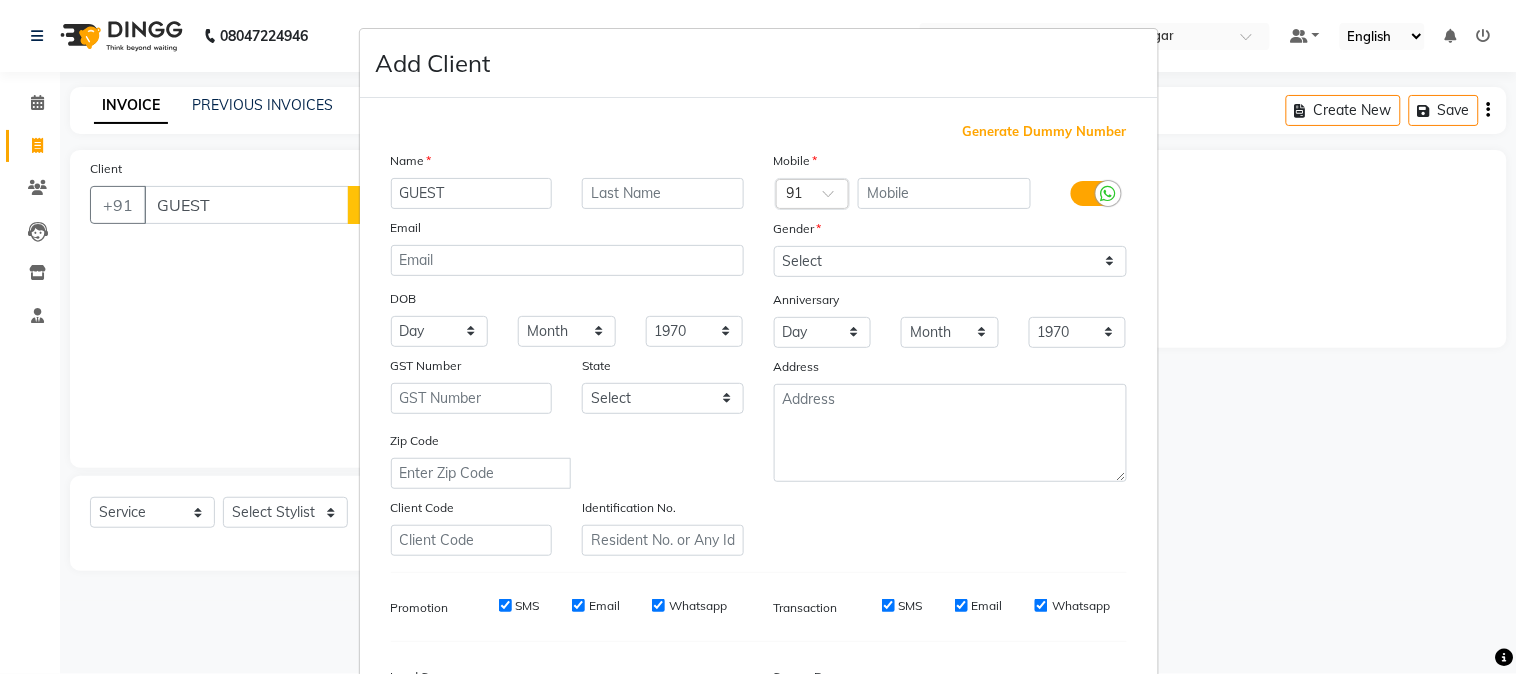 click on "Add Client Generate Dummy Number Name GUEST Email DOB Day 01 02 03 04 05 06 07 08 09 10 11 12 13 14 15 16 17 18 19 20 21 22 23 24 25 26 27 28 29 30 31 Month January February March April May June July August September October November December 1940 1941 1942 1943 1944 1945 1946 1947 1948 1949 1950 1951 1952 1953 1954 1955 1956 1957 1958 1959 1960 1961 1962 1963 1964 1965 1966 1967 1968 1969 1970 1971 1972 1973 1974 1975 1976 1977 1978 1979 1980 1981 1982 1983 1984 1985 1986 1987 1988 1989 1990 1991 1992 1993 1994 1995 1996 1997 1998 1999 2000 2001 2002 2003 2004 2005 2006 2007 2008 2009 2010 2011 2012 2013 2014 2015 2016 2017 2018 2019 2020 2021 2022 2023 2024 GST Number State Select Andaman and Nicobar Islands Andhra Pradesh Arunachal Pradesh Assam Bihar Chandigarh Chhattisgarh Dadra and Nagar Haveli Daman and Diu Delhi Goa Gujarat Haryana Himachal Pradesh Jammu and Kashmir Jharkhand Karnataka Kerala Lakshadweep Madhya Pradesh Maharashtra Manipur Meghalaya Mizoram Nagaland Odisha Pondicherry Punjab Rajasthan" at bounding box center [758, 337] 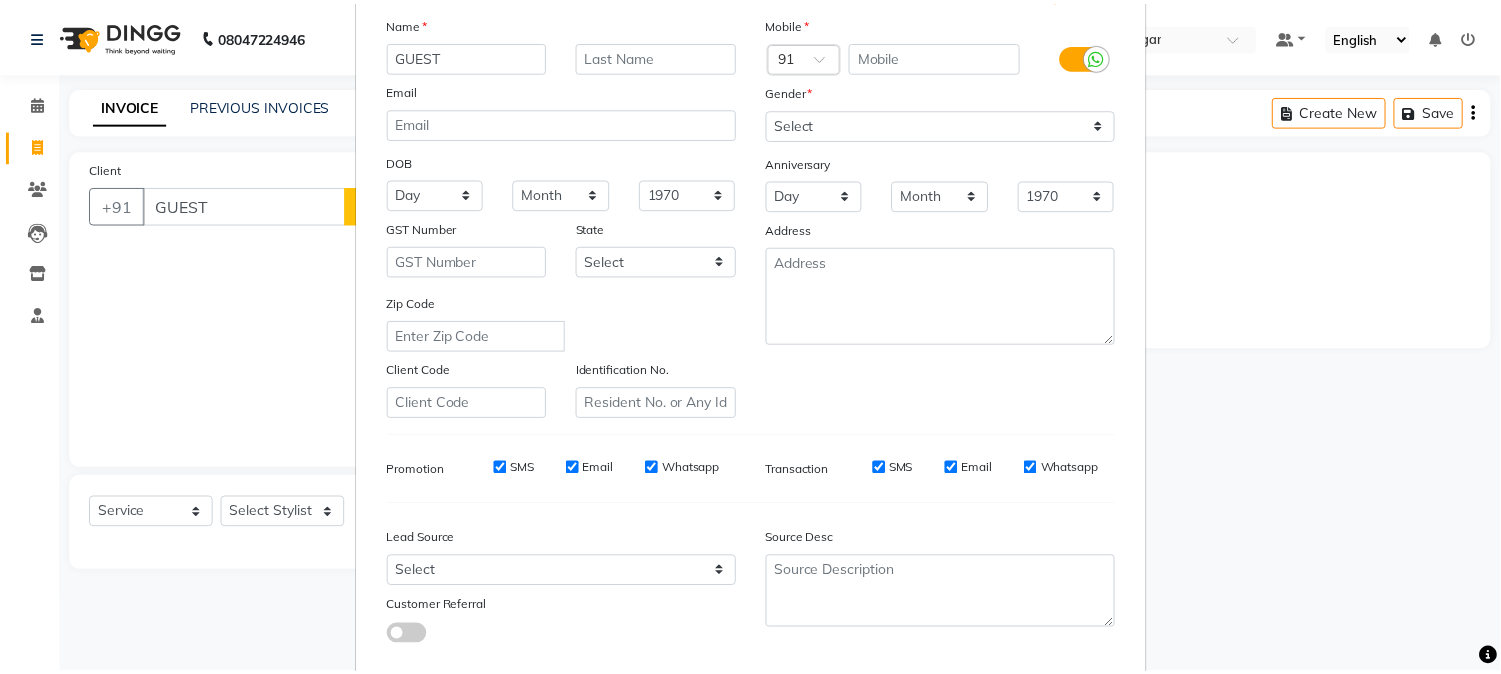 scroll, scrollTop: 250, scrollLeft: 0, axis: vertical 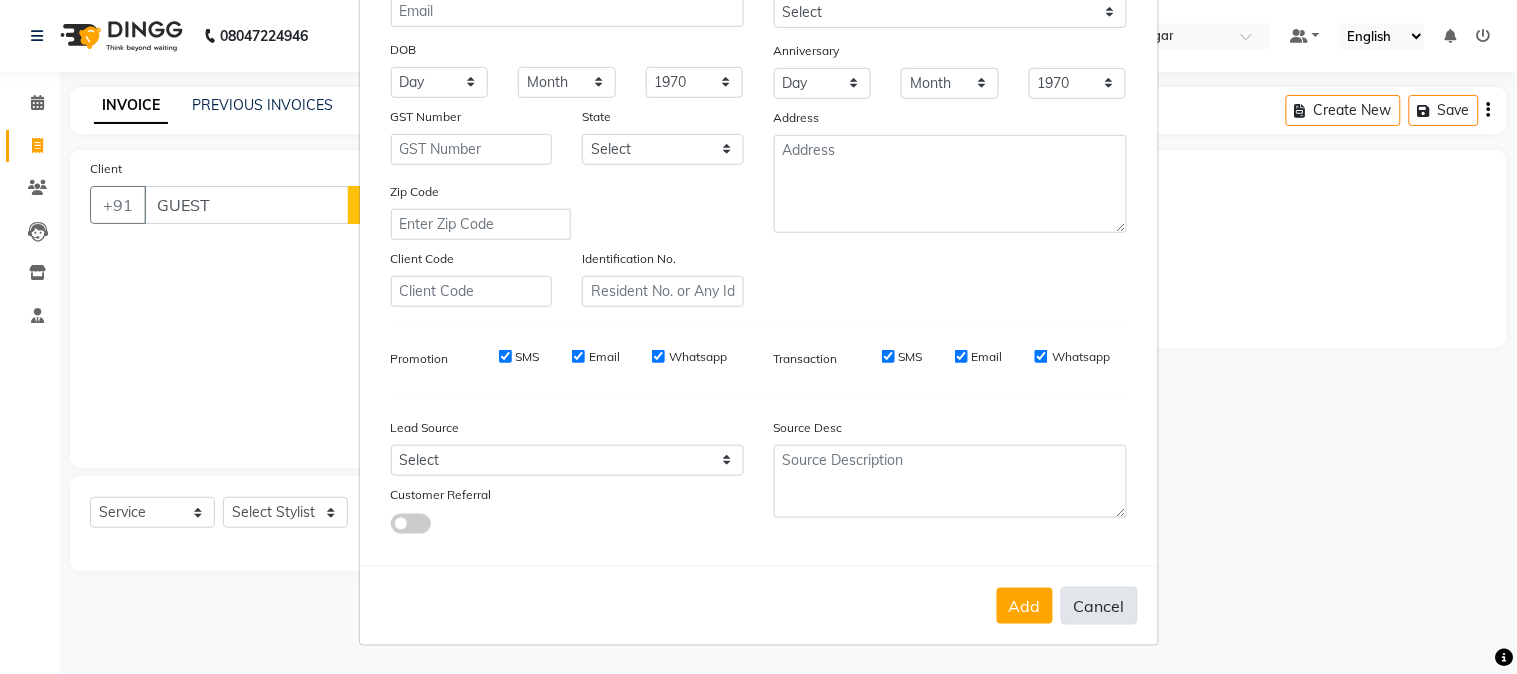 click on "Cancel" at bounding box center [1099, 606] 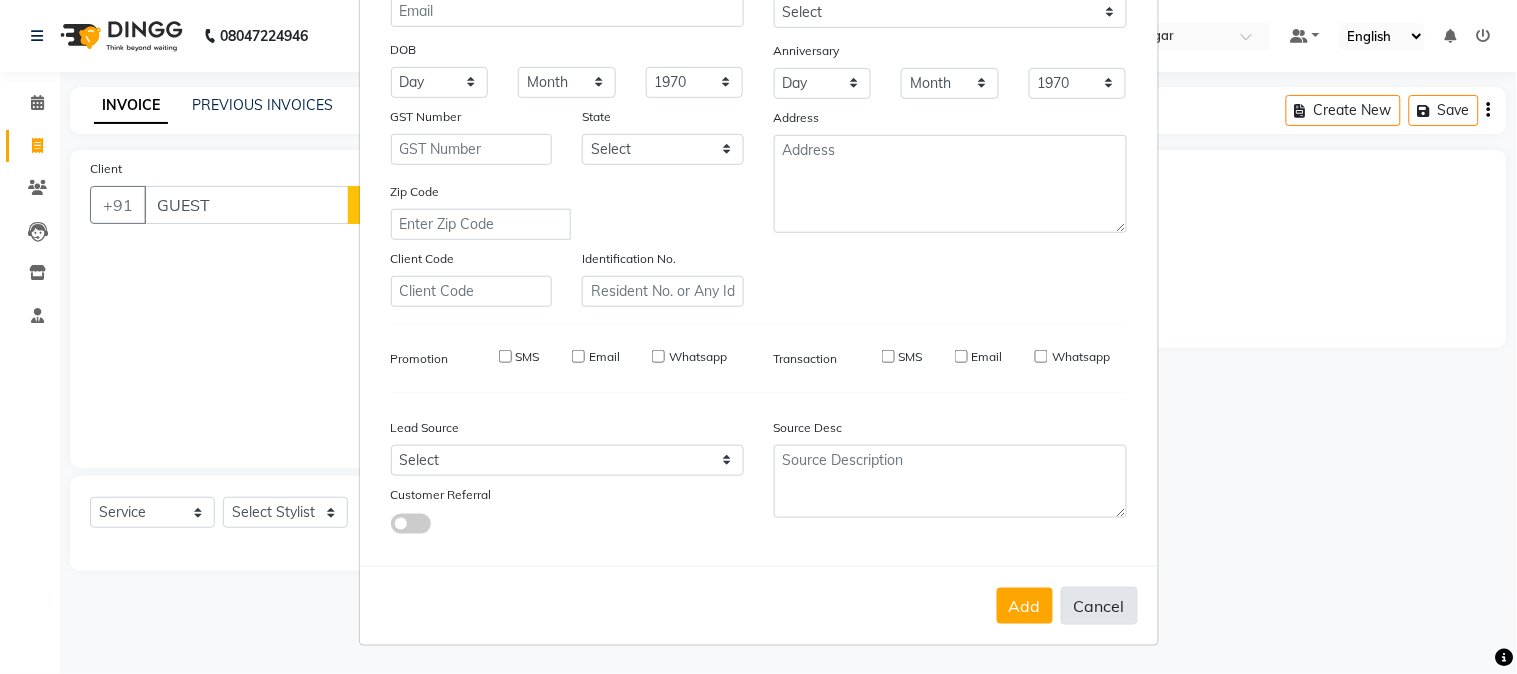 type 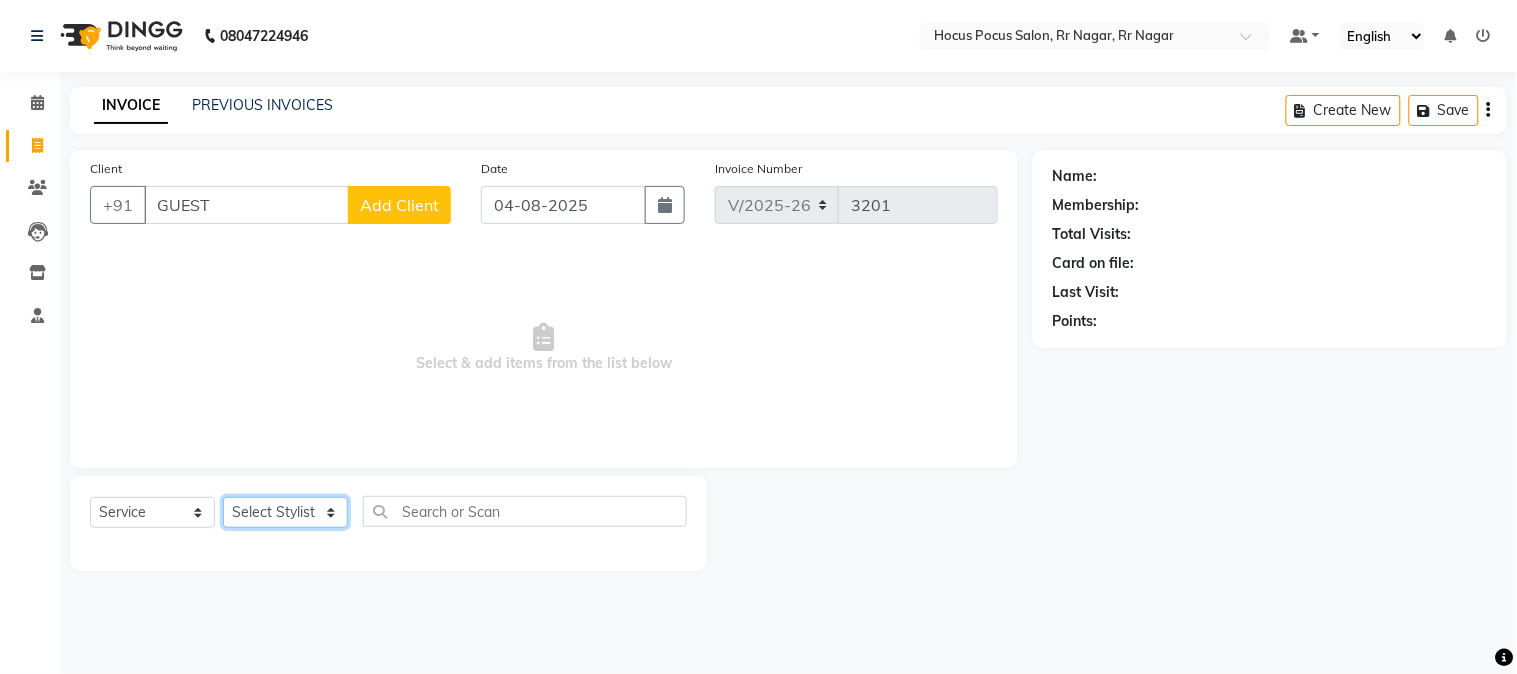 click on "Select Stylist Amar  Arjun Eliza hocus pocus KHUSHI Maya Mona Neha Ravi Salima Sonam" 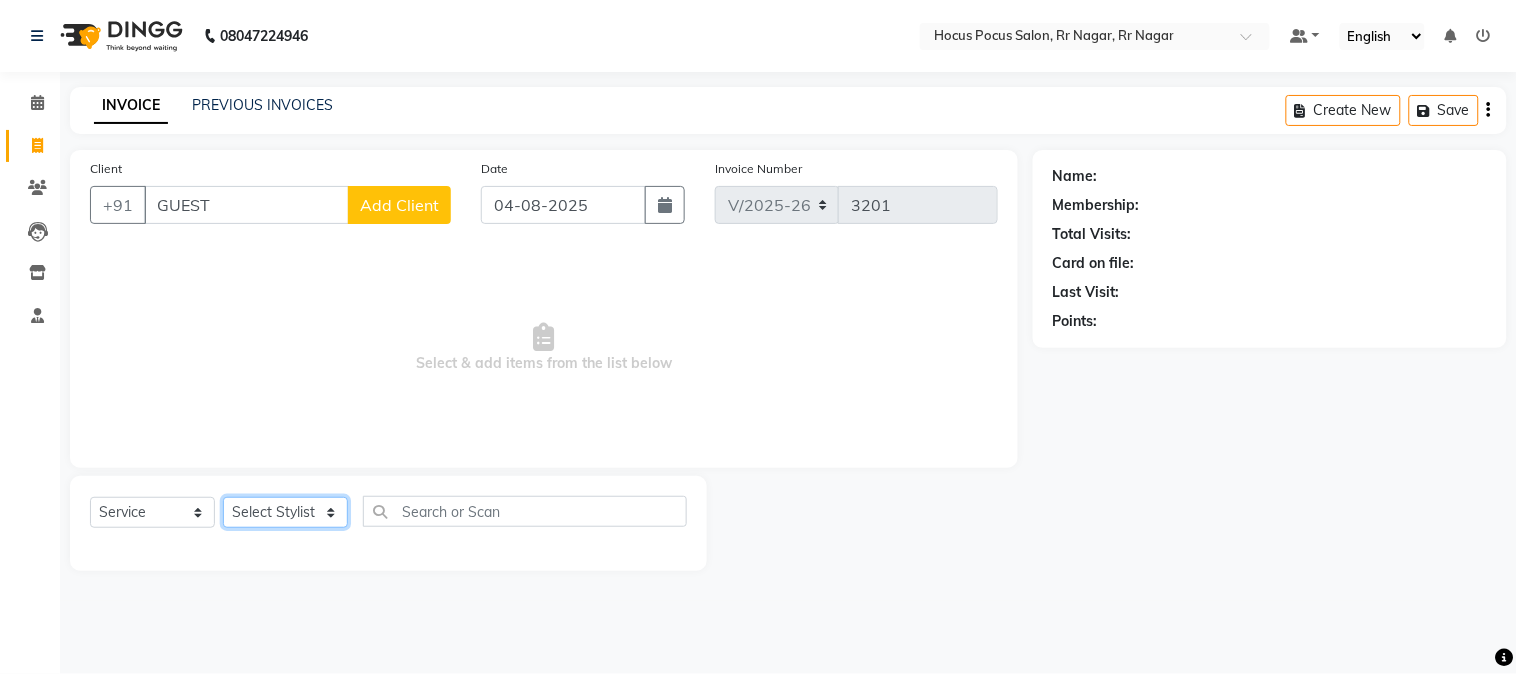 select on "43787" 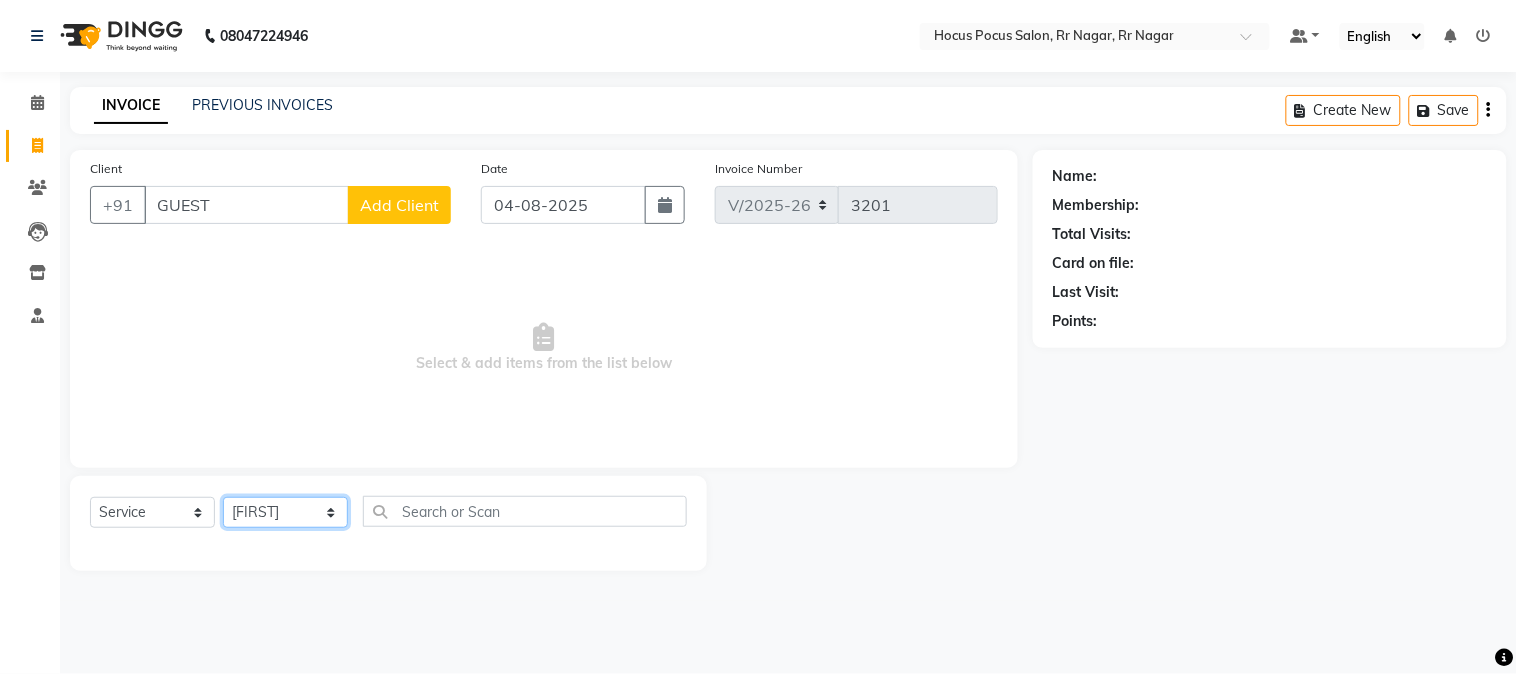 click on "Select Stylist Amar  Arjun Eliza hocus pocus KHUSHI Maya Mona Neha Ravi Salima Sonam" 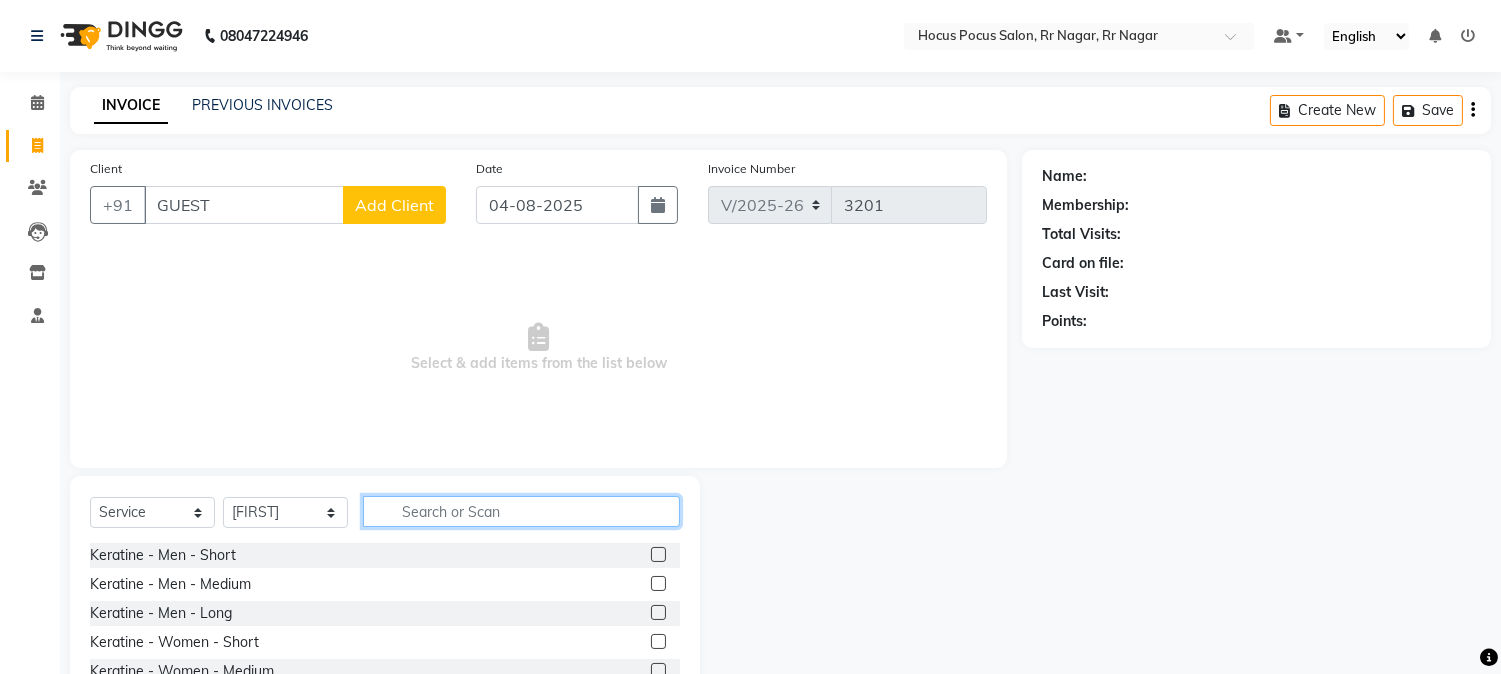 click 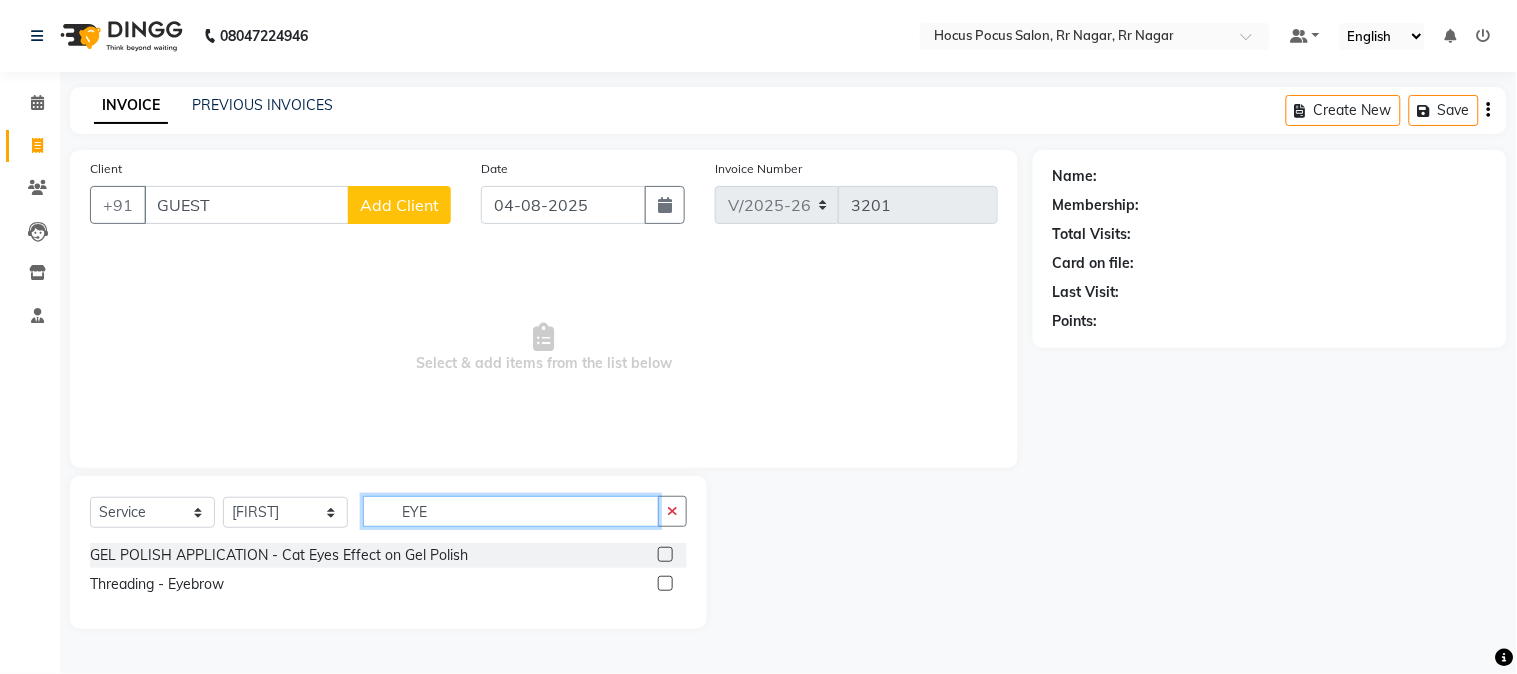 type on "EYE" 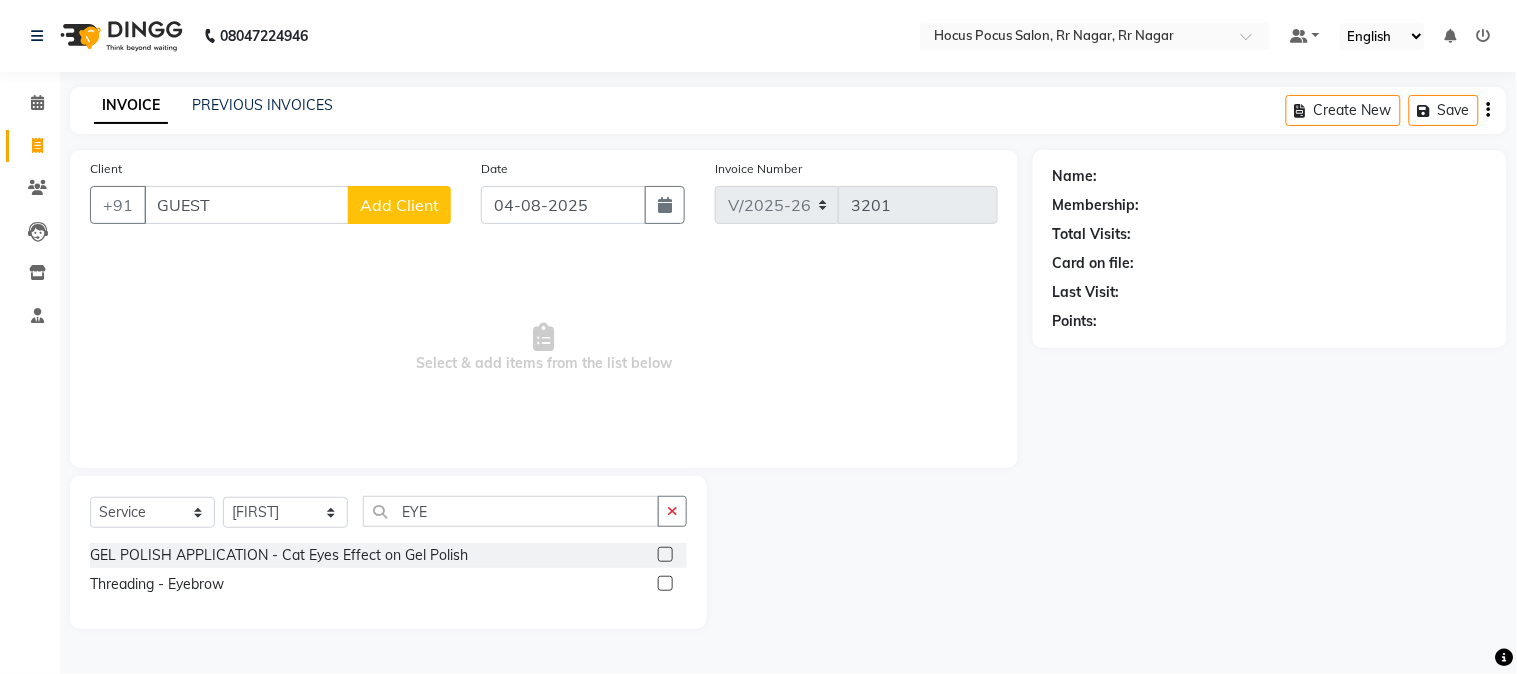 click 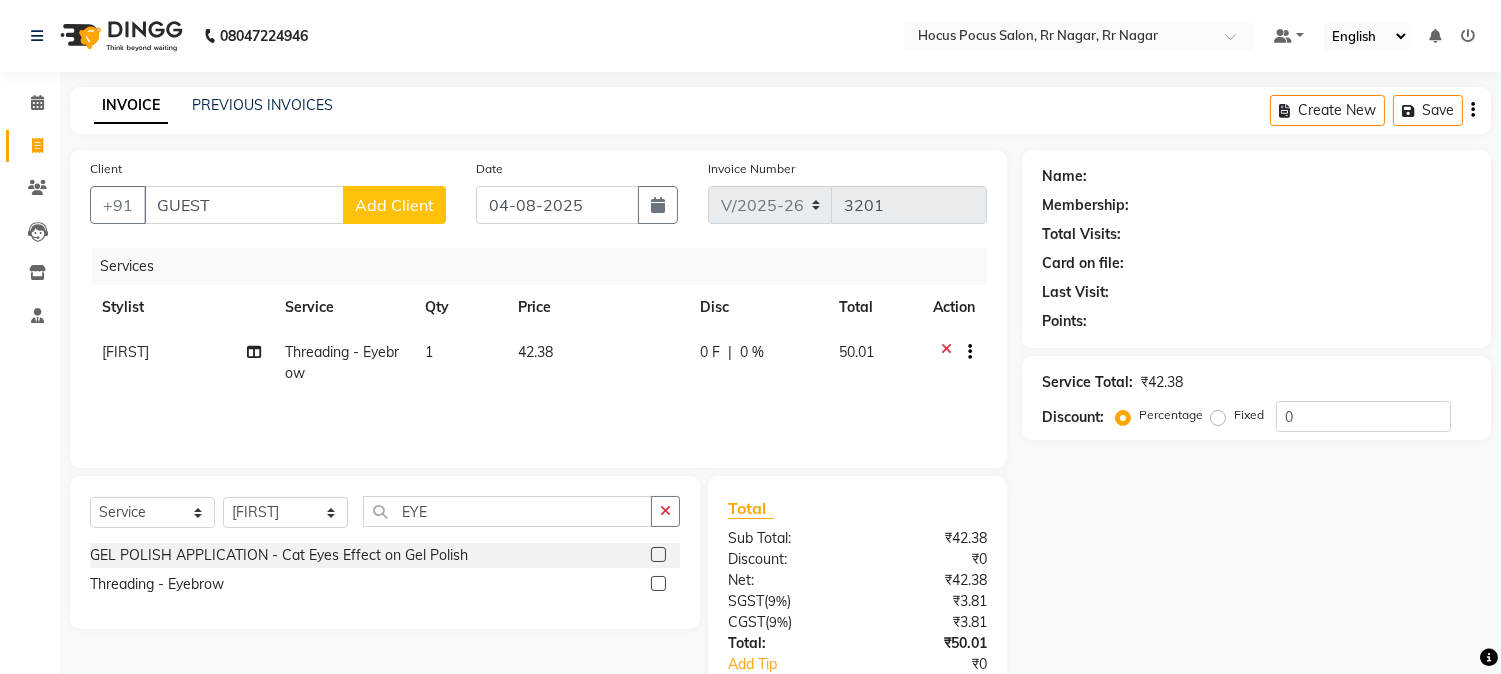 click 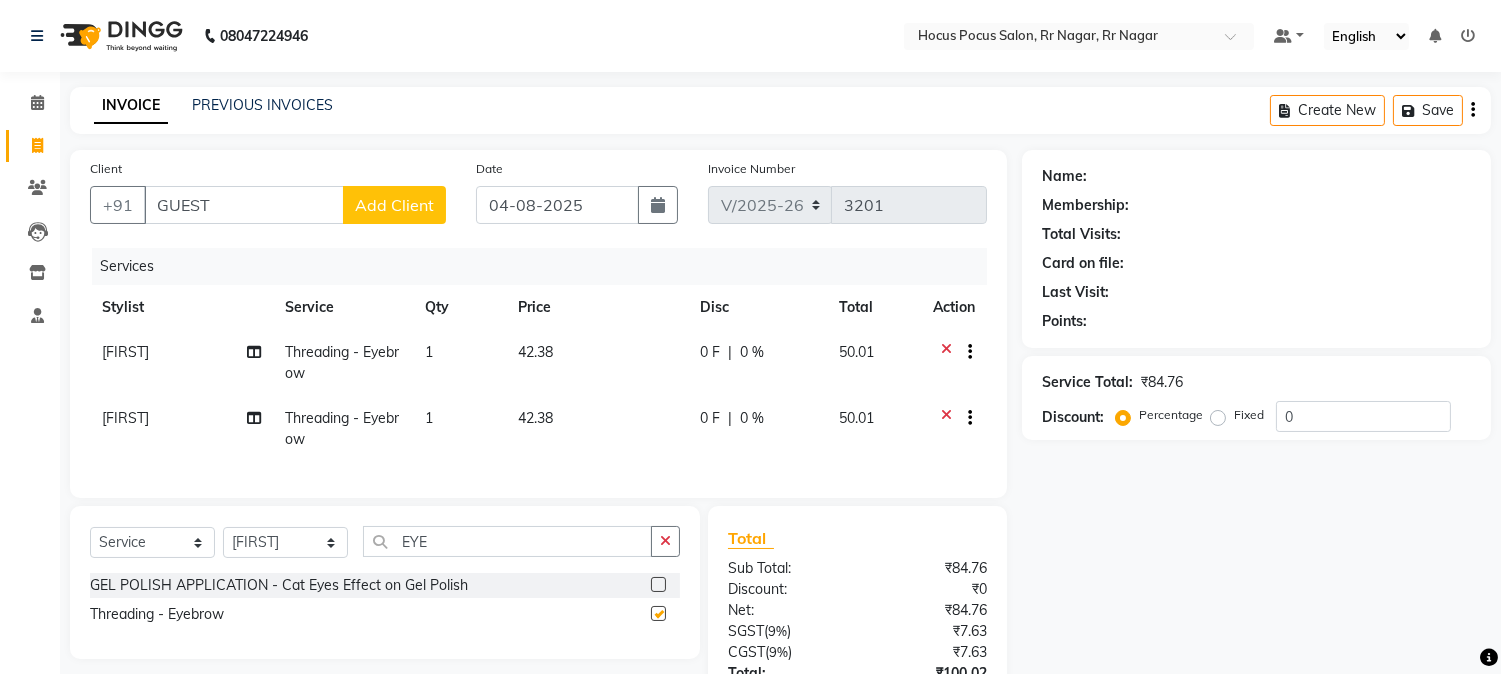 checkbox on "false" 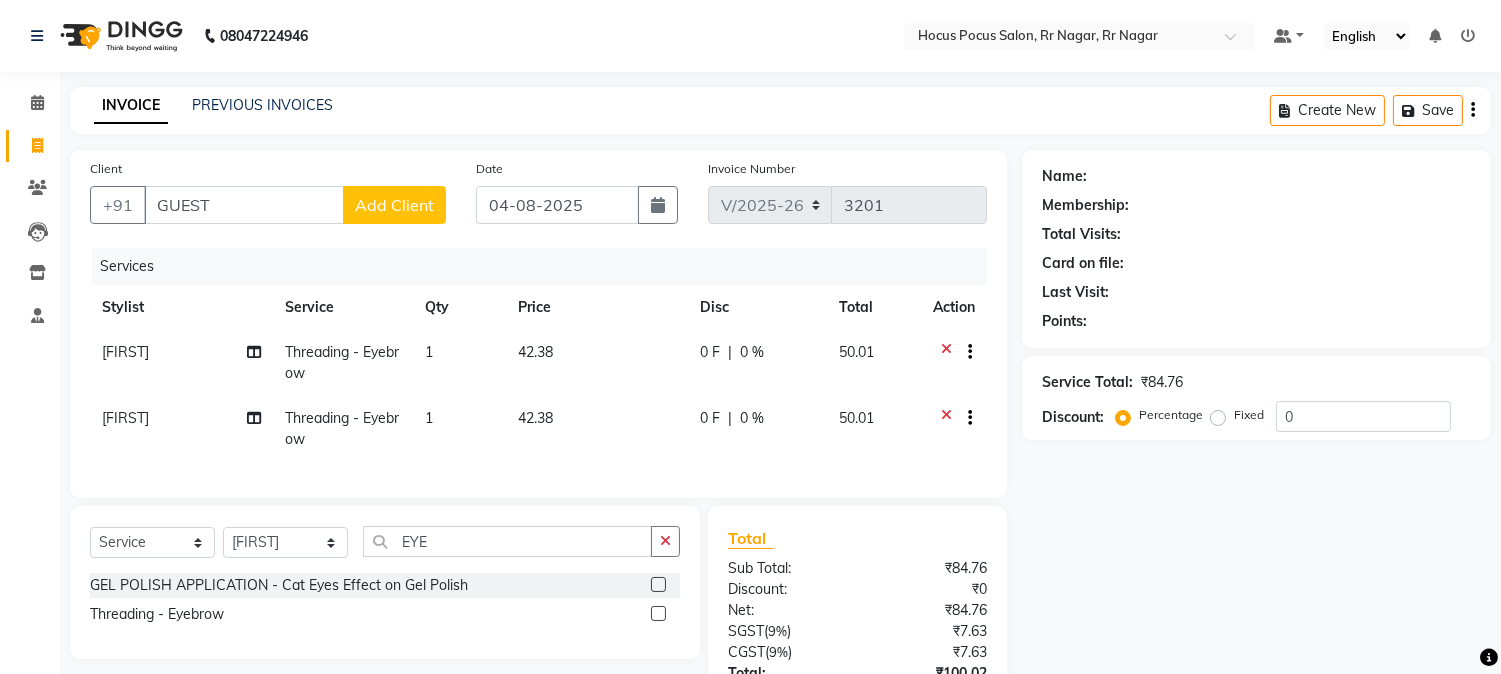 click on "[FIRST]" 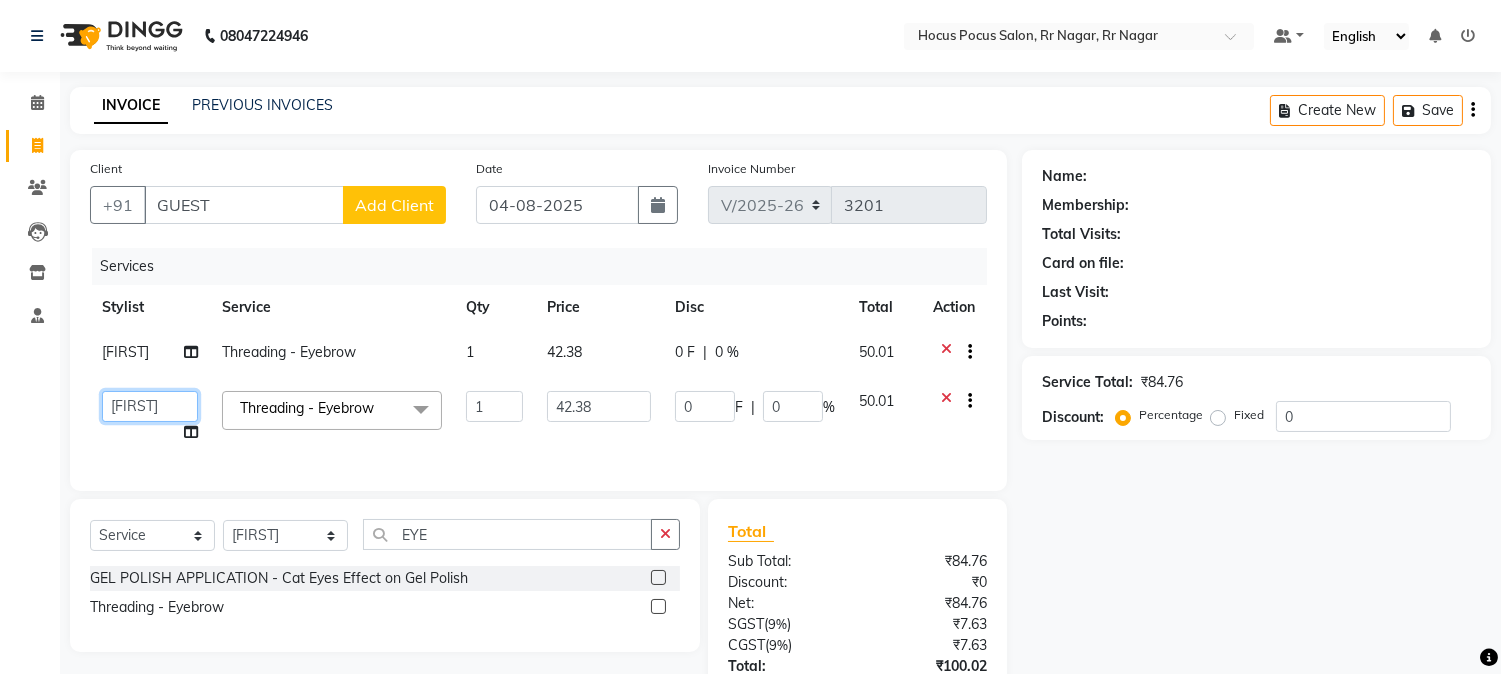 click on "Amar    Arjun   Eliza   hocus pocus   KHUSHI   Maya   Mona   Neha   Ravi   Salima   Sonam" 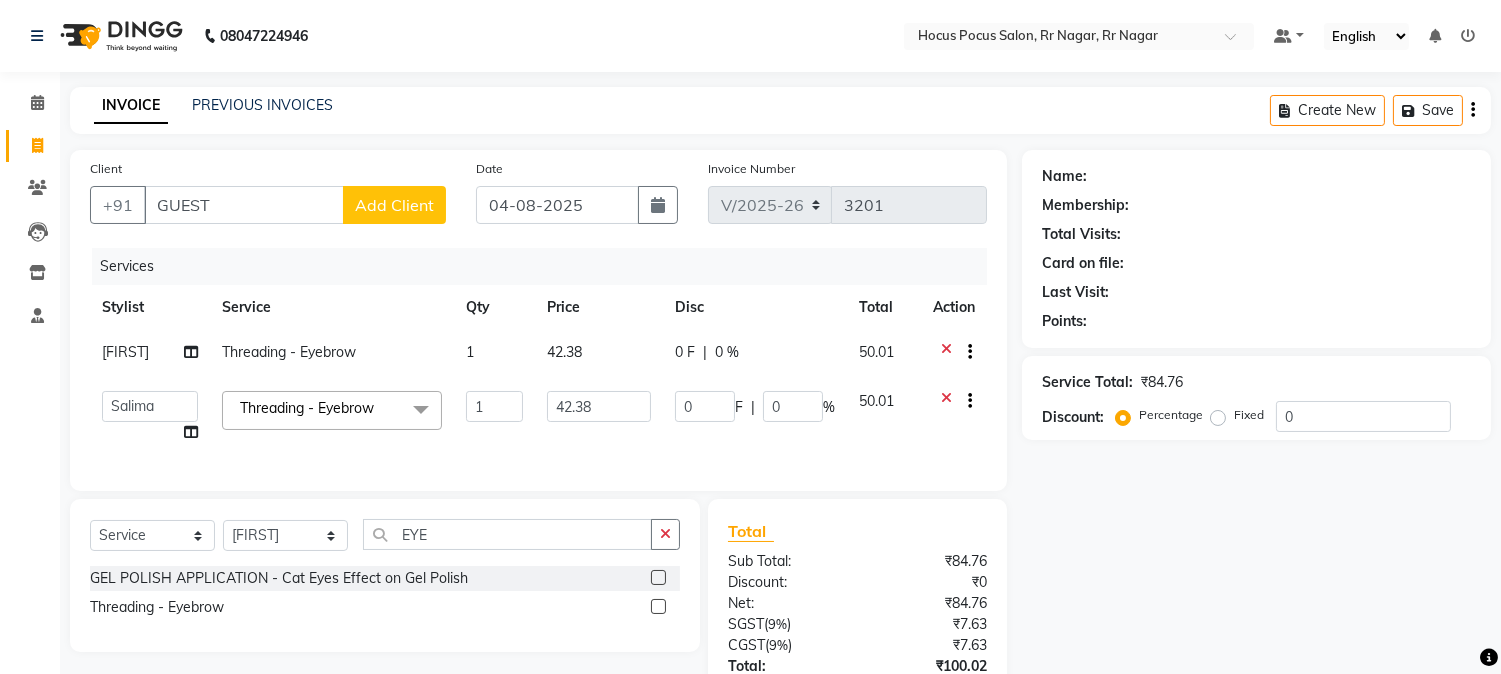 select on "32987" 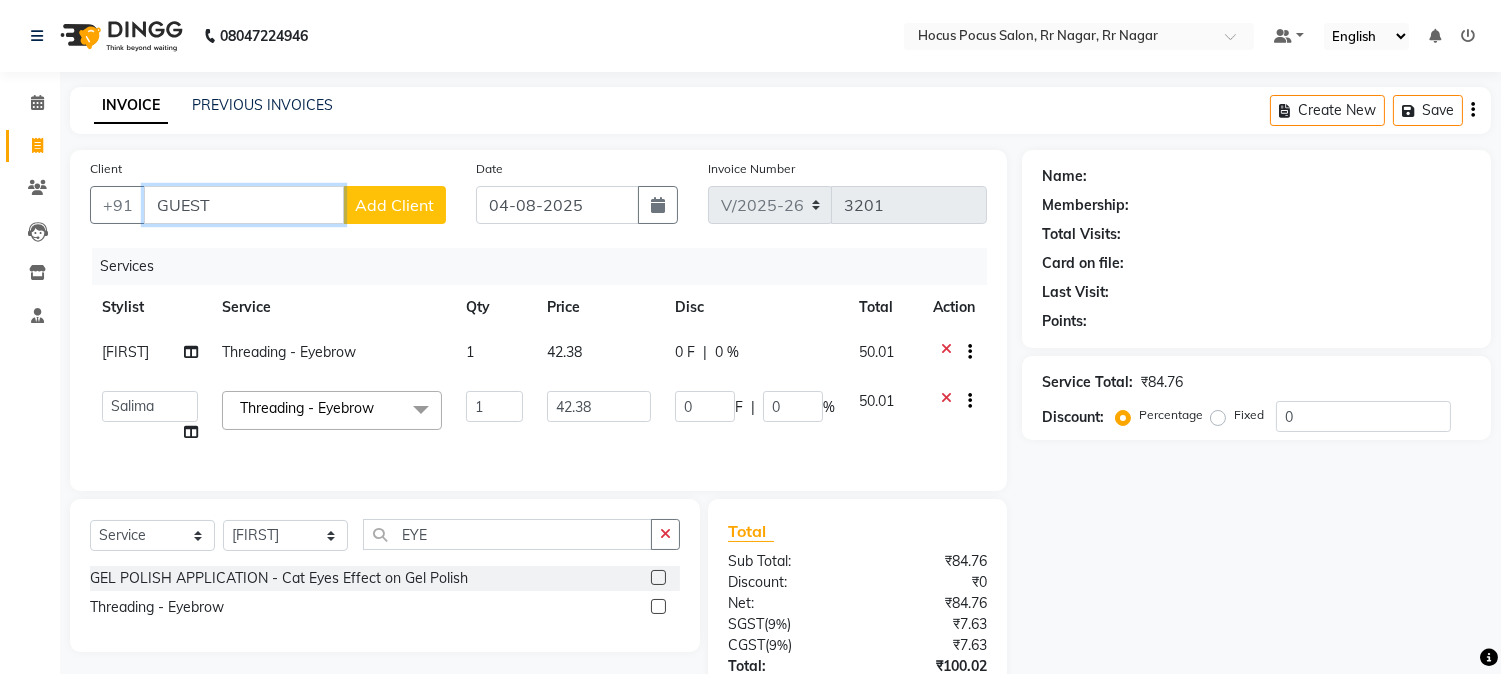 click on "GUEST" at bounding box center [244, 205] 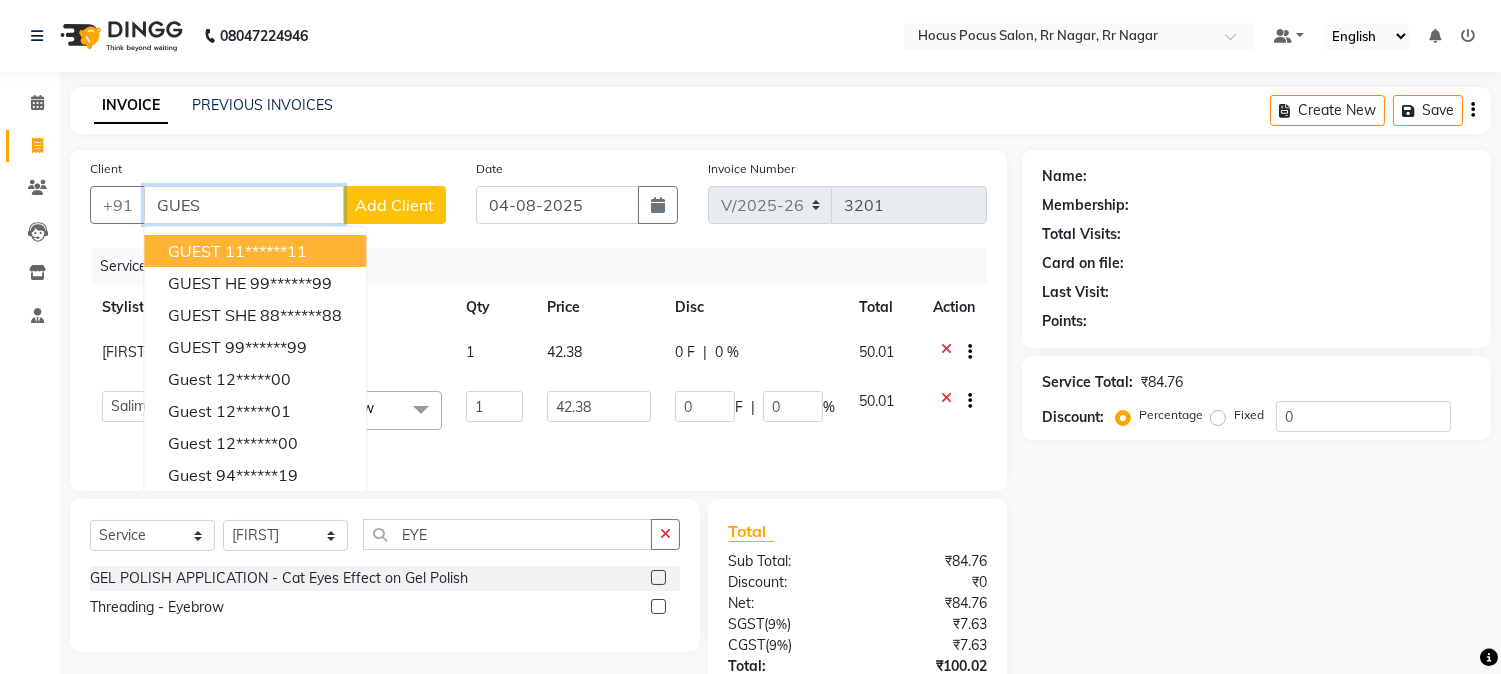 click on "GUEST" at bounding box center [194, 251] 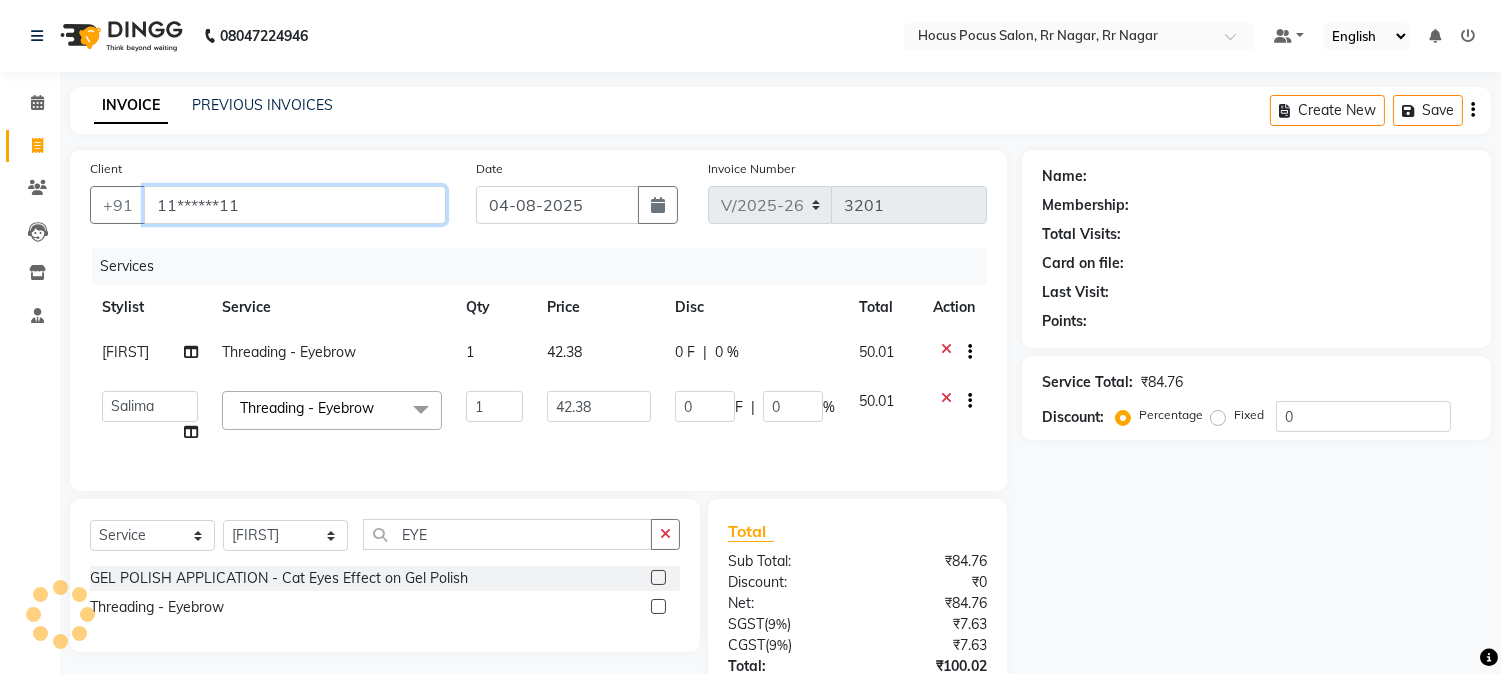 type on "11******11" 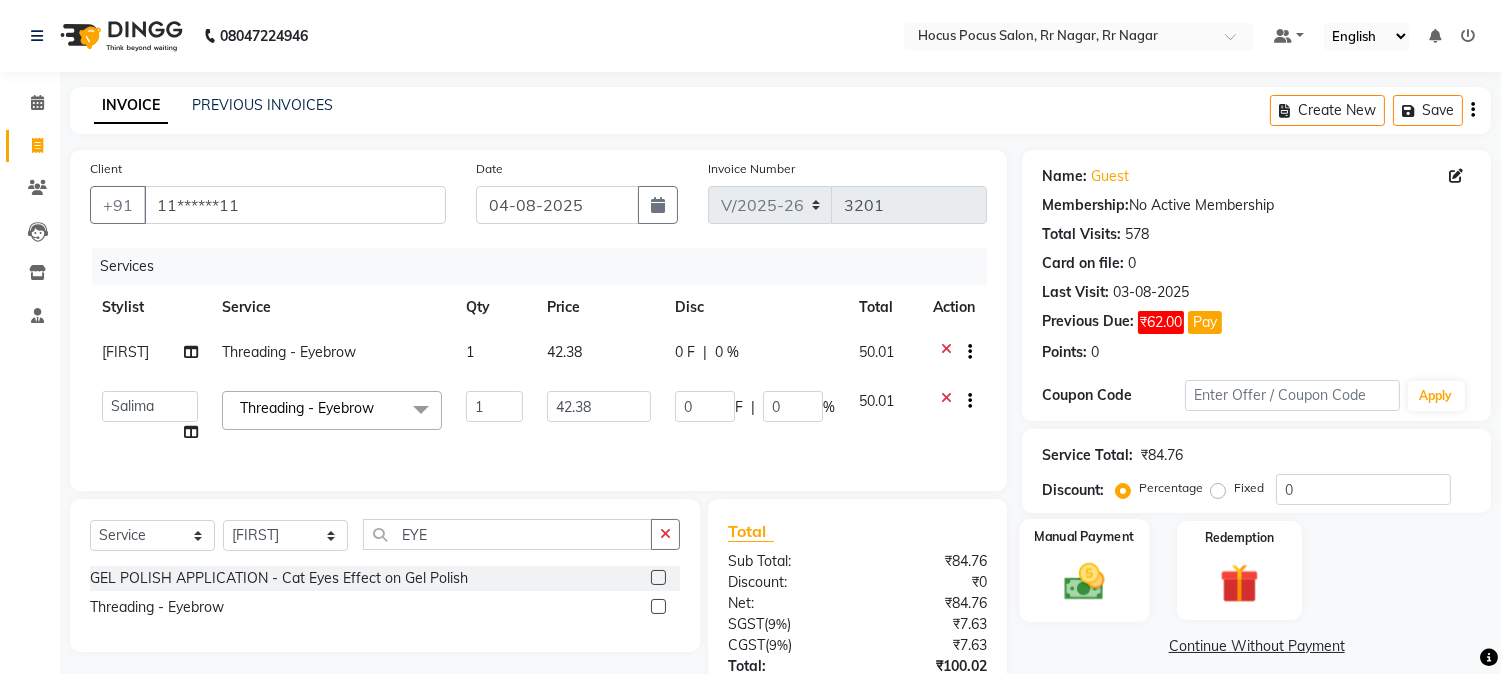 click 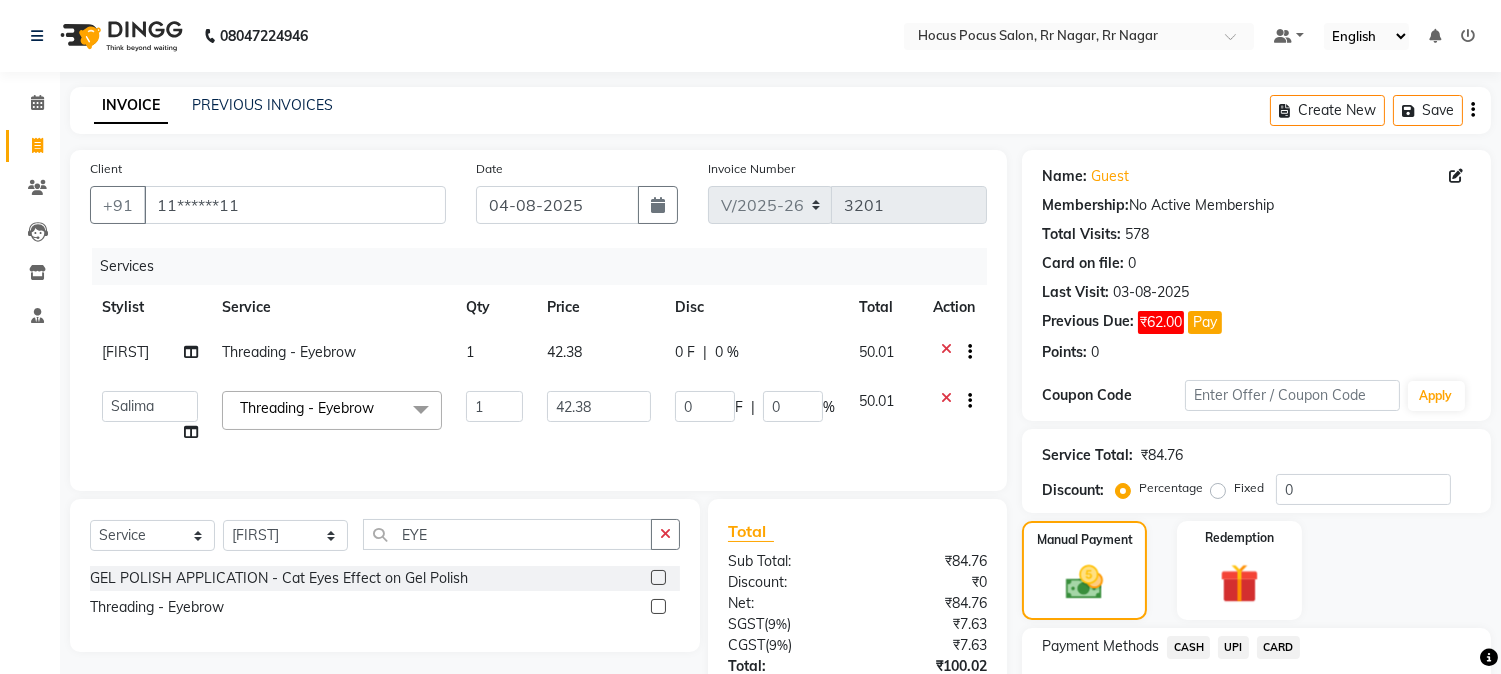 click on "UPI" 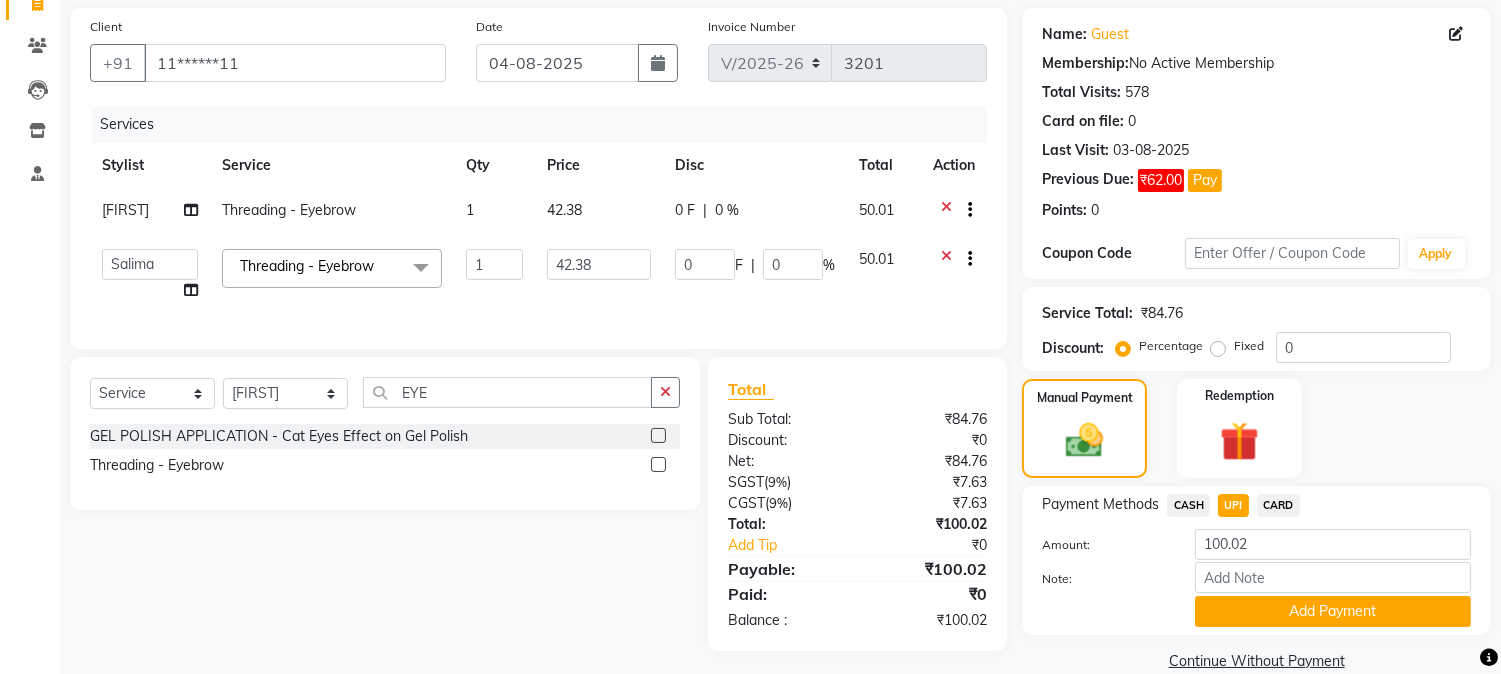 scroll, scrollTop: 173, scrollLeft: 0, axis: vertical 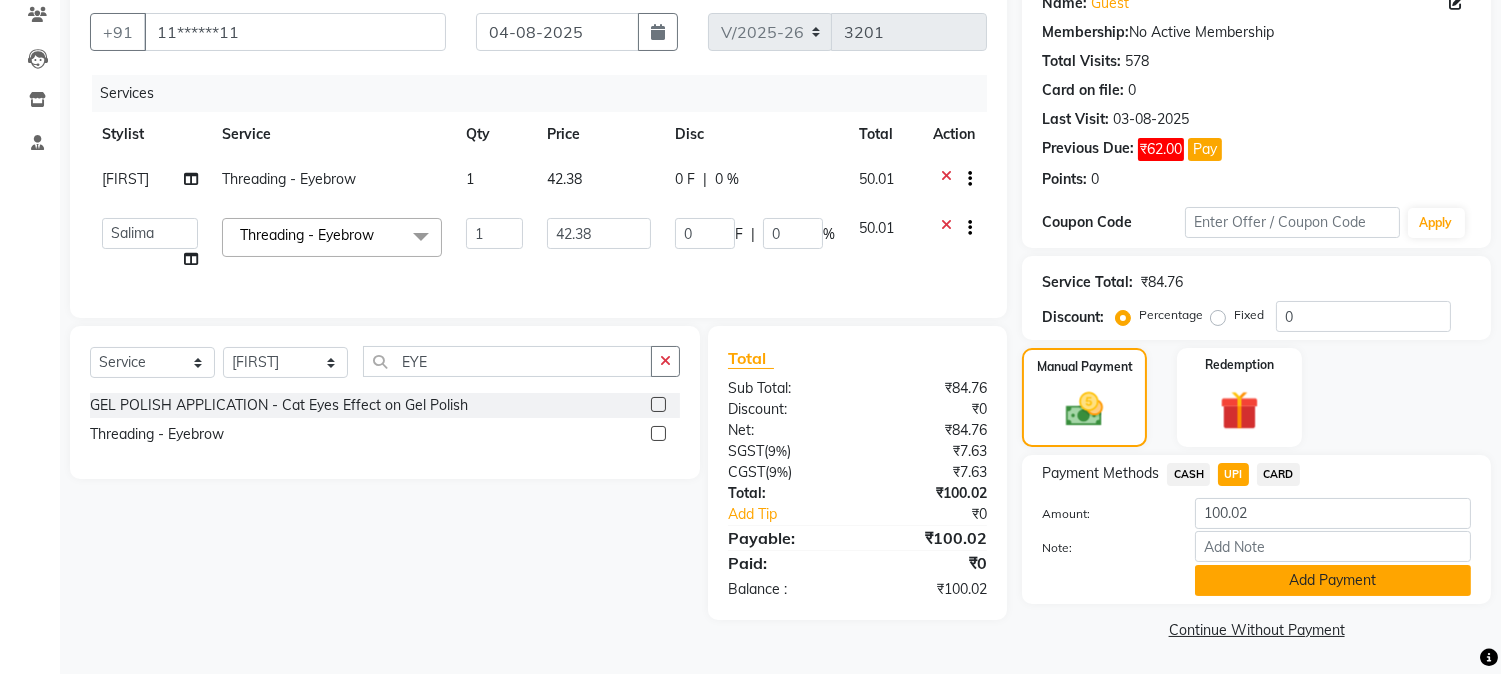 click on "Add Payment" 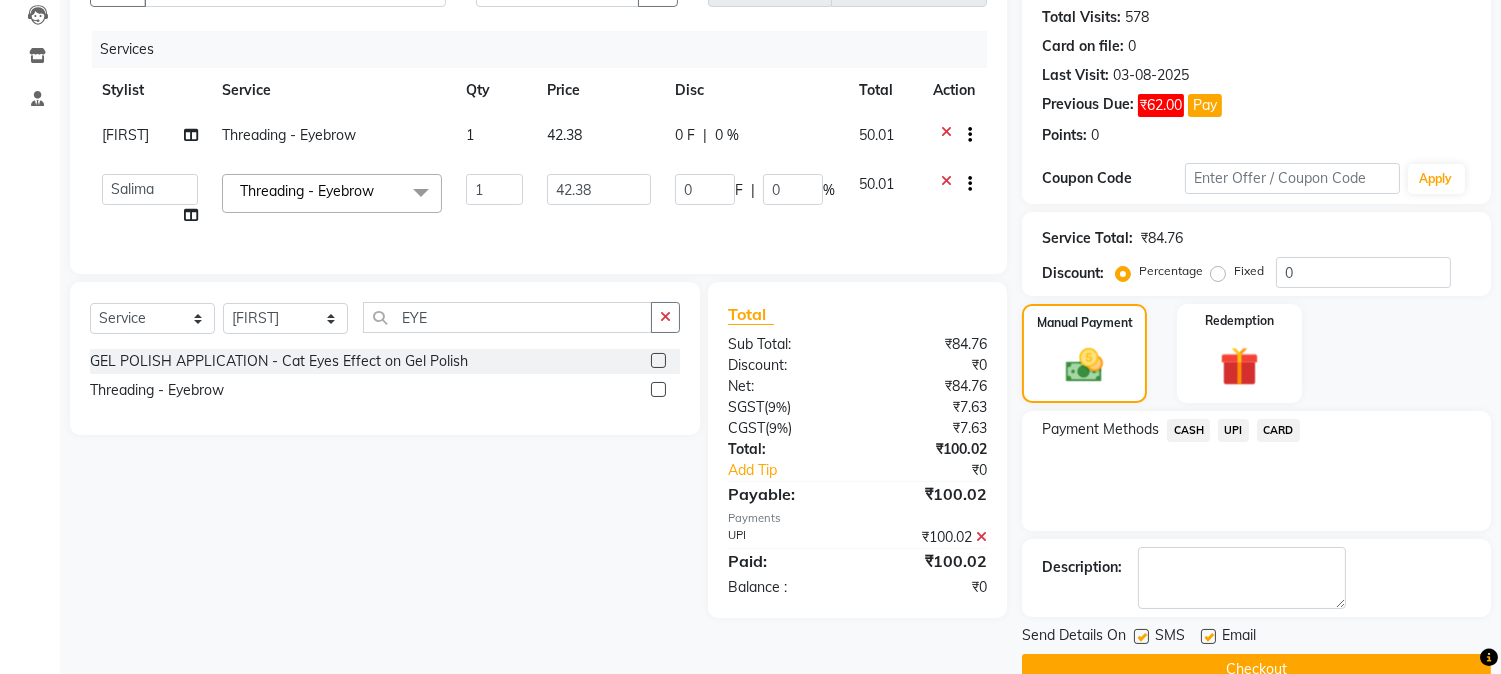 scroll, scrollTop: 257, scrollLeft: 0, axis: vertical 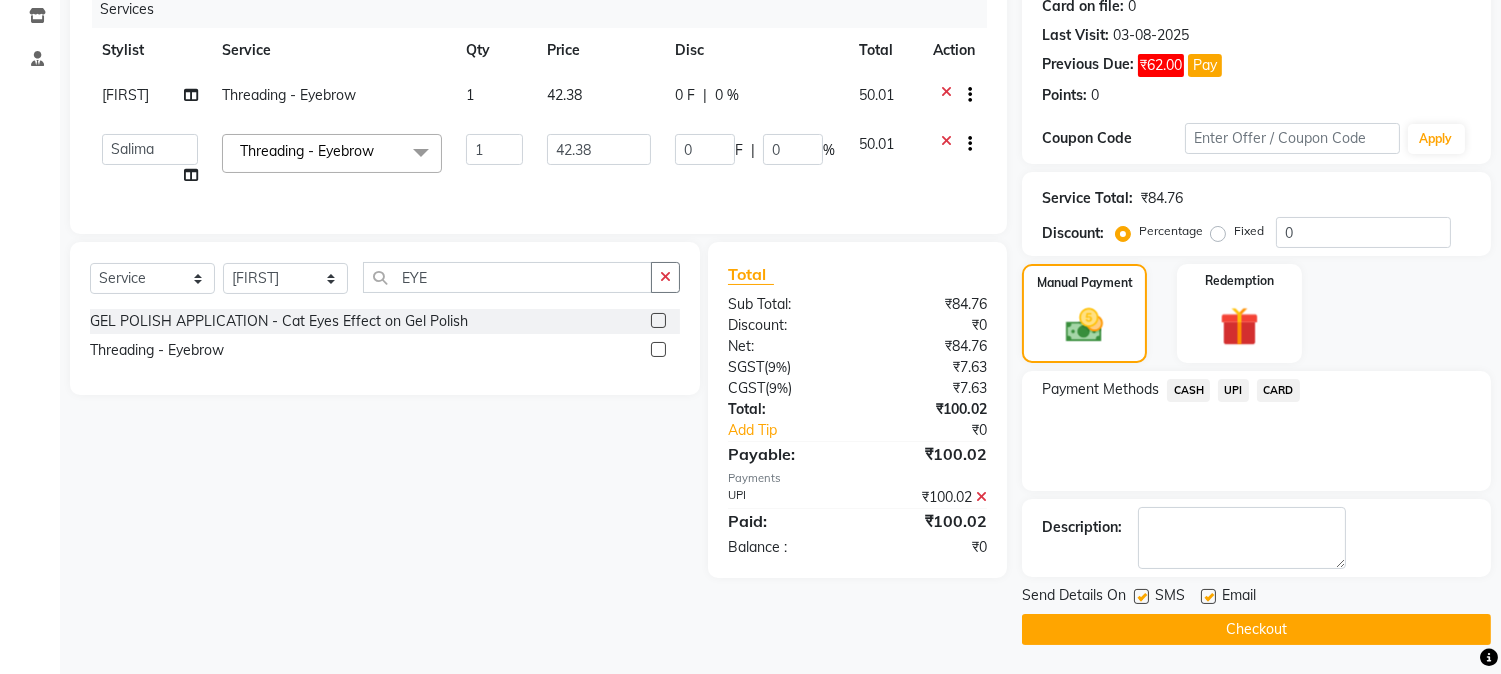 click 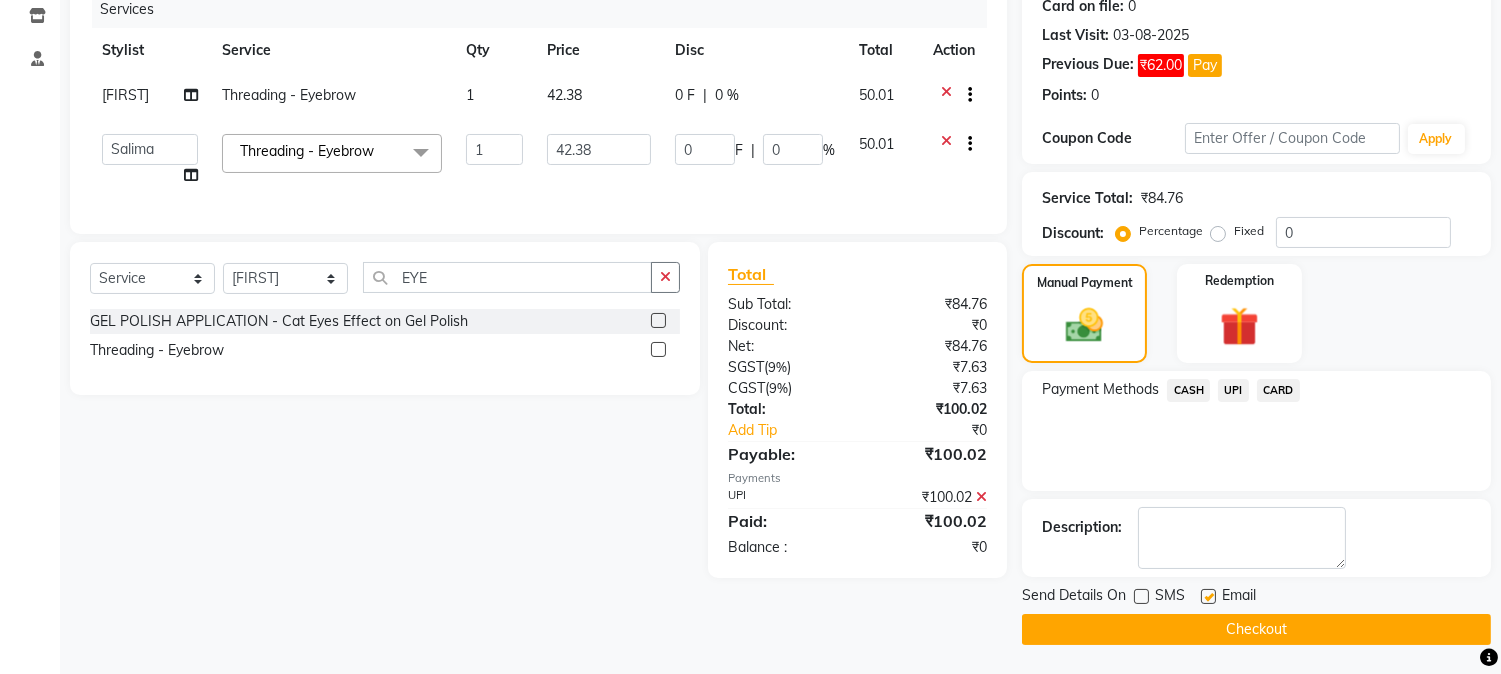 click on "Checkout" 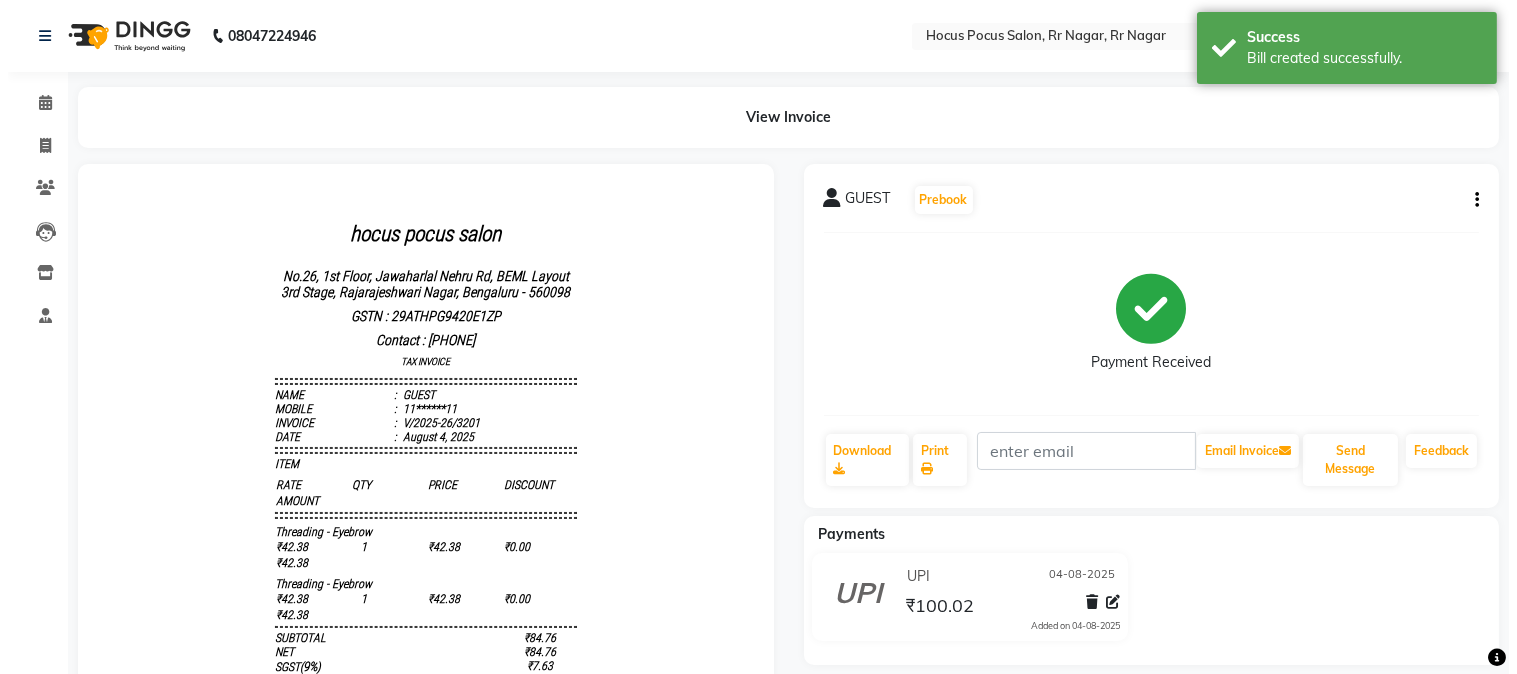 scroll, scrollTop: 0, scrollLeft: 0, axis: both 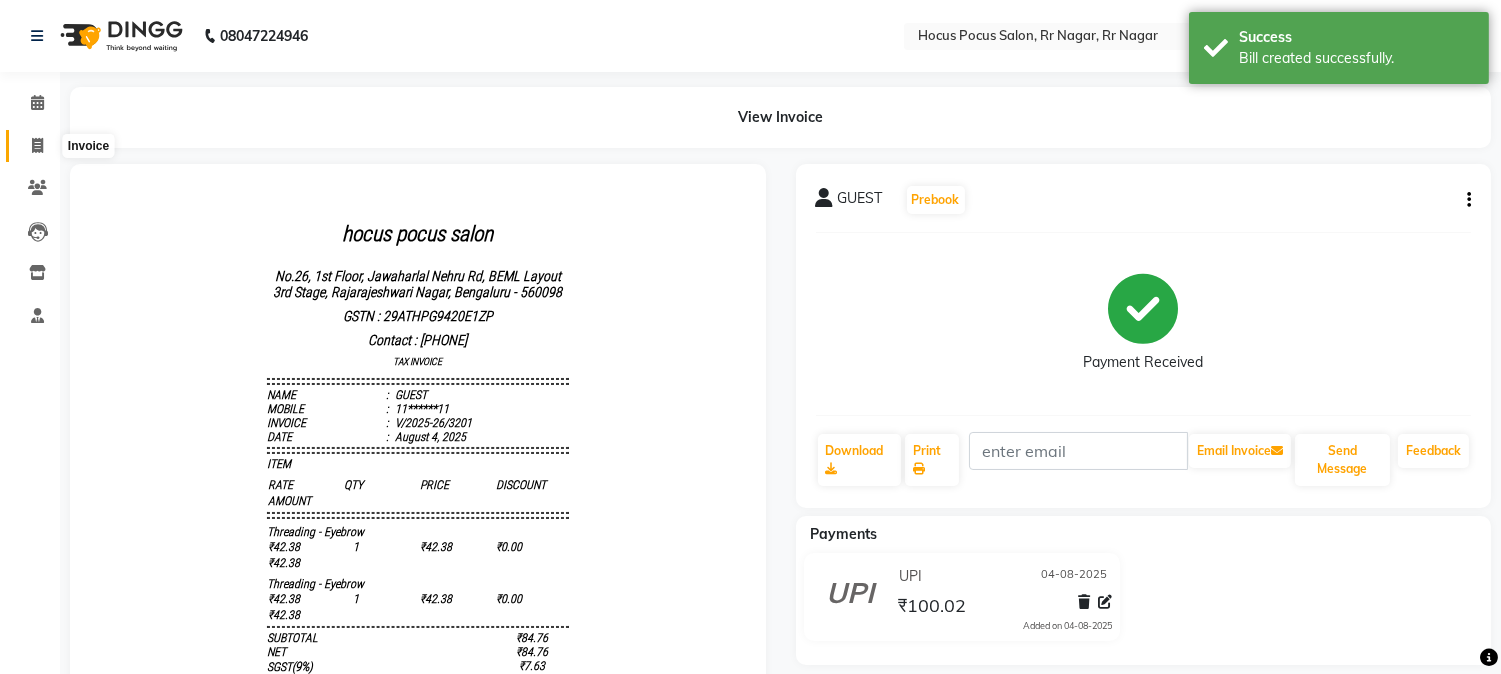 click 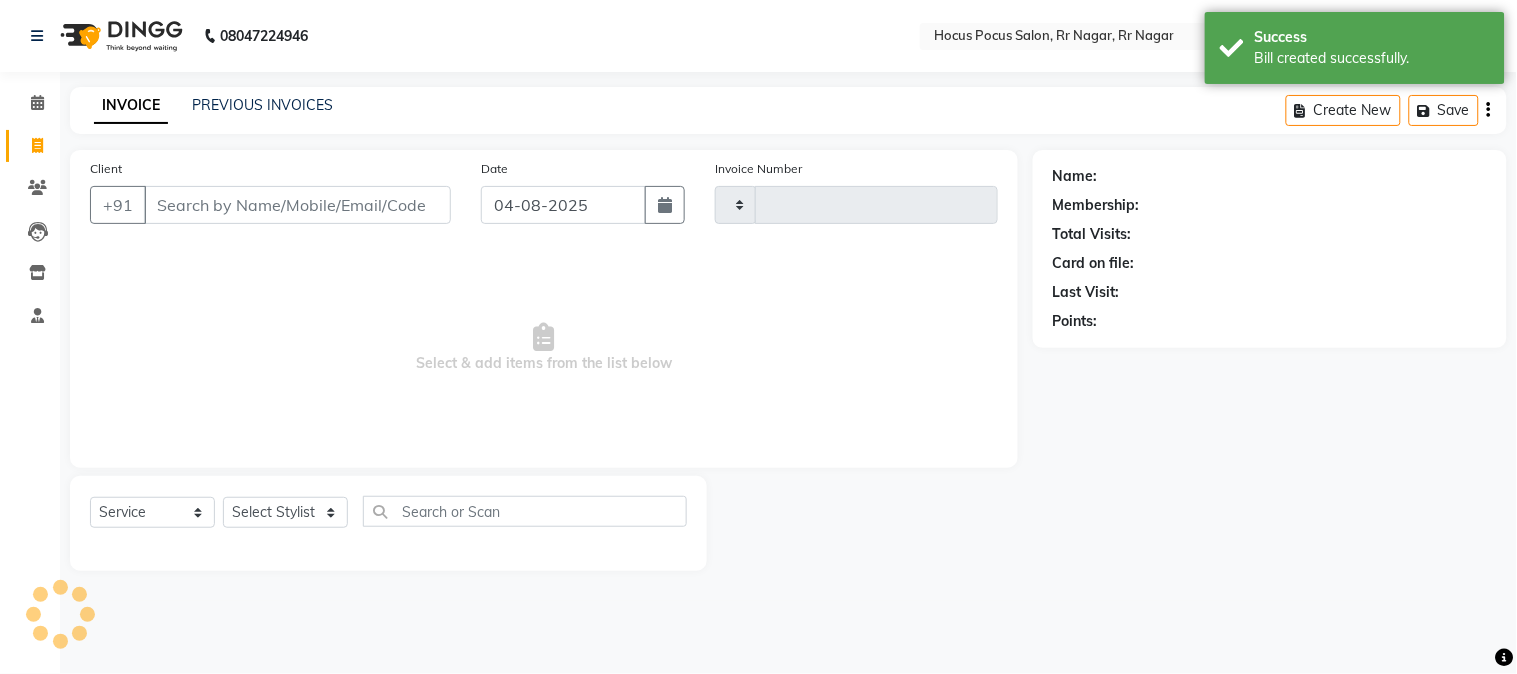 type on "3202" 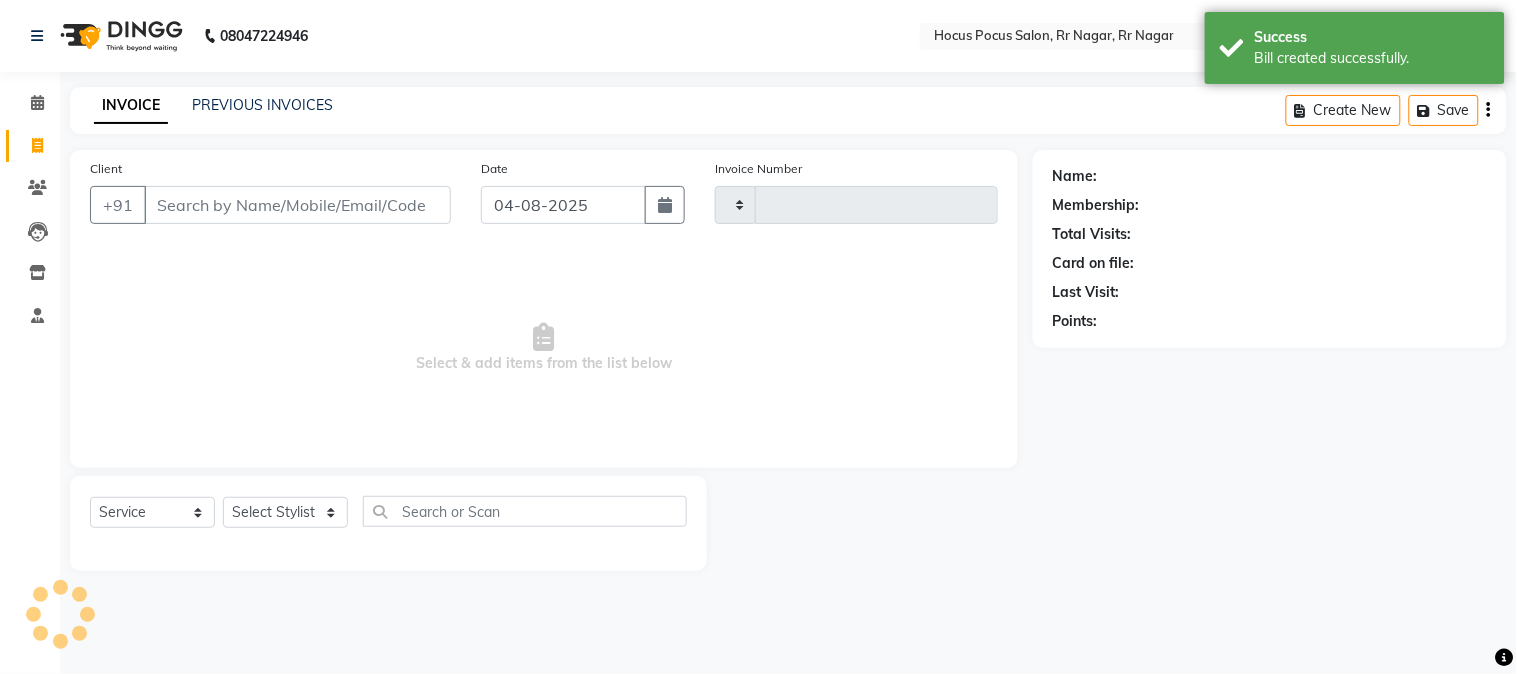 select on "5019" 